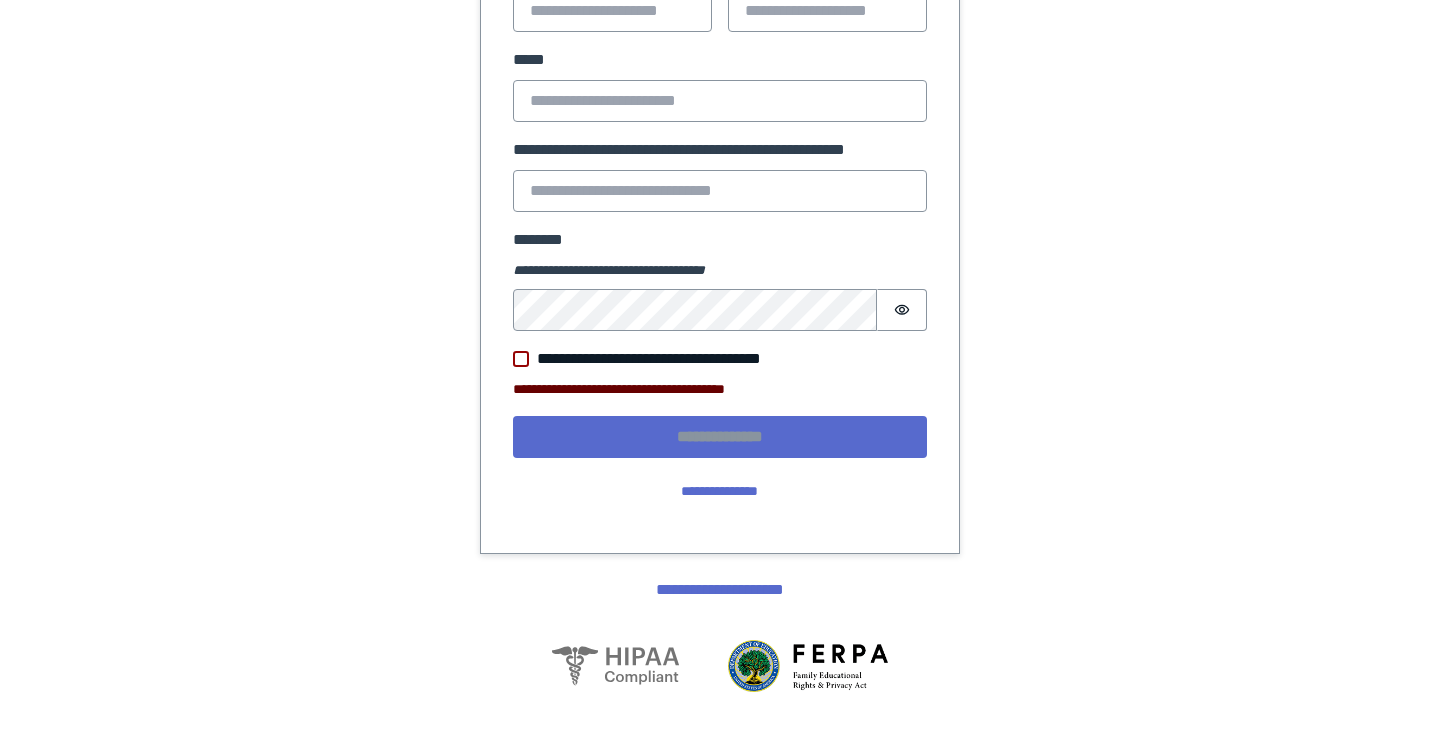 scroll, scrollTop: 0, scrollLeft: 0, axis: both 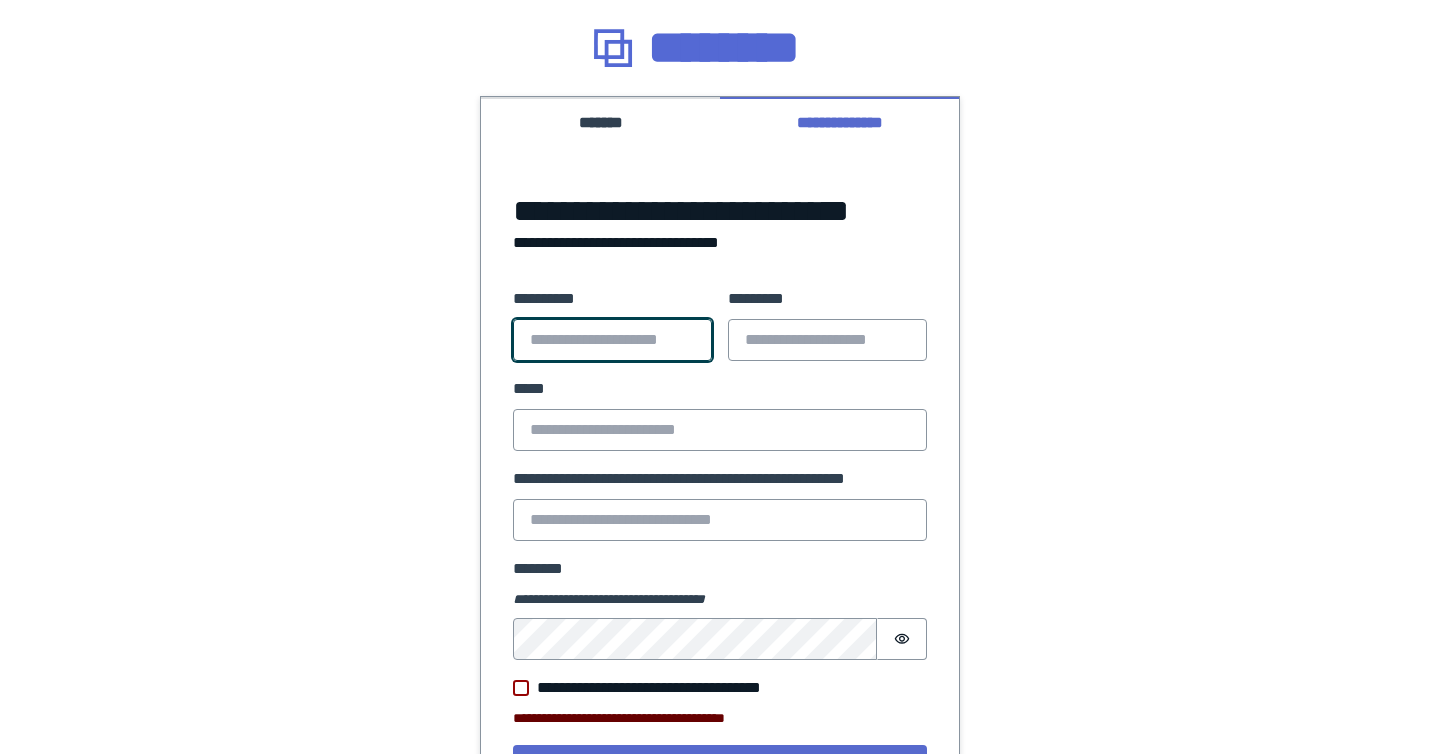 click on "**********" at bounding box center (612, 340) 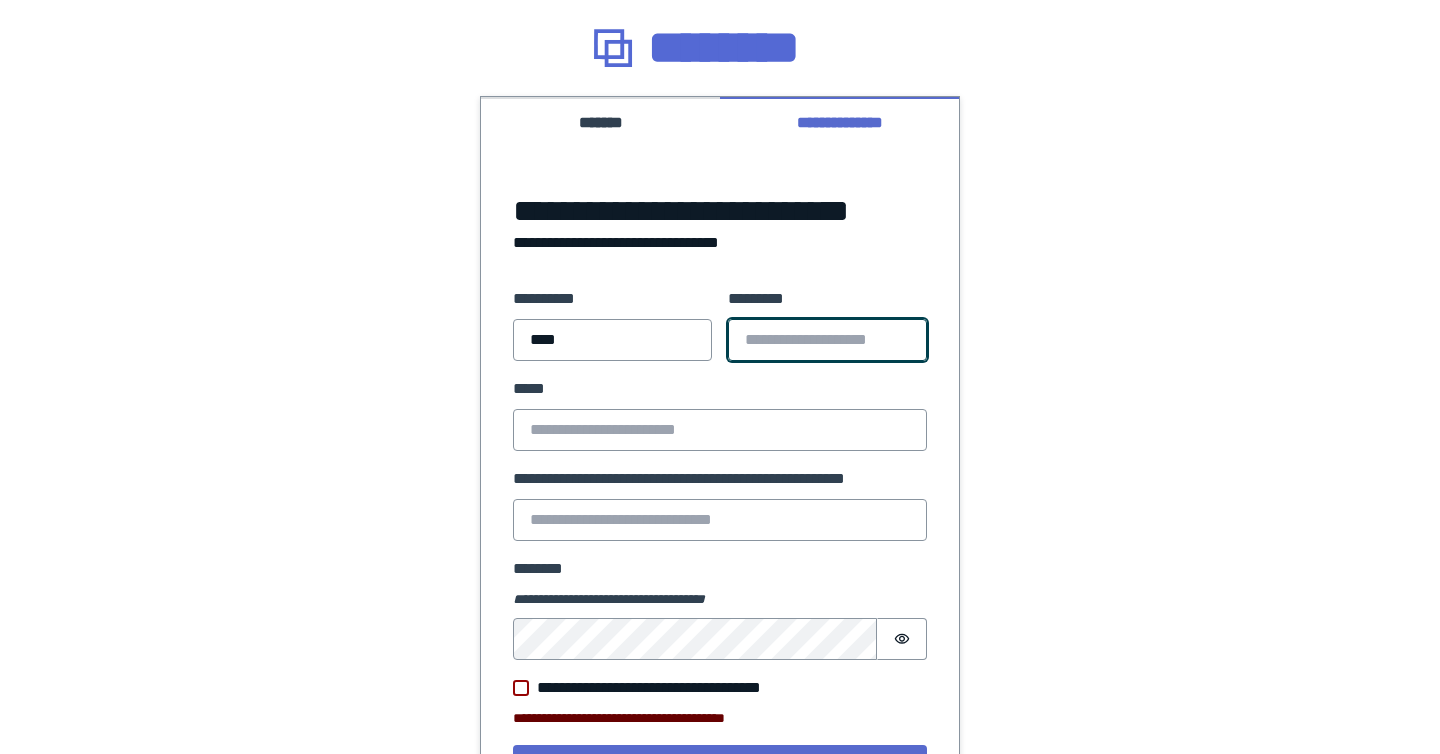 type on "*****" 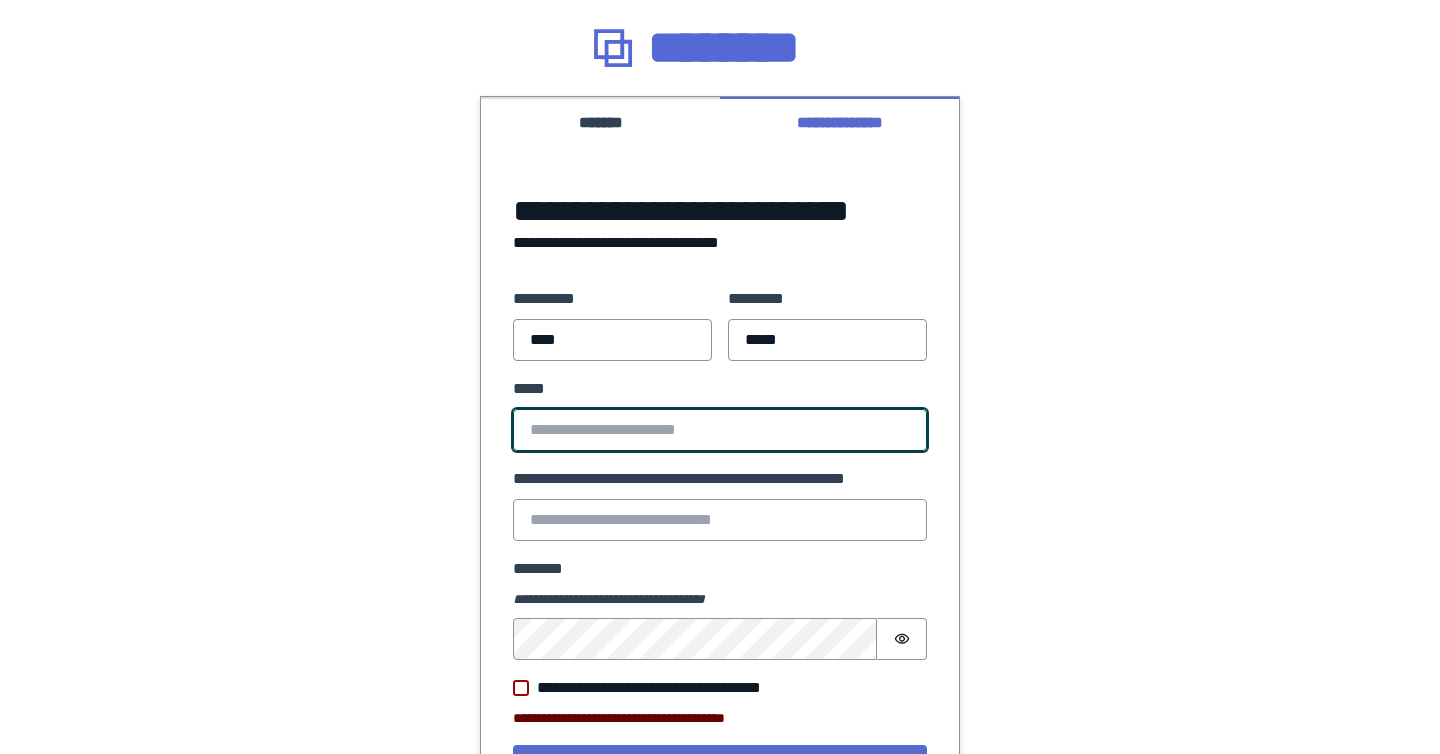 type on "**********" 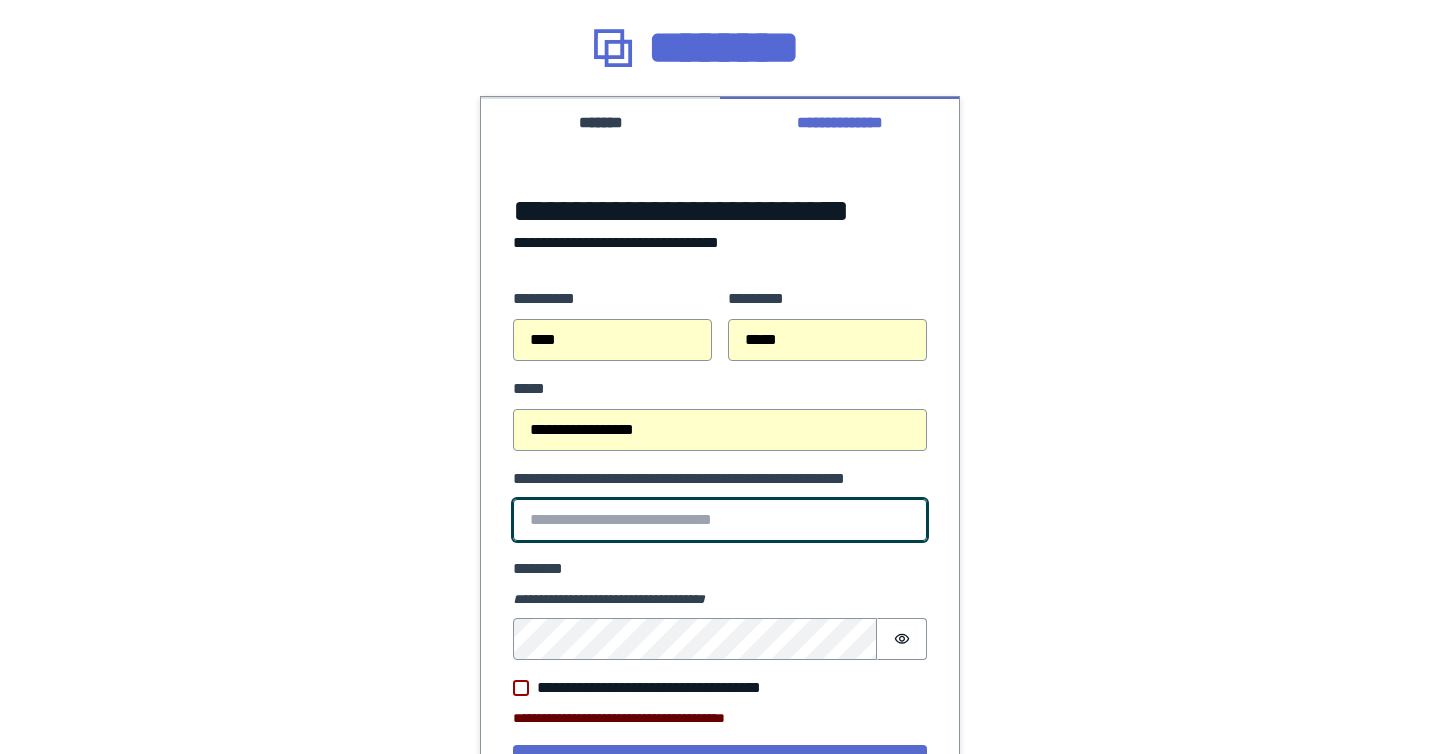 click on "**********" at bounding box center (720, 520) 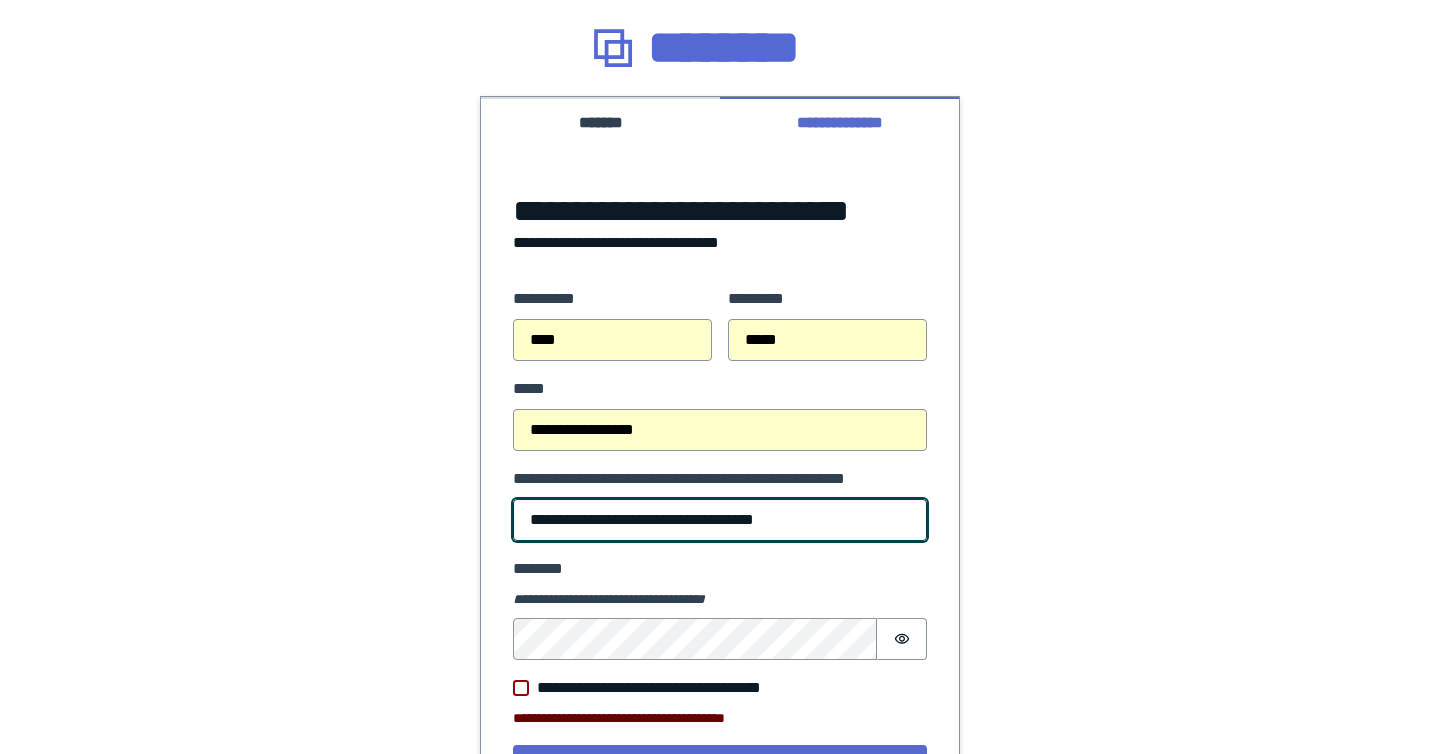 type on "**********" 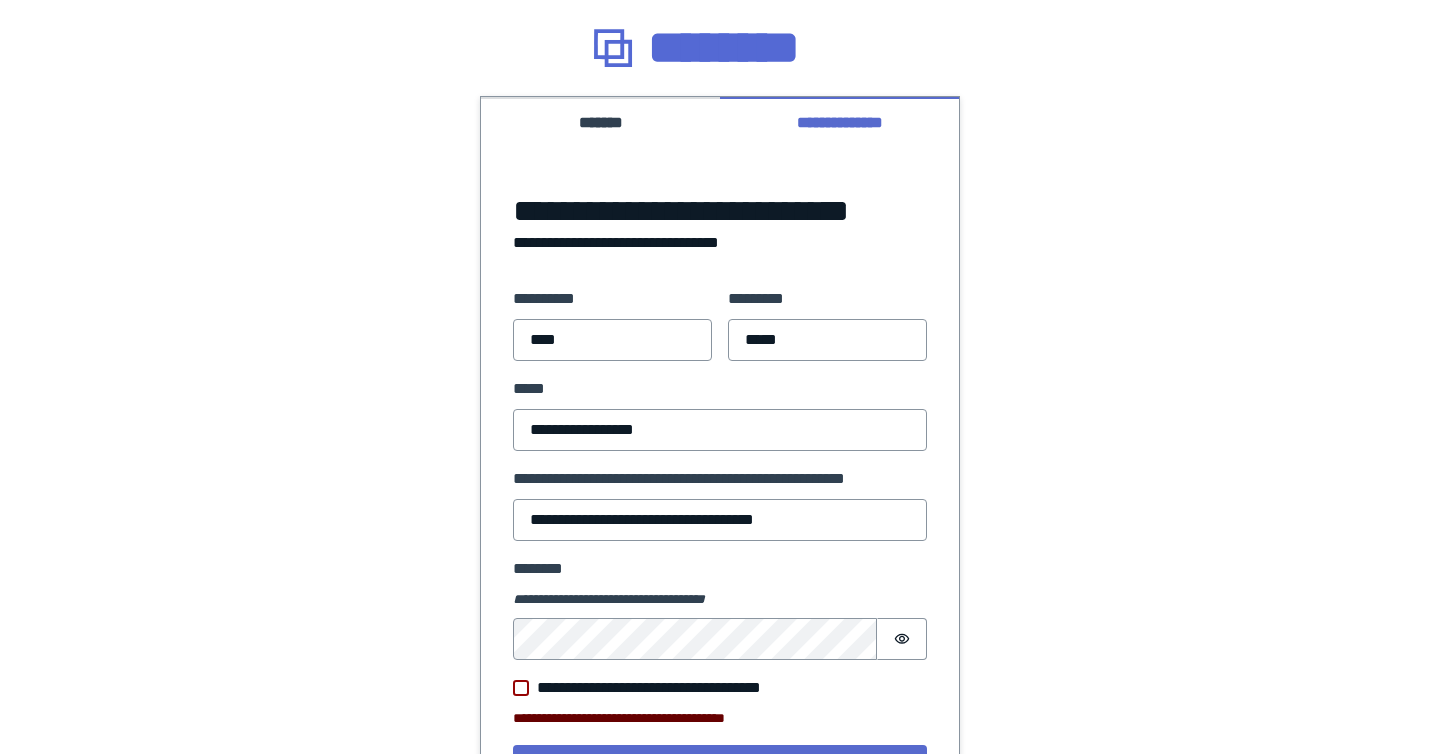 click at bounding box center [521, 688] 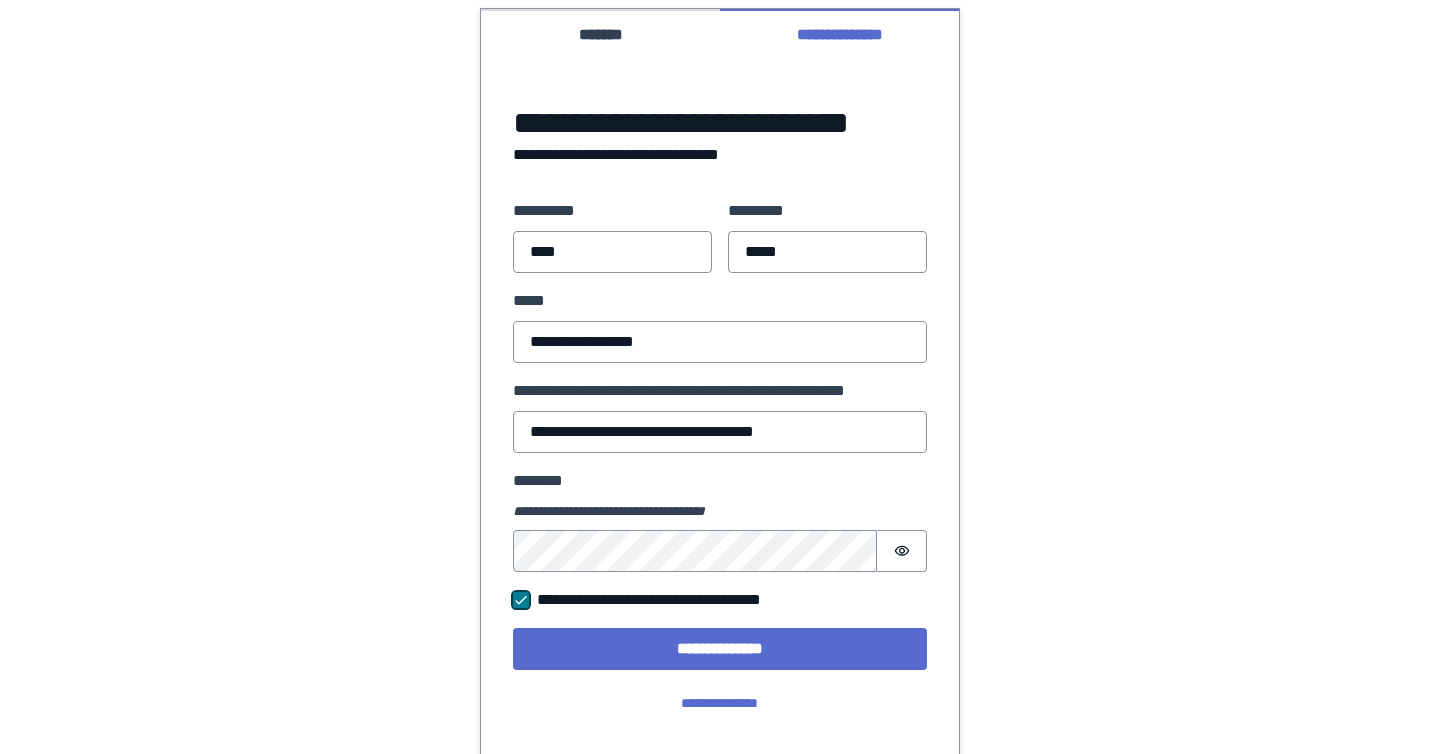 scroll, scrollTop: 94, scrollLeft: 0, axis: vertical 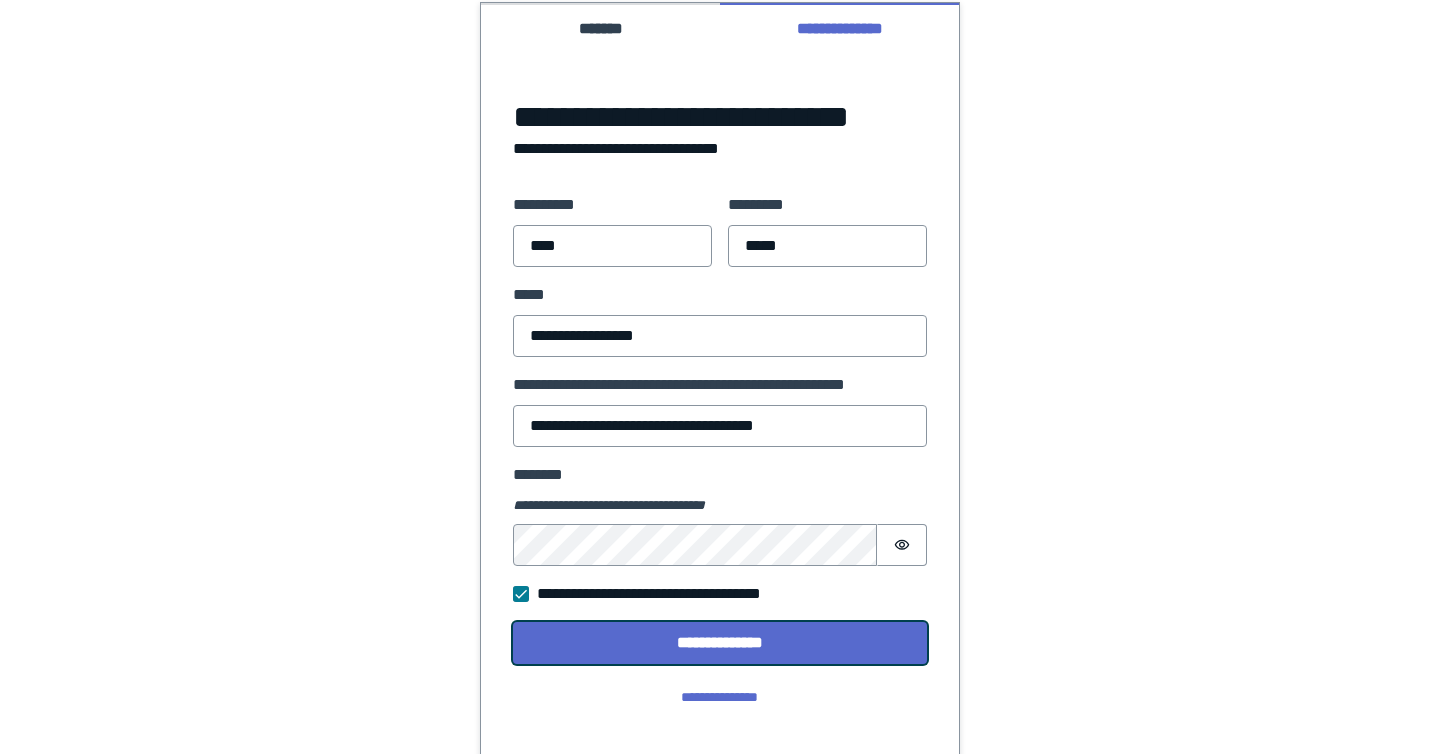 click on "**********" at bounding box center (720, 643) 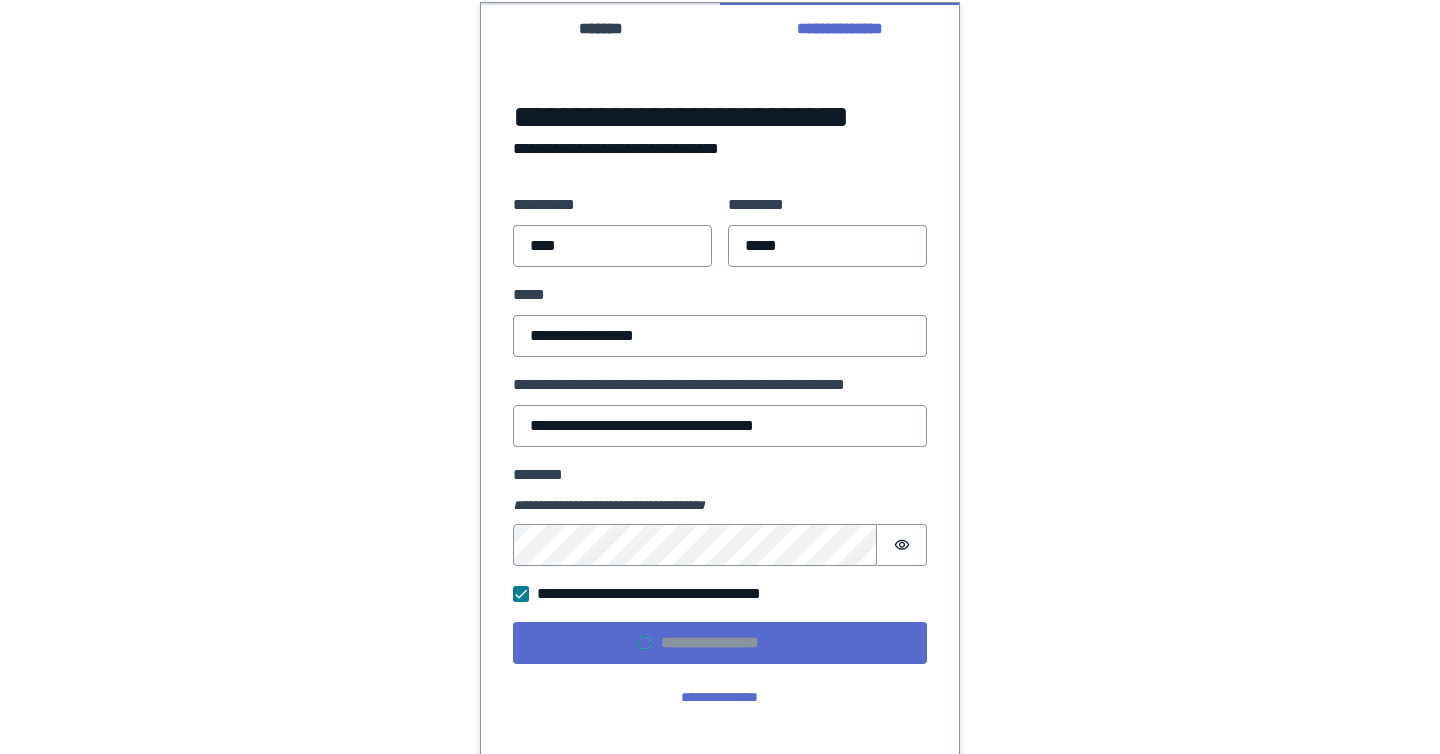 scroll, scrollTop: 0, scrollLeft: 0, axis: both 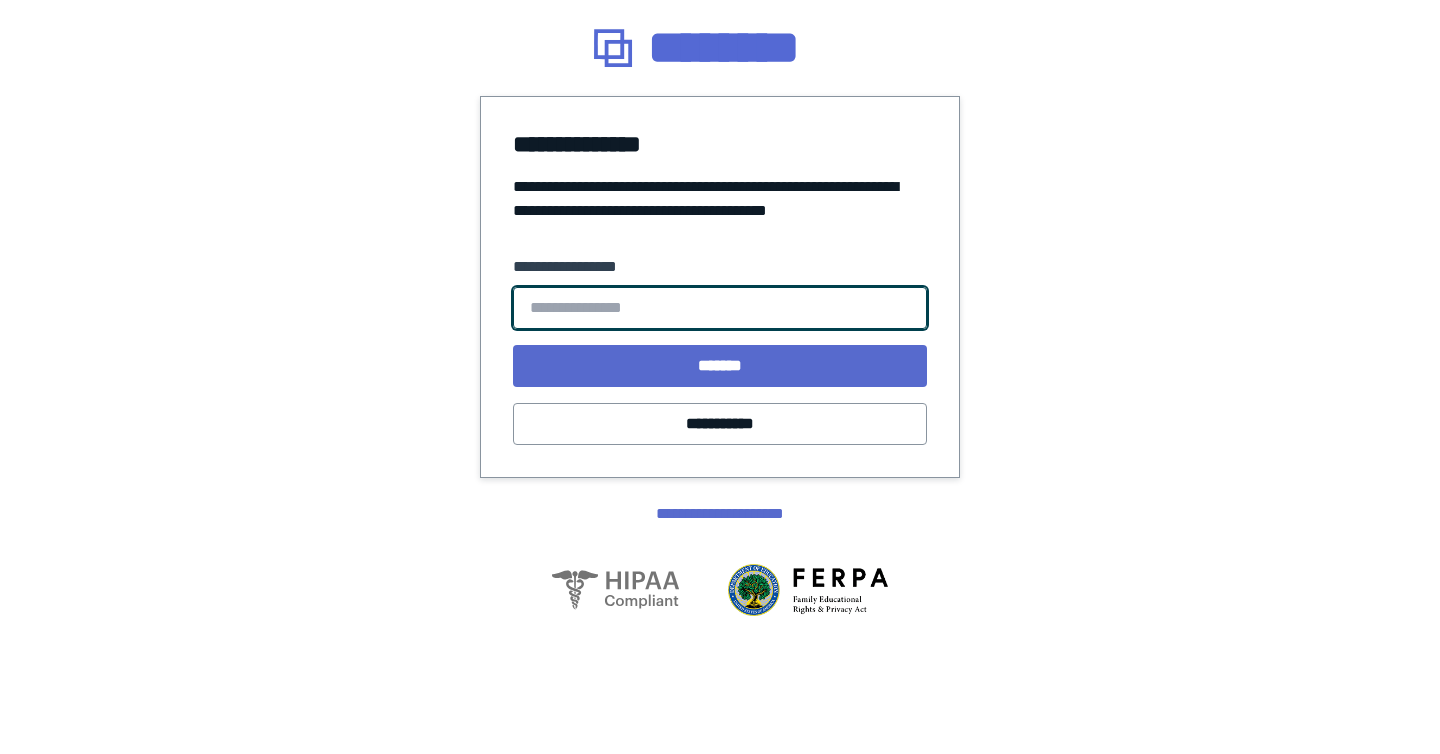 click on "**********" at bounding box center [720, 308] 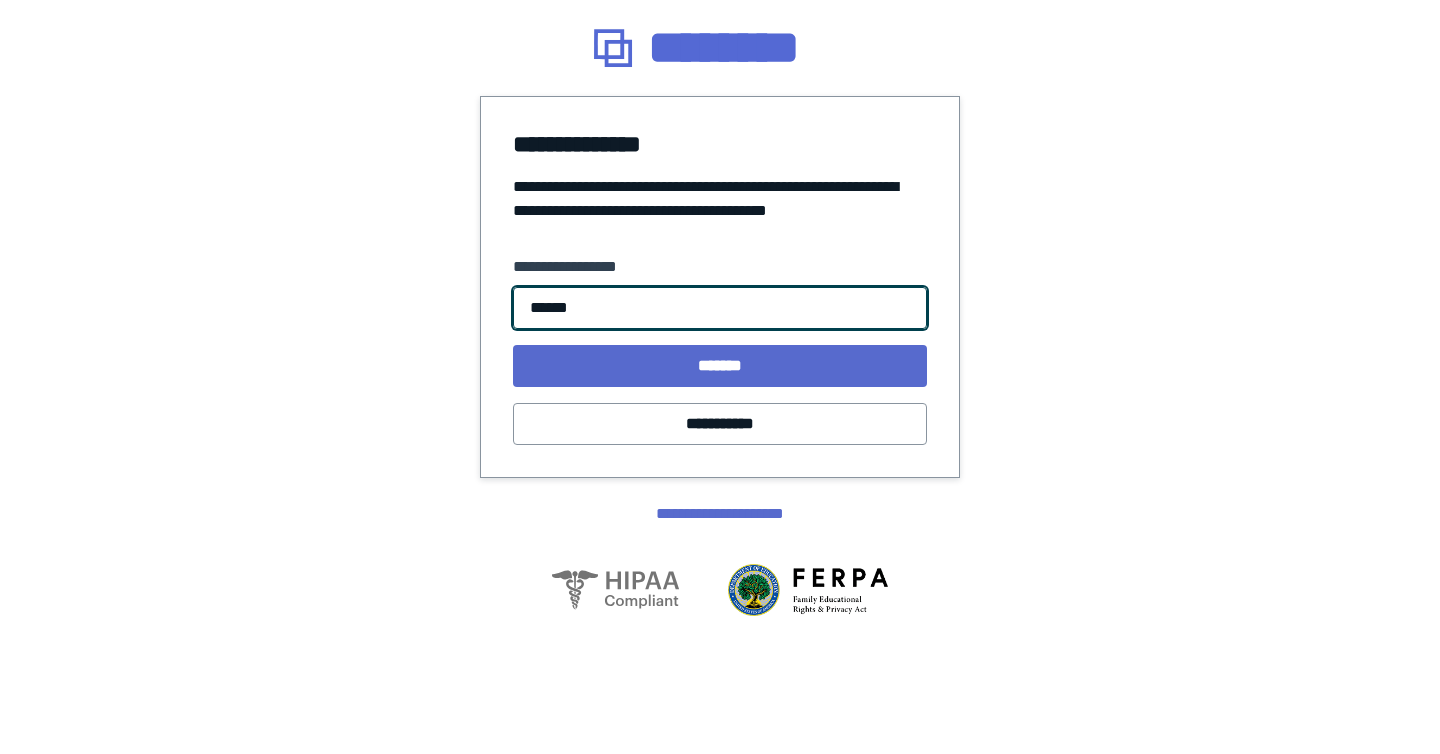 type on "******" 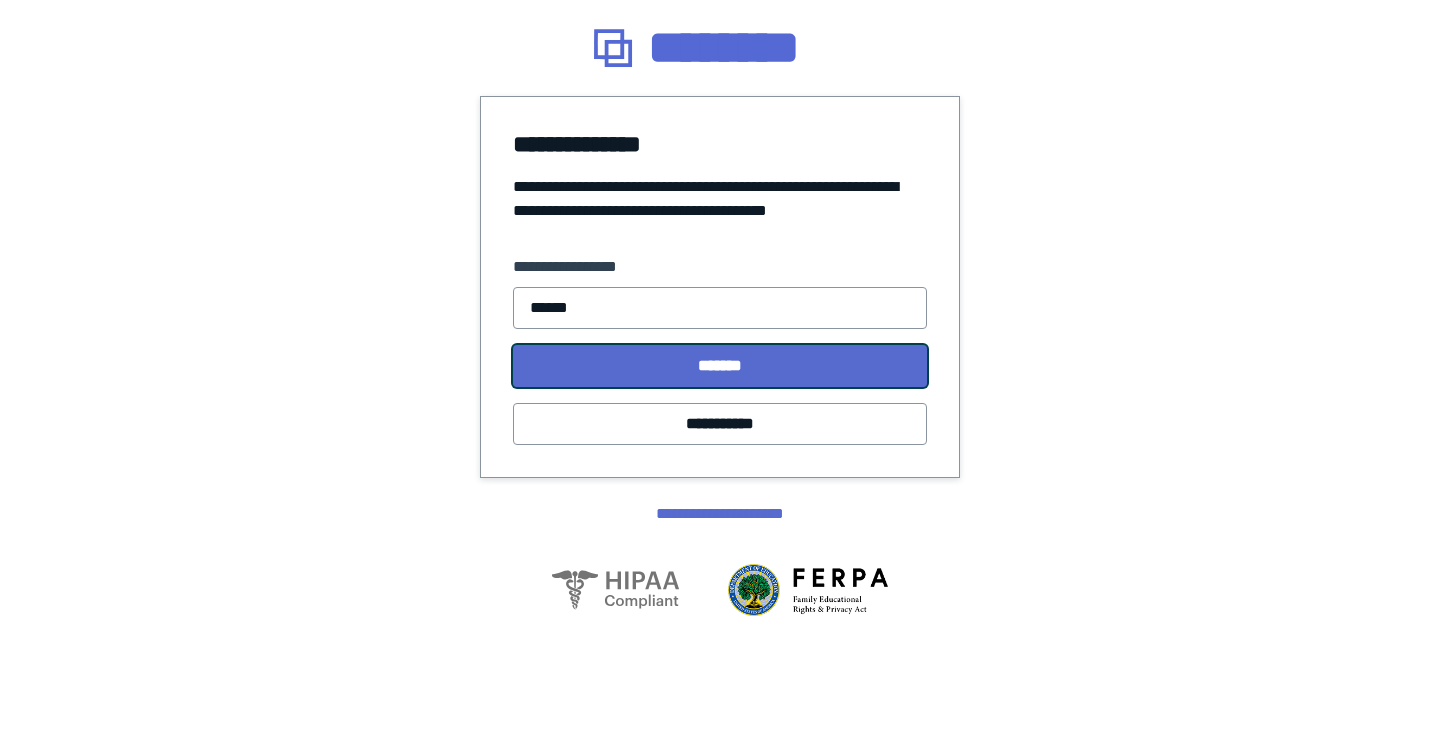 click on "*******" at bounding box center (720, 366) 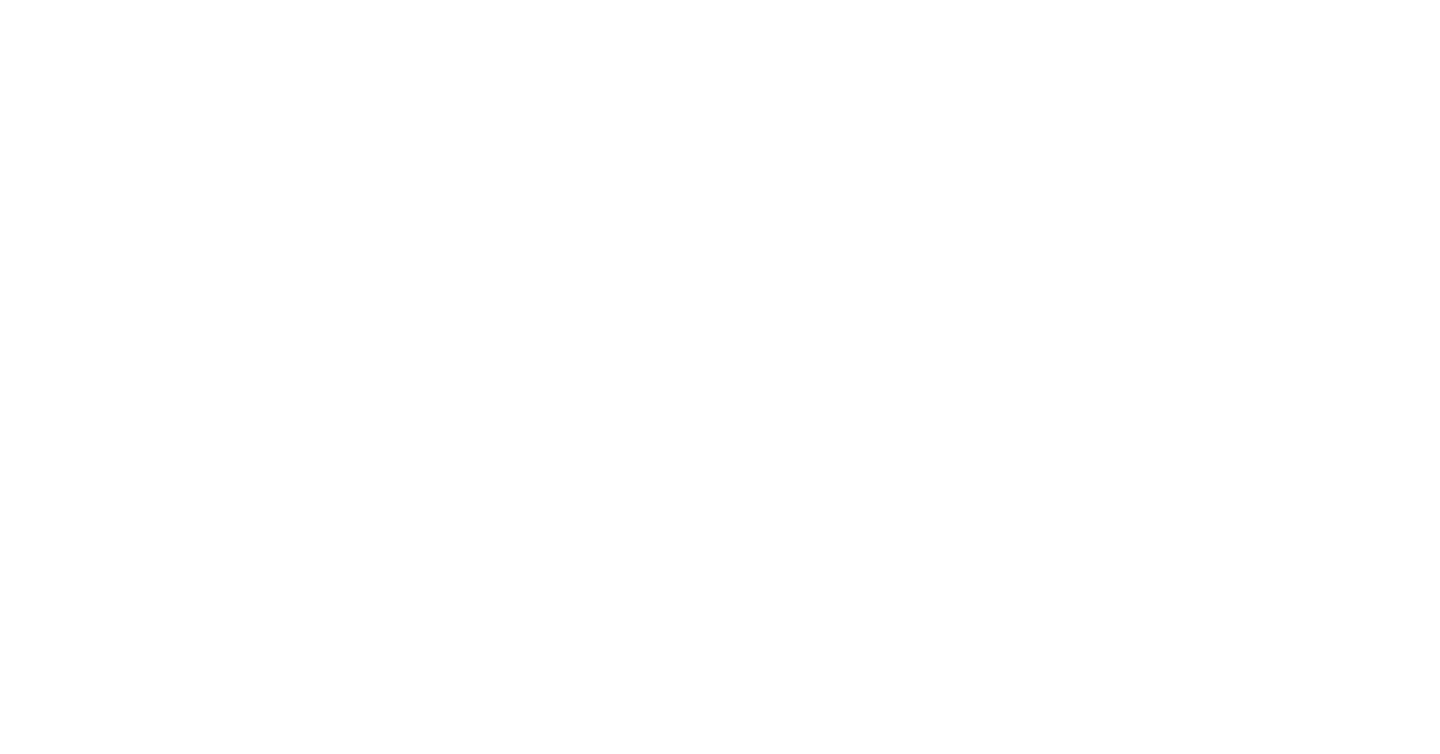 scroll, scrollTop: 0, scrollLeft: 0, axis: both 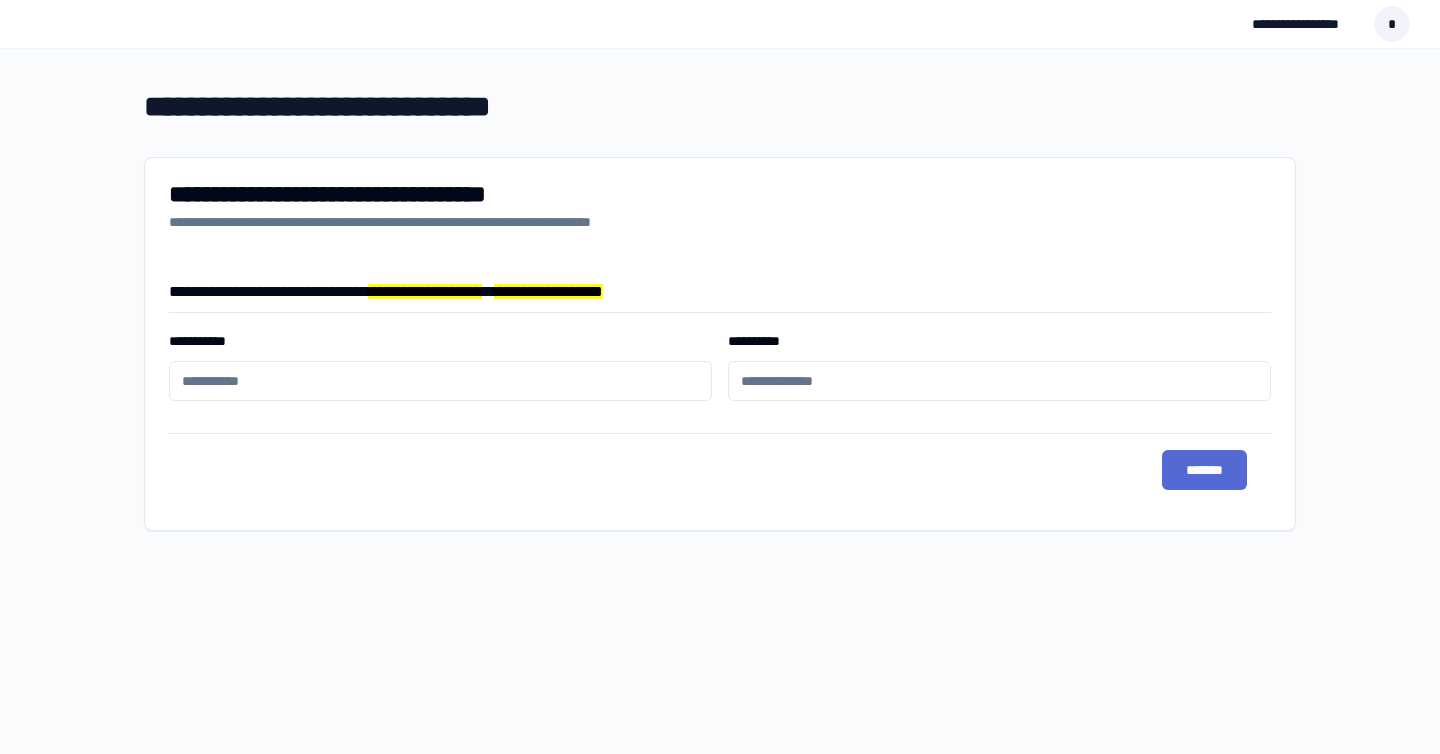 click on "**********" at bounding box center (440, 381) 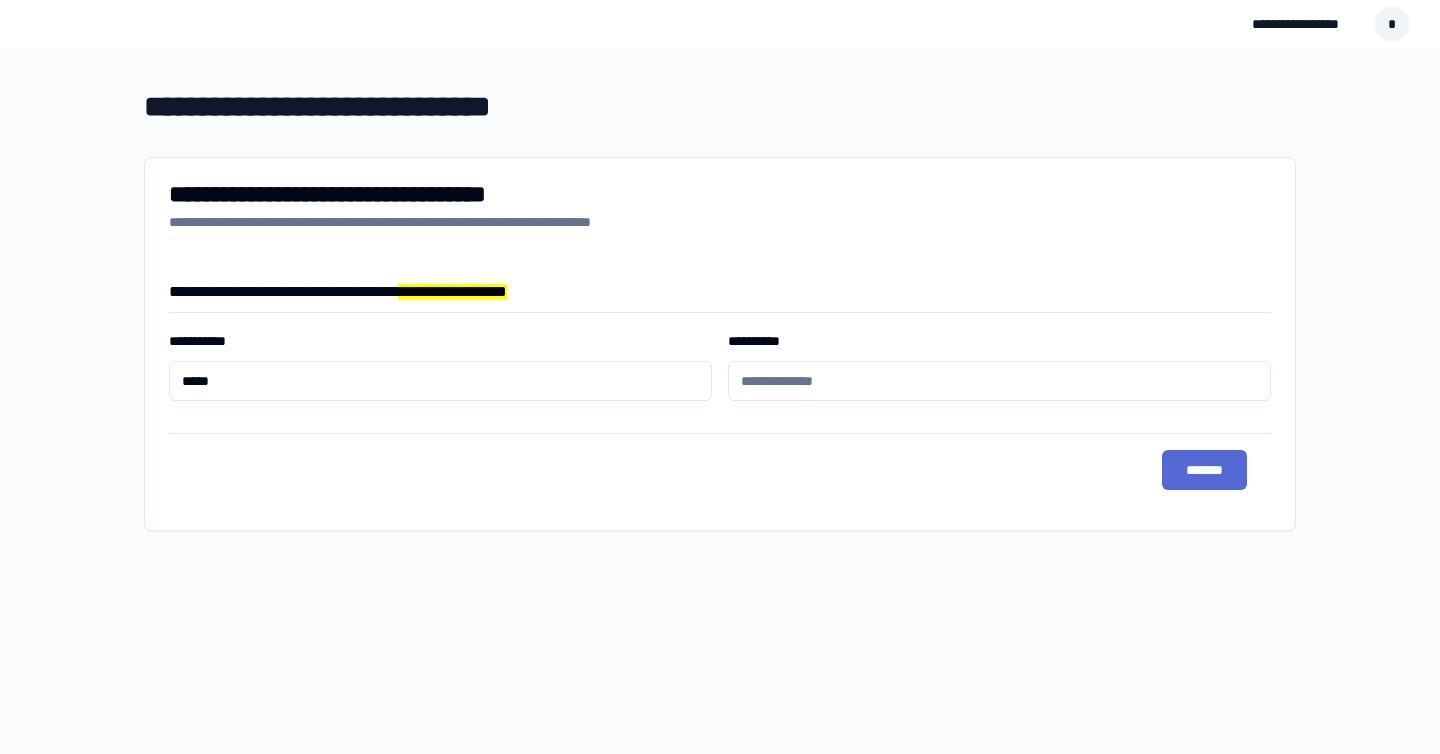 type on "****" 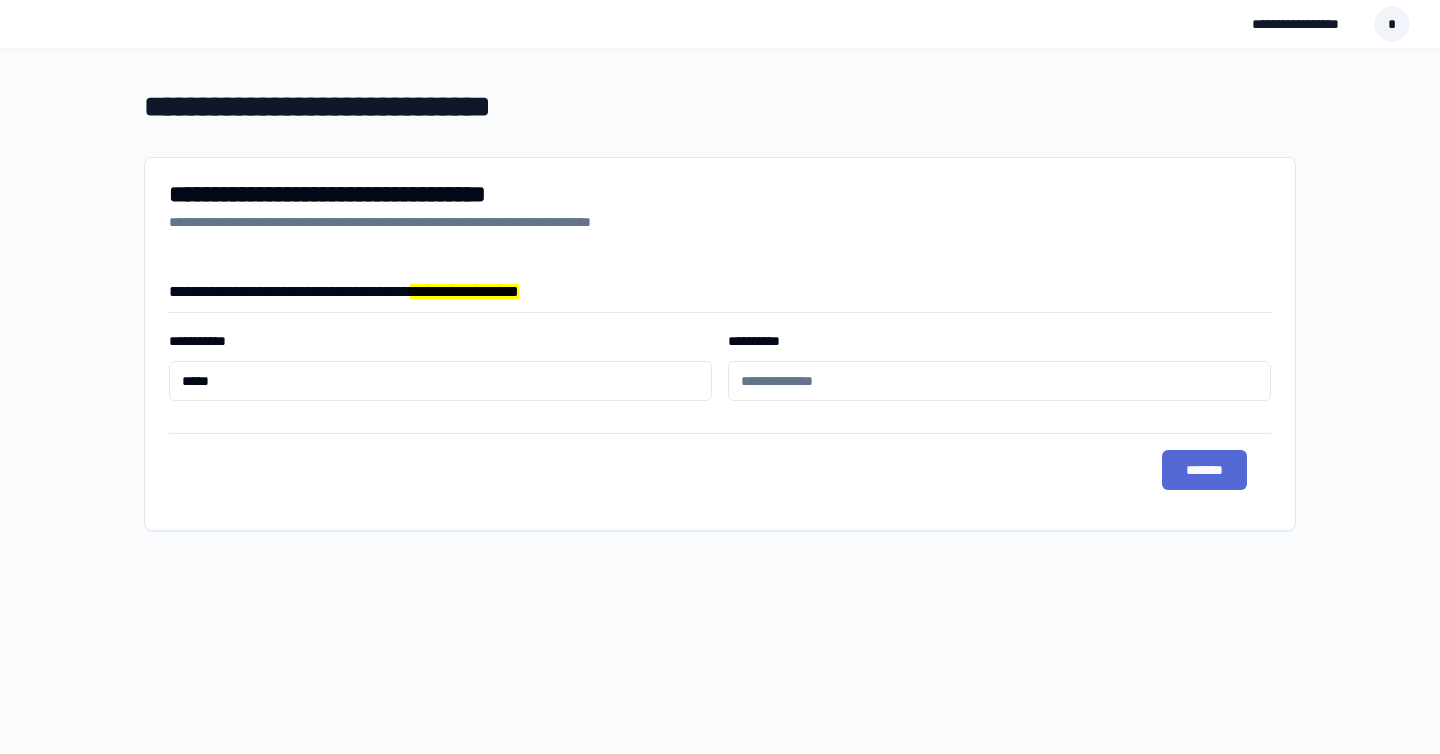 click on "**********" at bounding box center (999, 381) 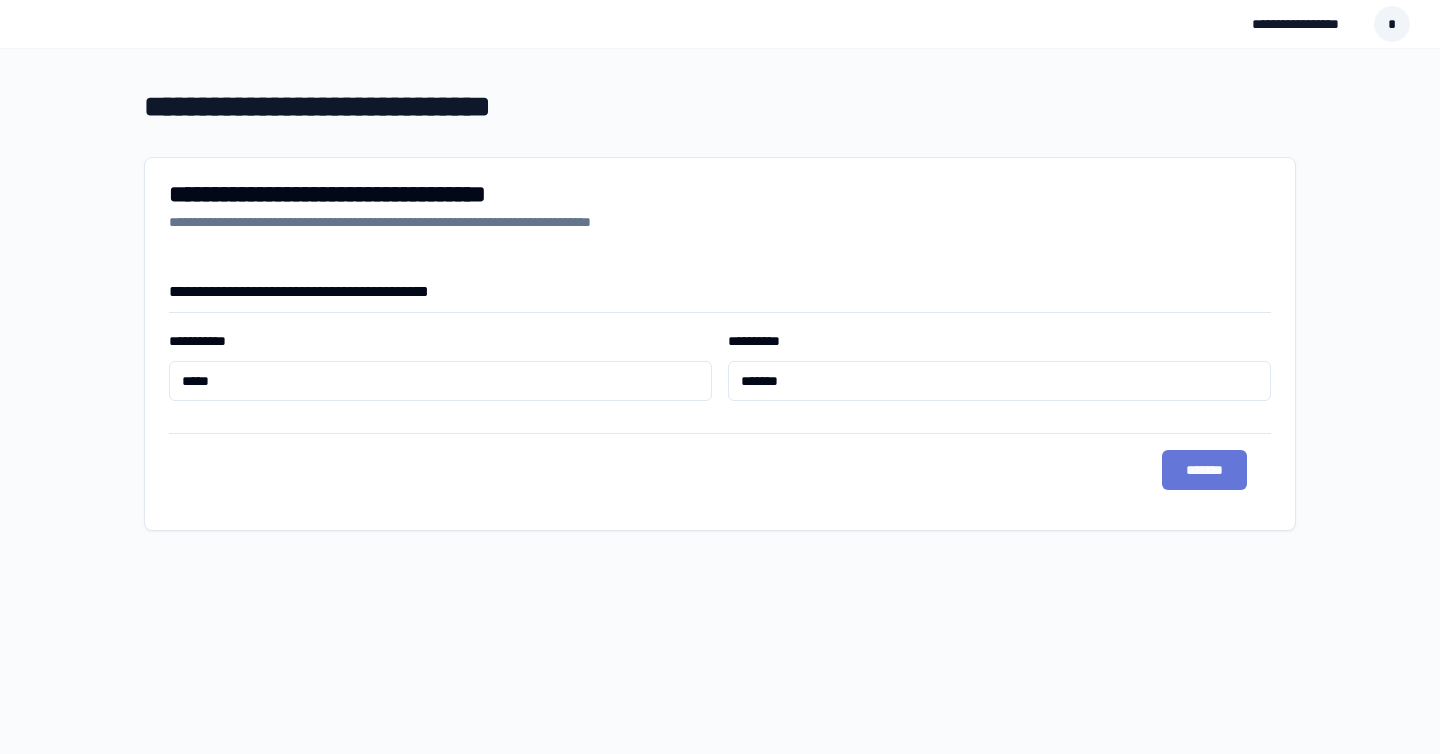 type on "*******" 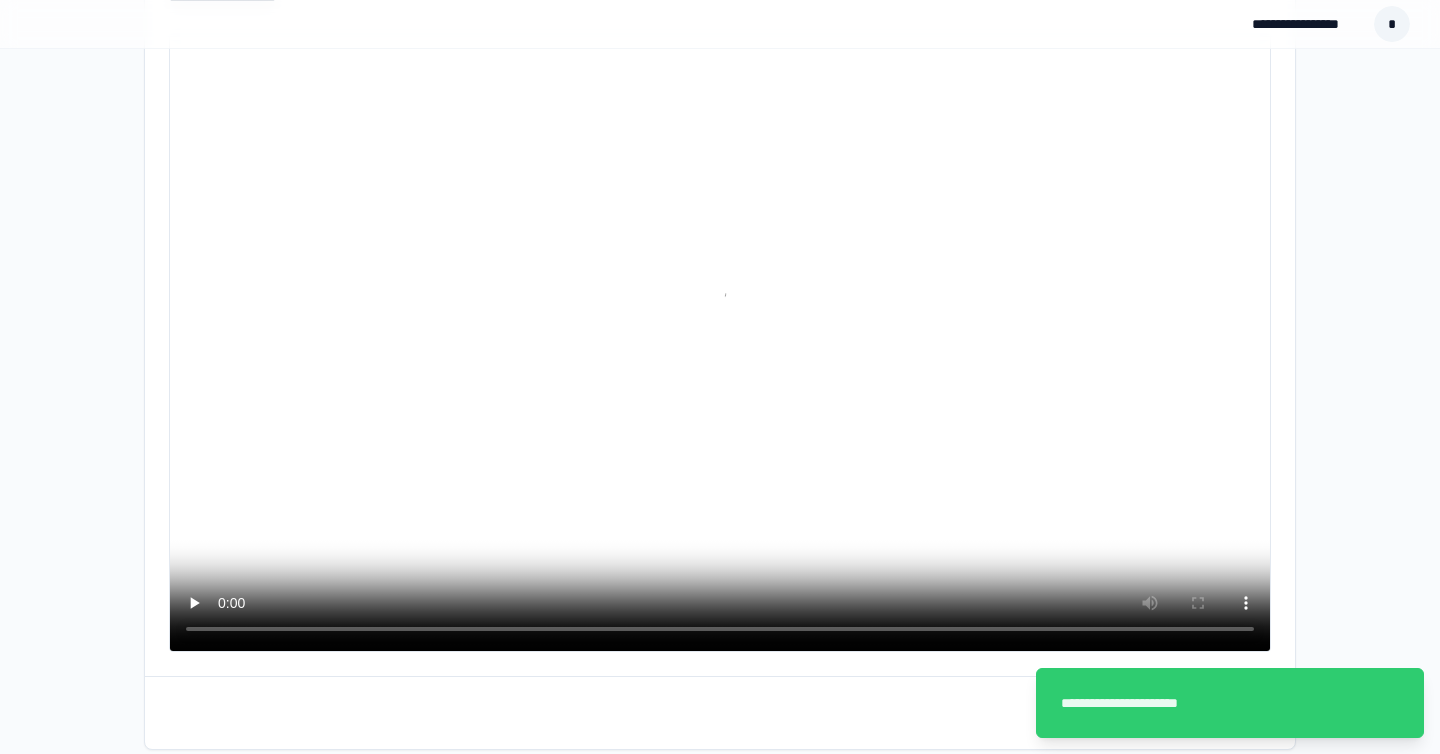 scroll, scrollTop: 261, scrollLeft: 0, axis: vertical 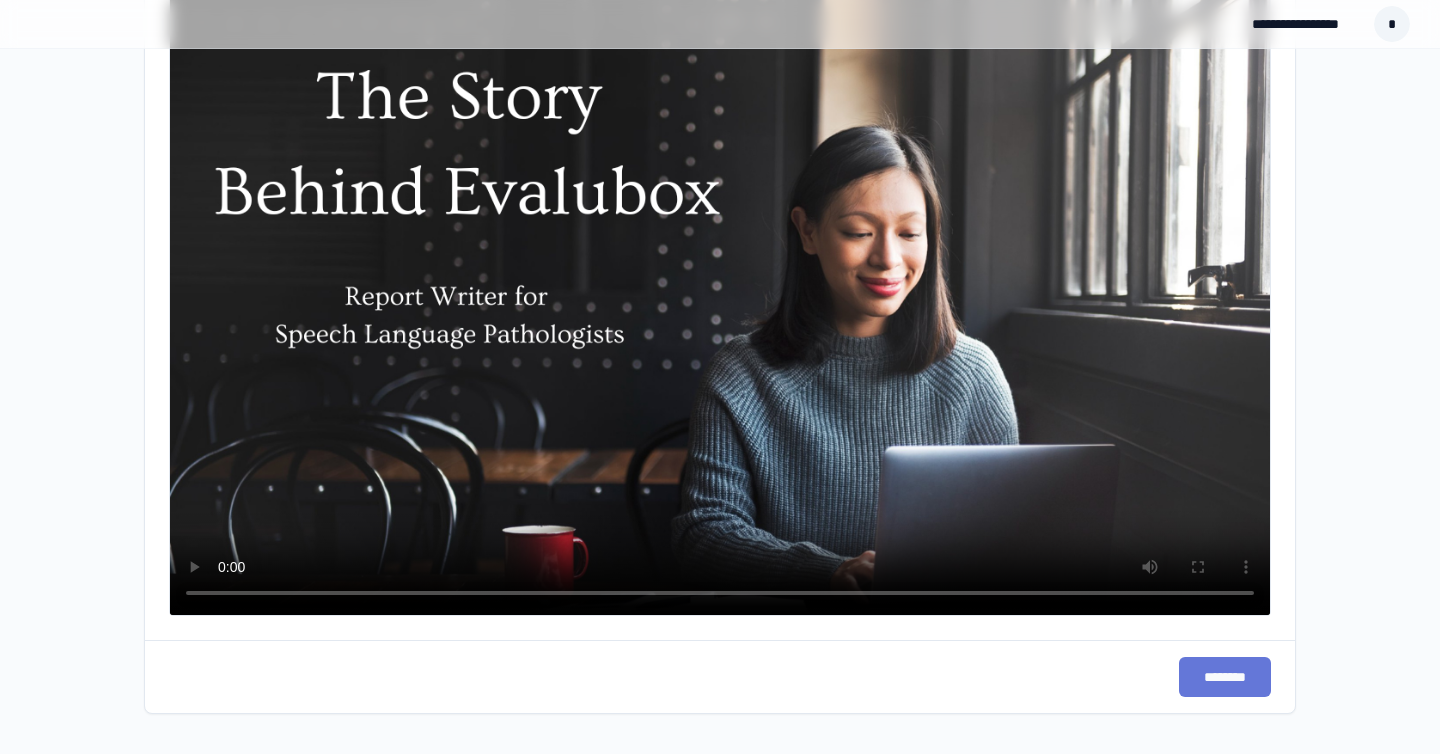 click on "********" at bounding box center (1225, 677) 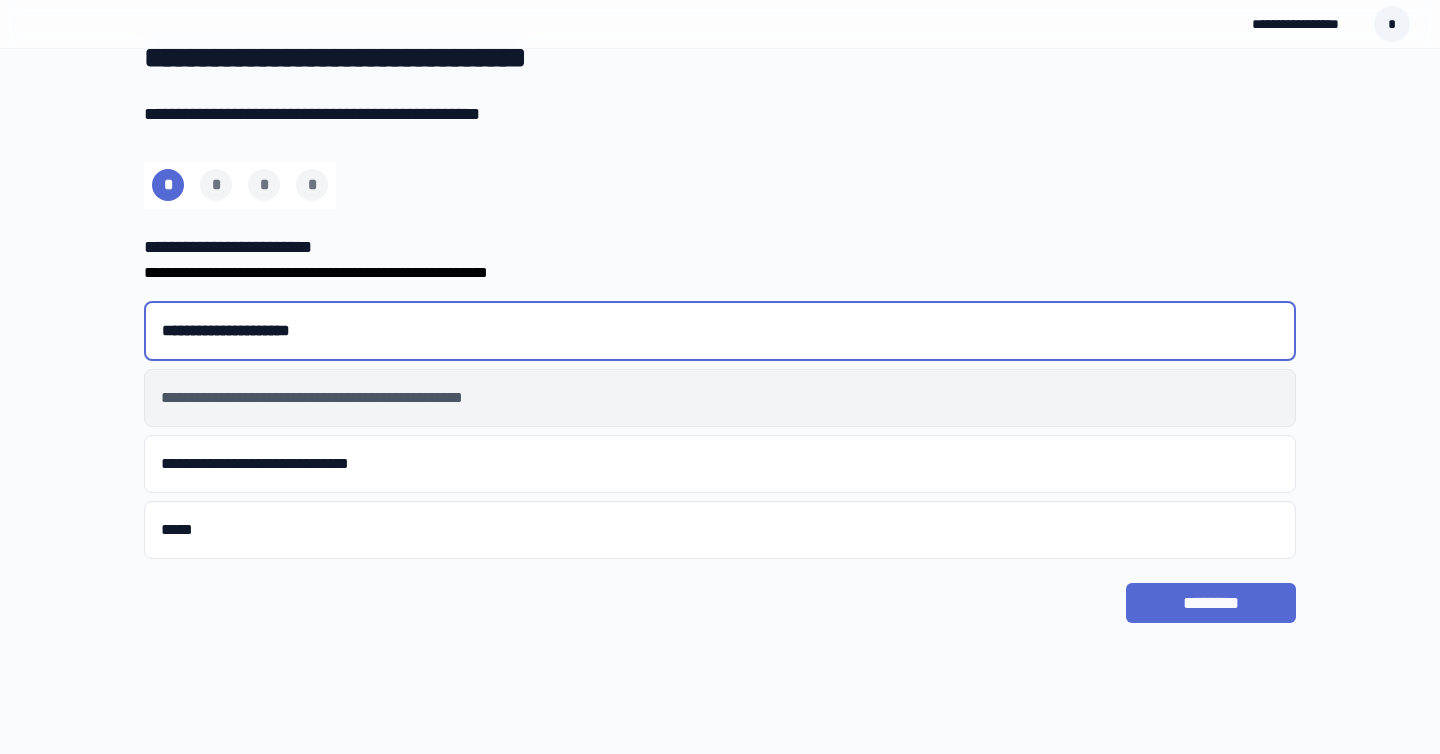 click on "**********" at bounding box center (720, 398) 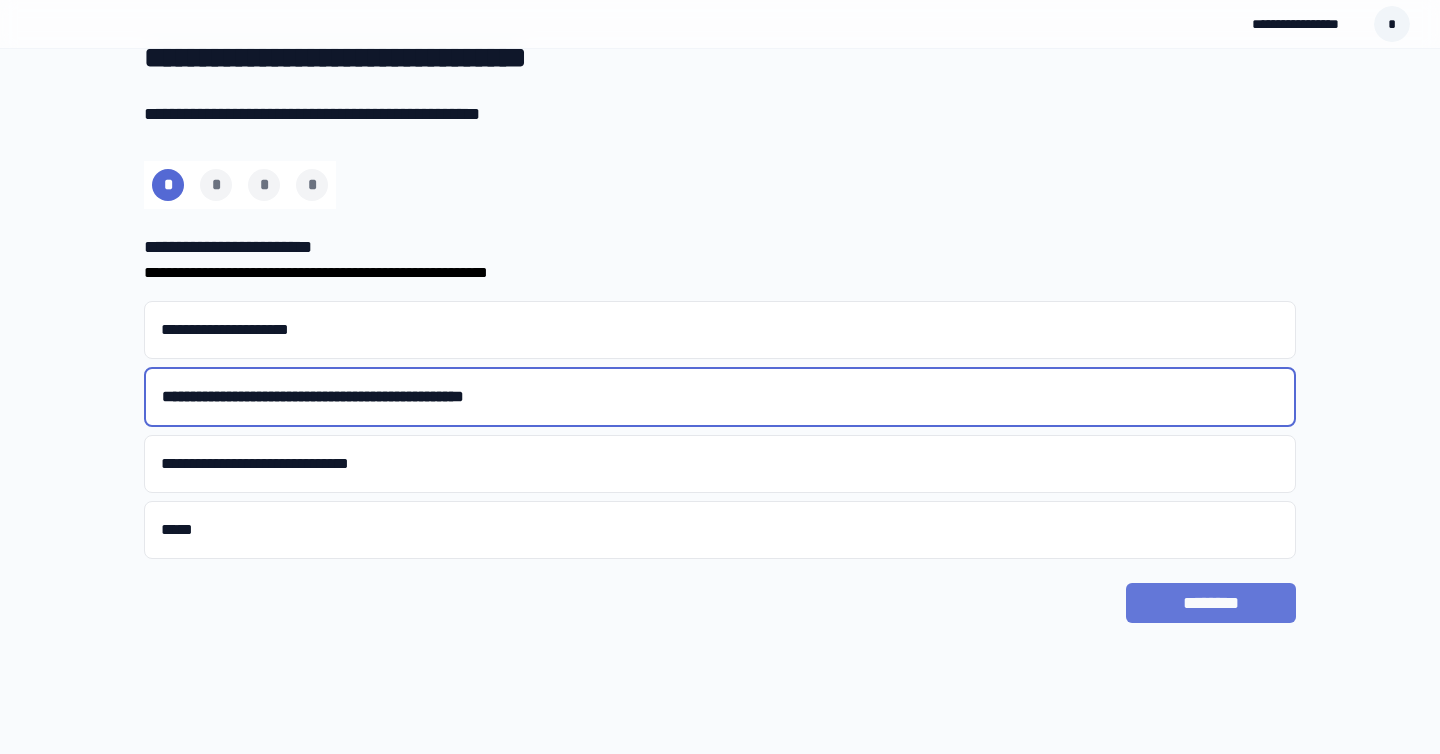 click on "********" at bounding box center (1211, 603) 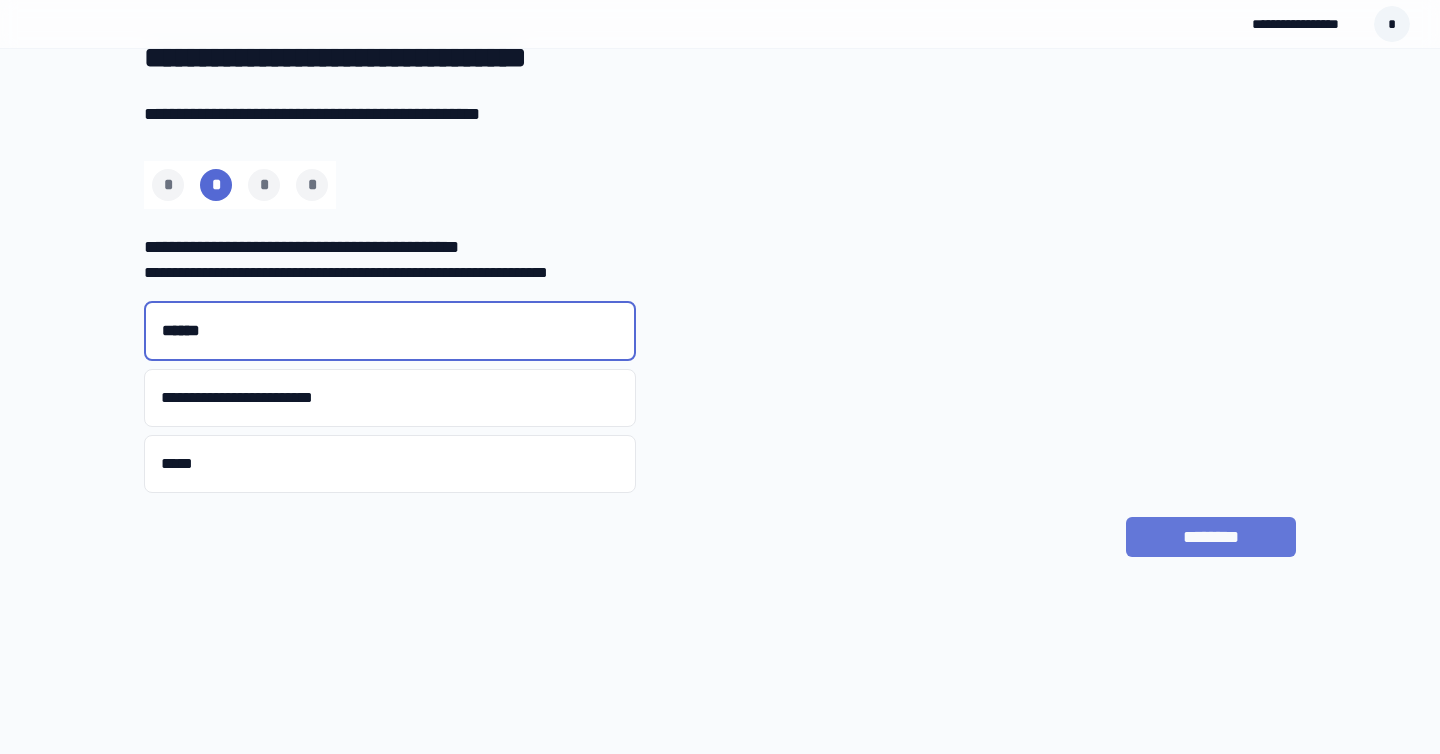 click on "********" at bounding box center [1211, 537] 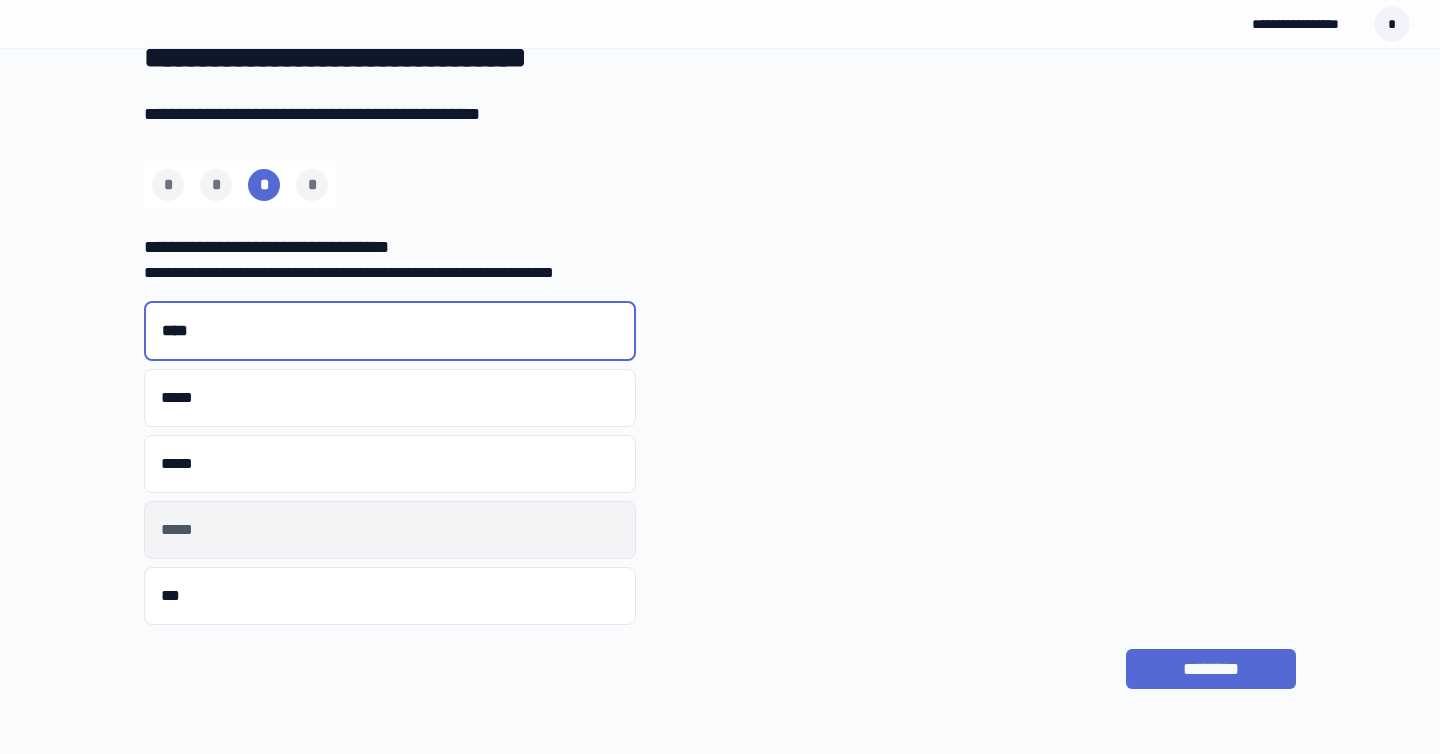 click on "*****" at bounding box center (390, 530) 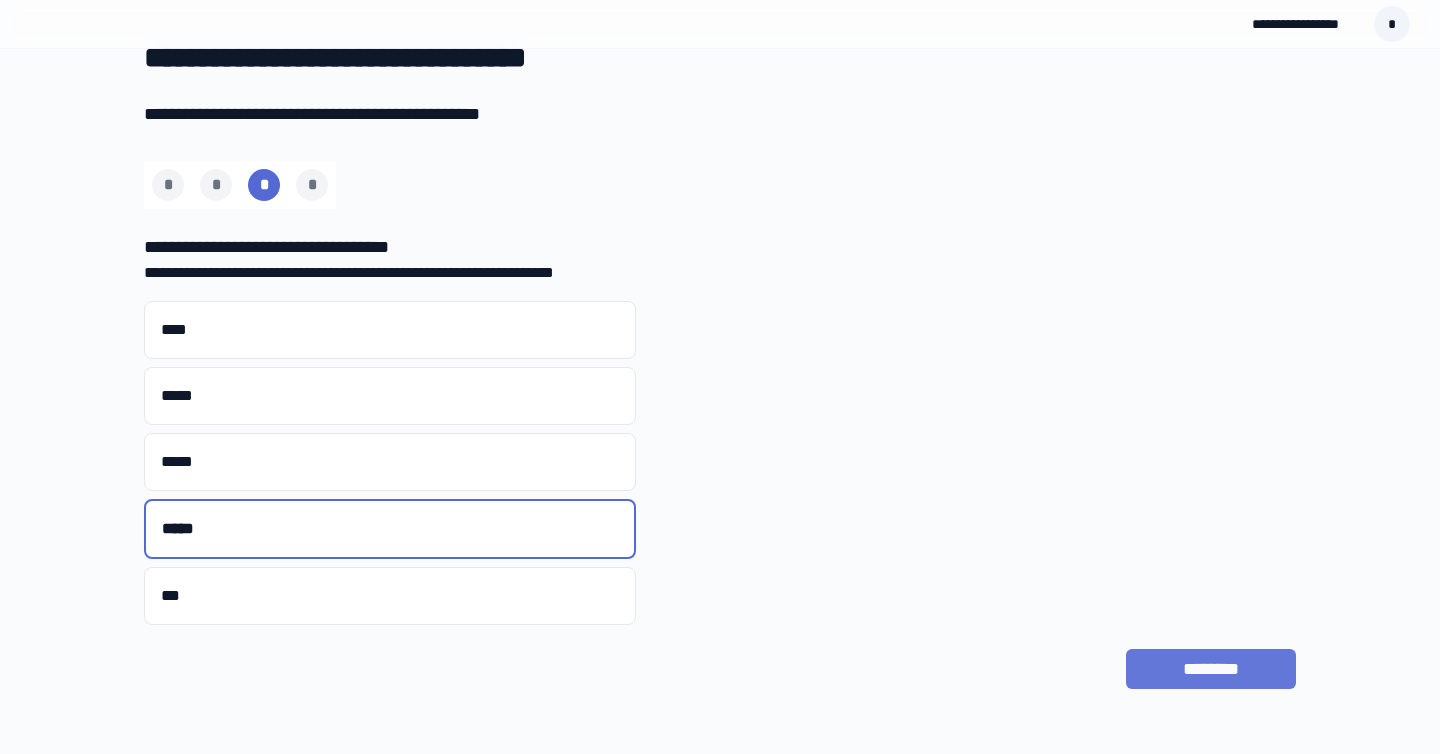 click on "********" at bounding box center [1211, 669] 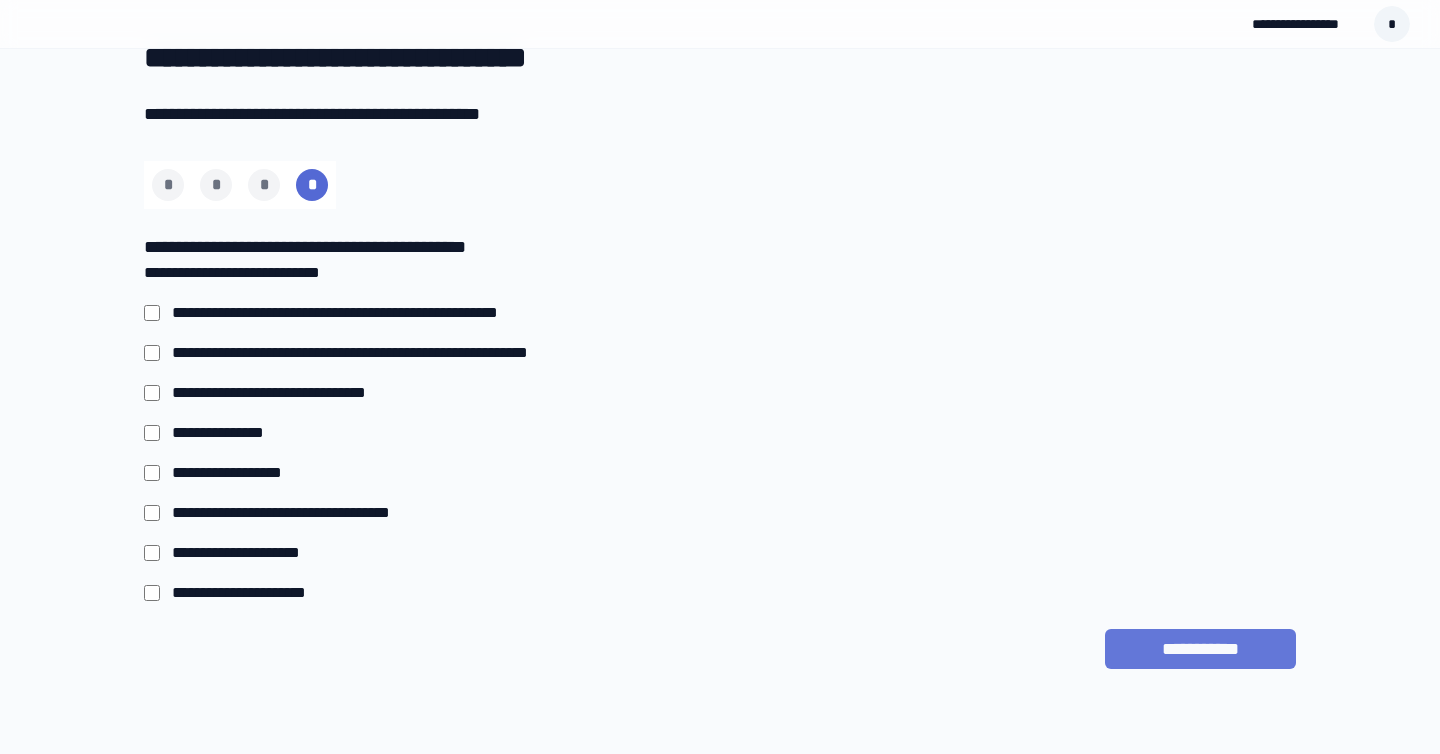 click on "**********" at bounding box center [1200, 649] 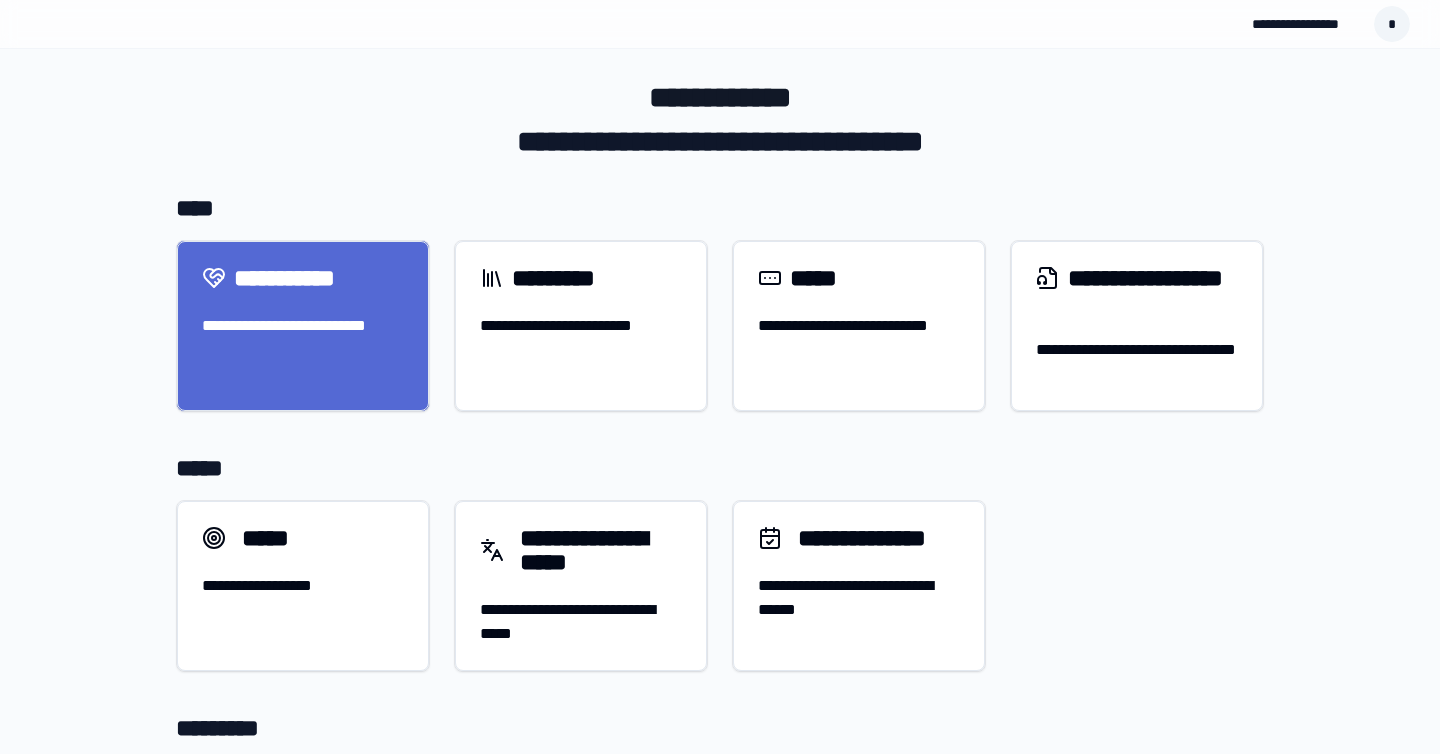 click on "**********" at bounding box center [303, 338] 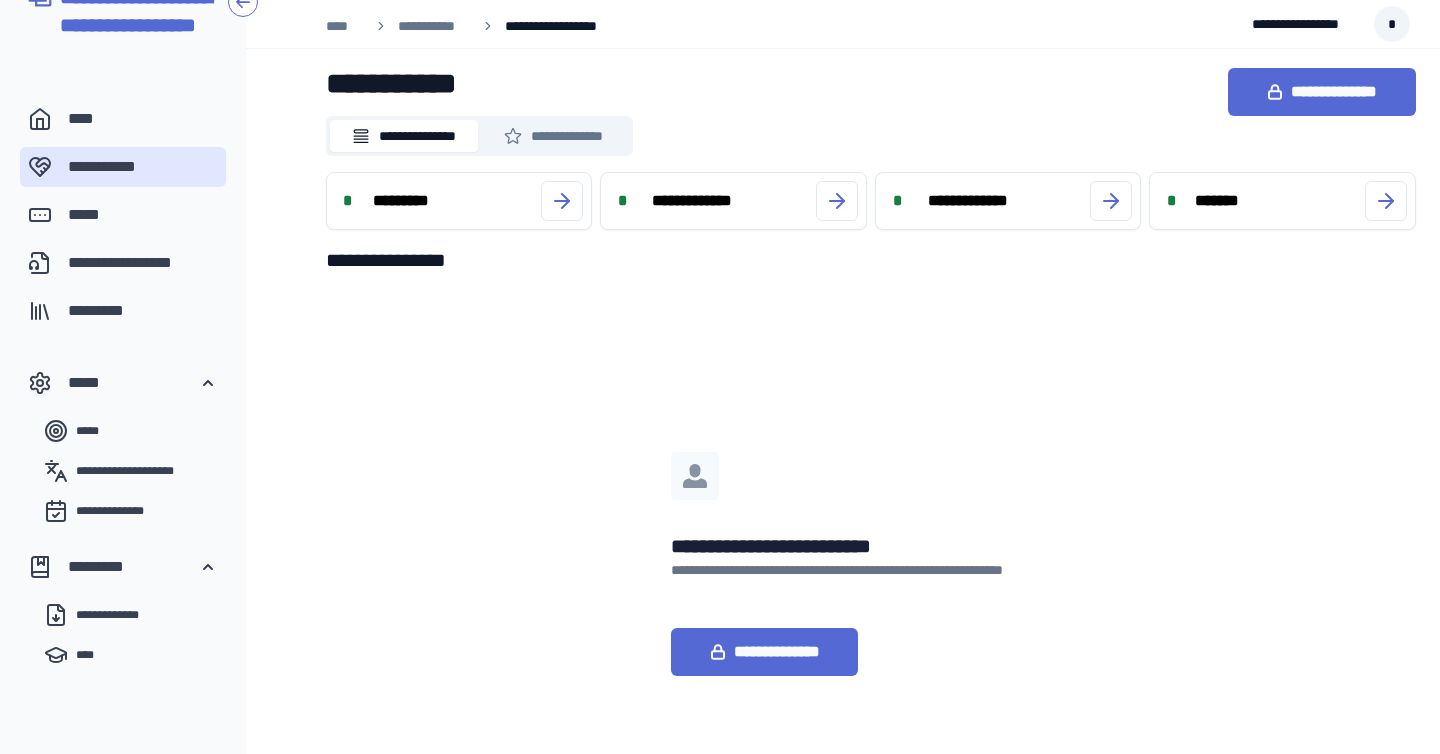 scroll, scrollTop: 0, scrollLeft: 0, axis: both 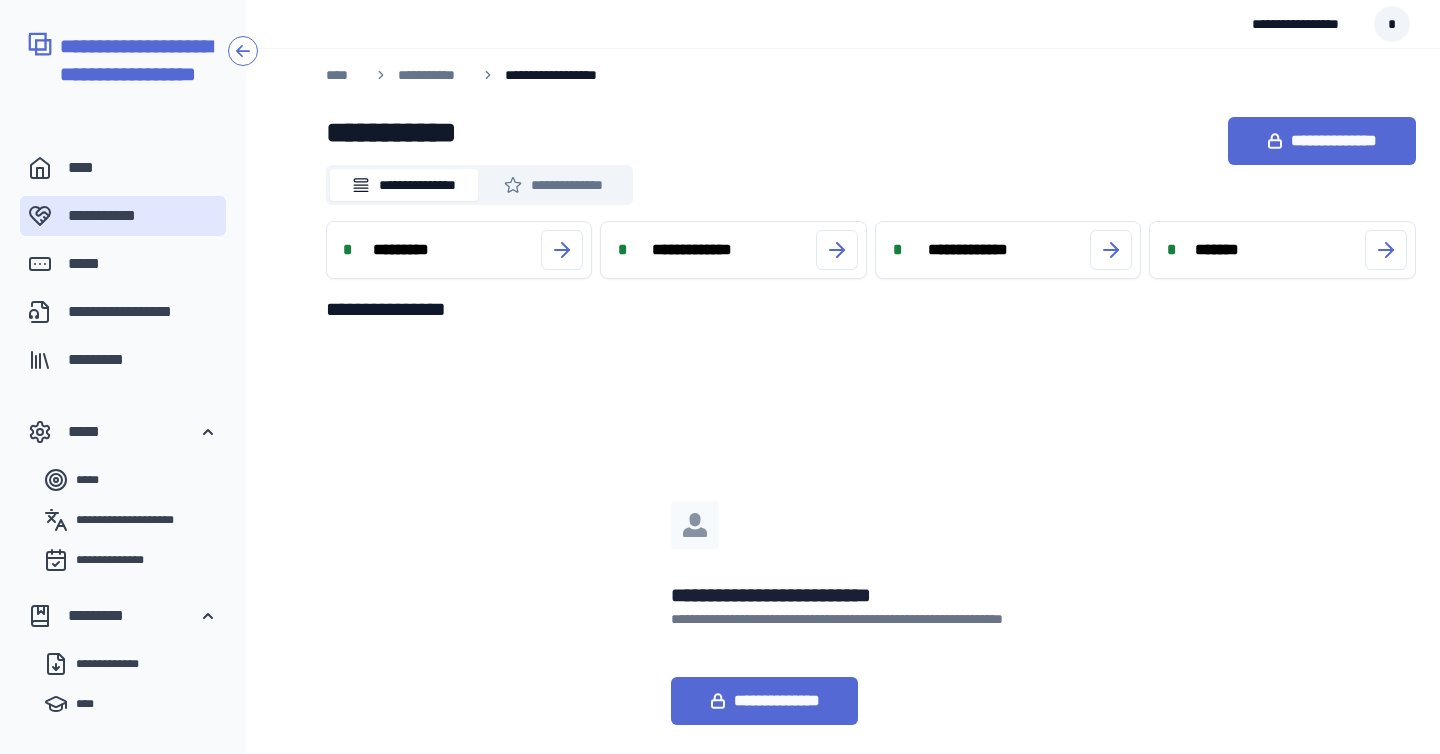 click 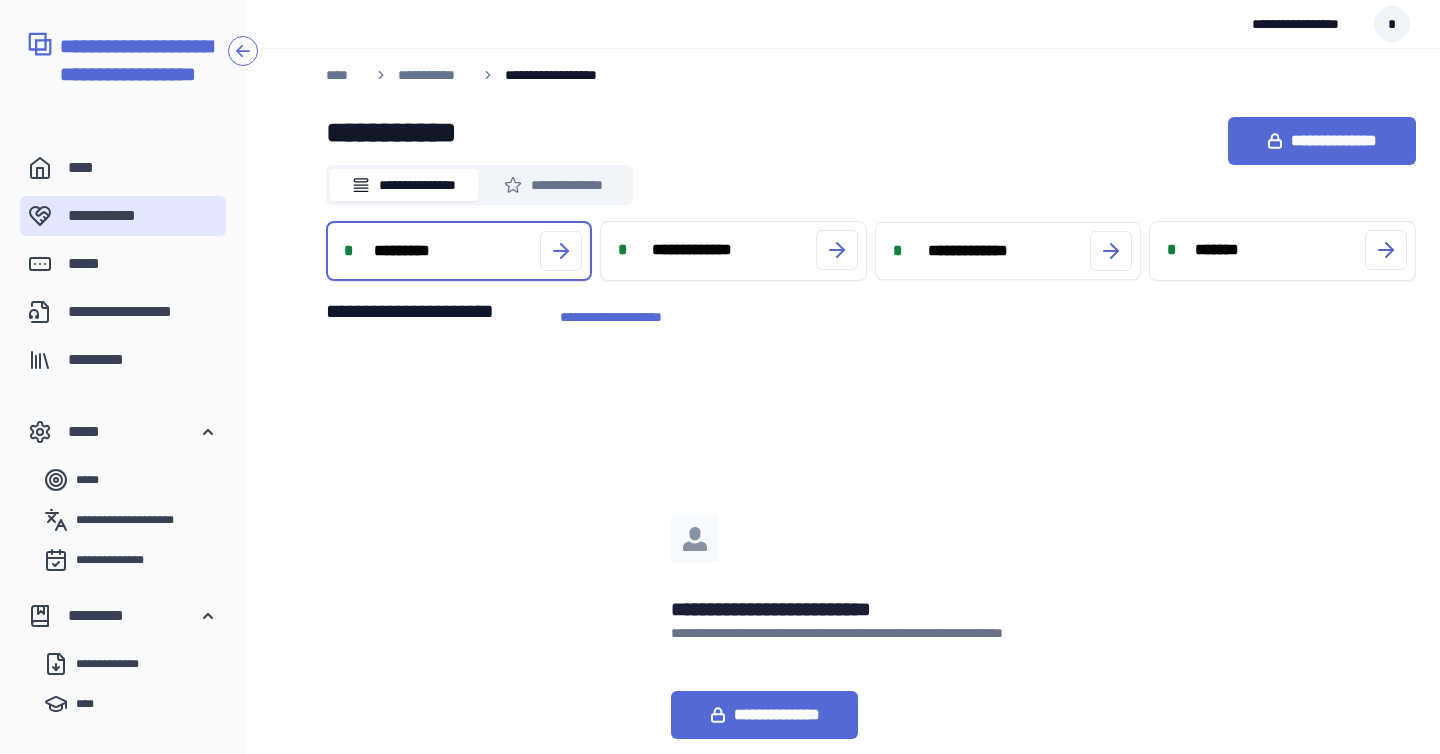 click 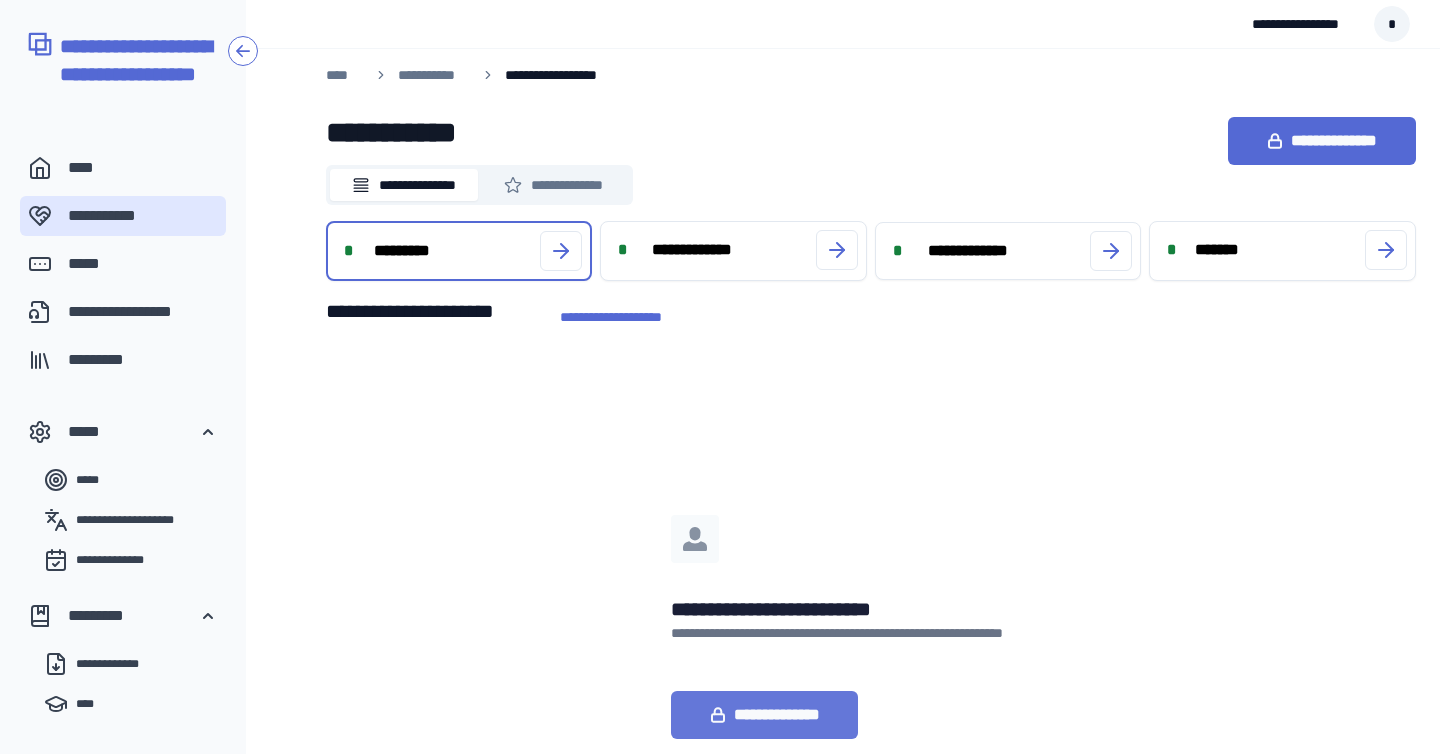 click on "**********" at bounding box center (765, 715) 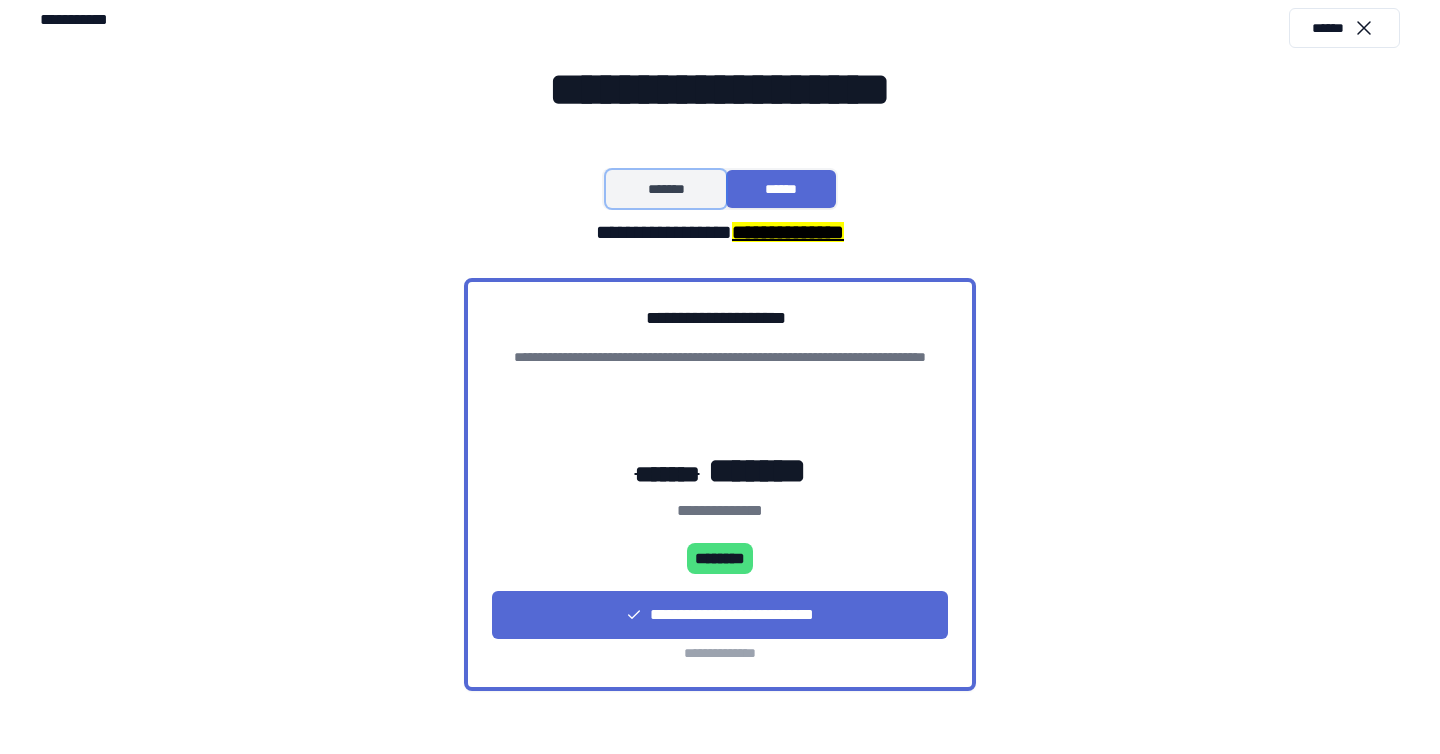 click on "*******" at bounding box center [665, 189] 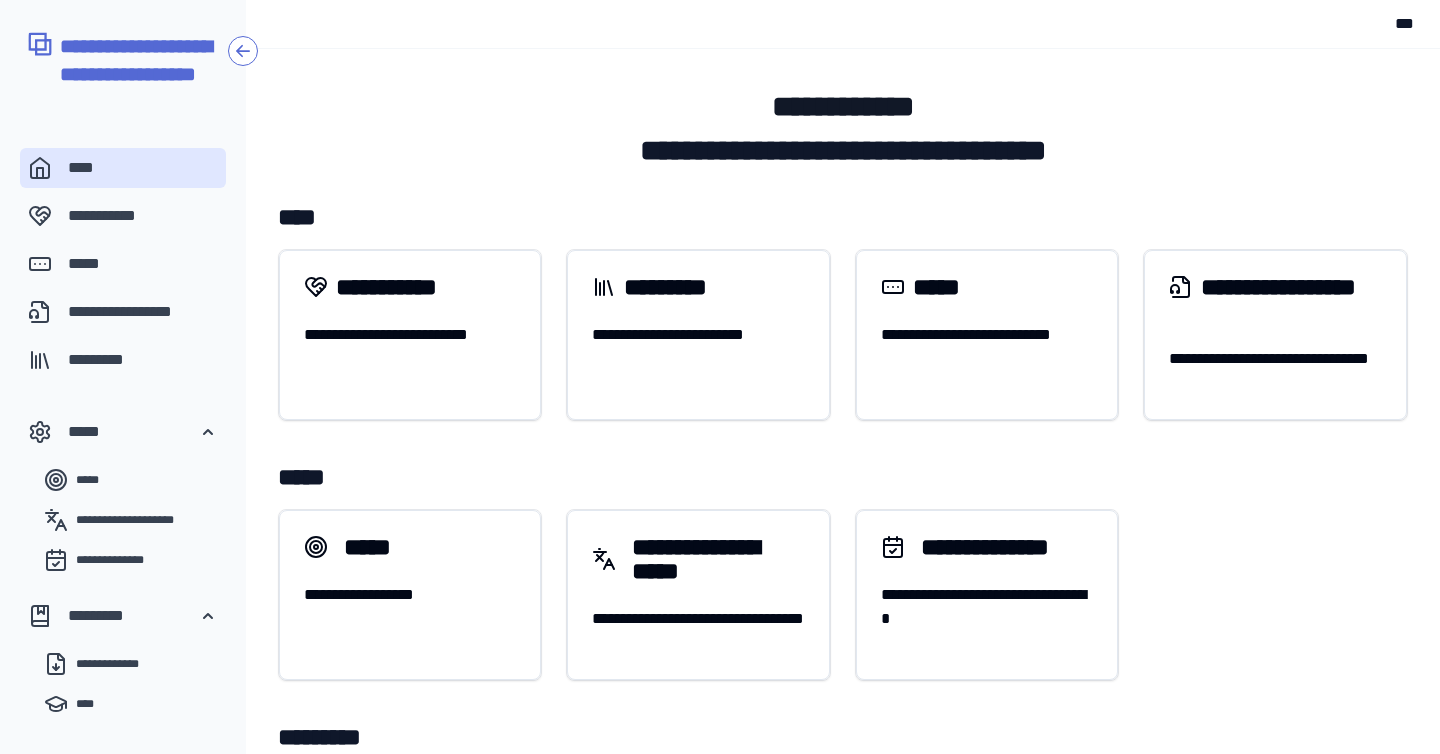 scroll, scrollTop: 49, scrollLeft: 0, axis: vertical 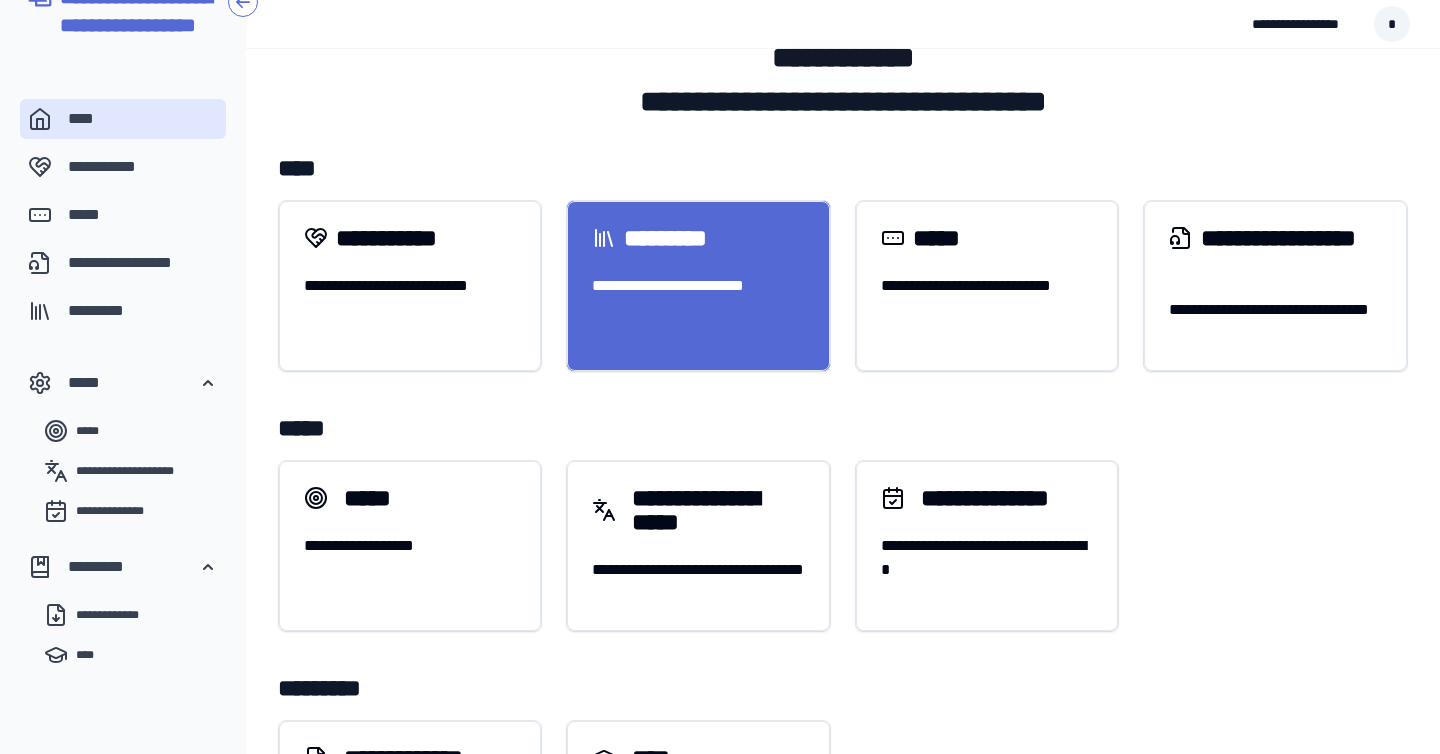 click on "*********" at bounding box center [698, 238] 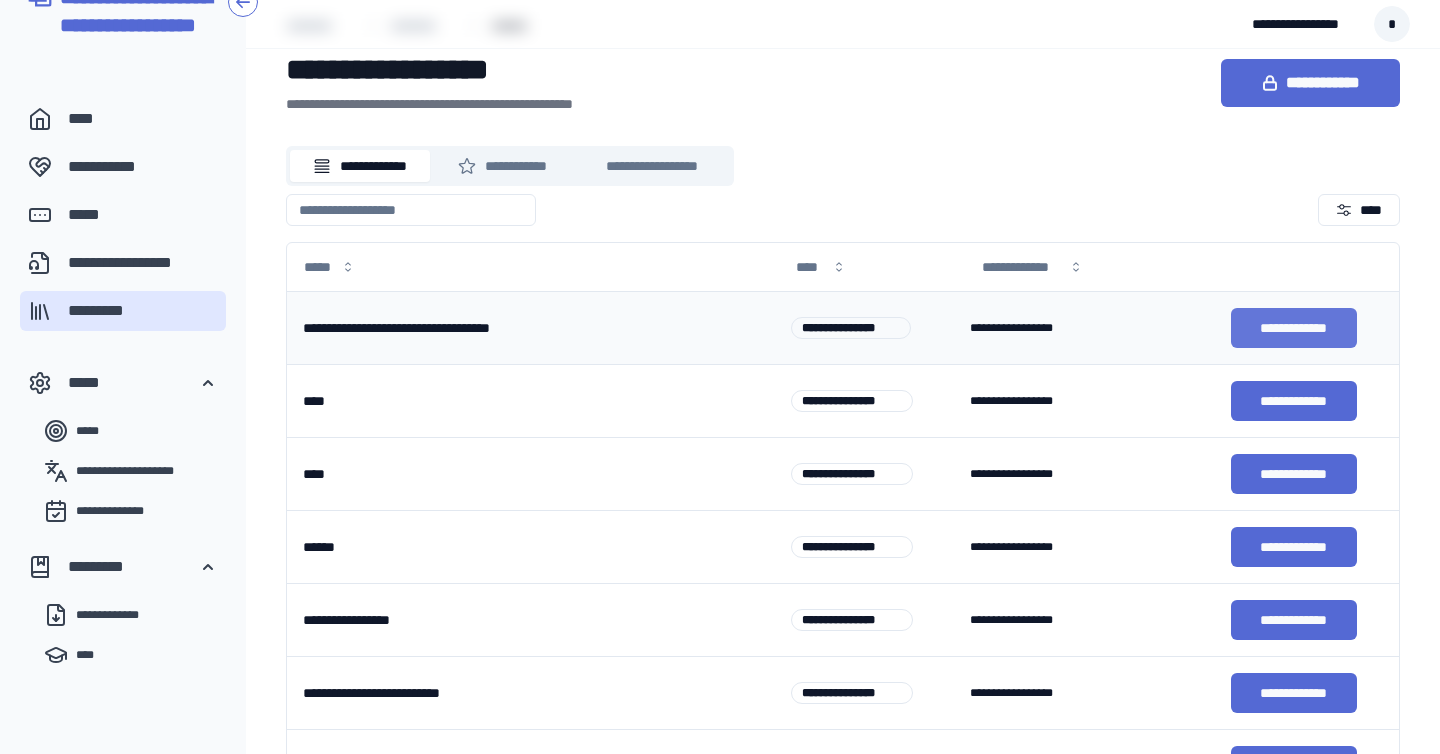 click on "**********" at bounding box center (1294, 328) 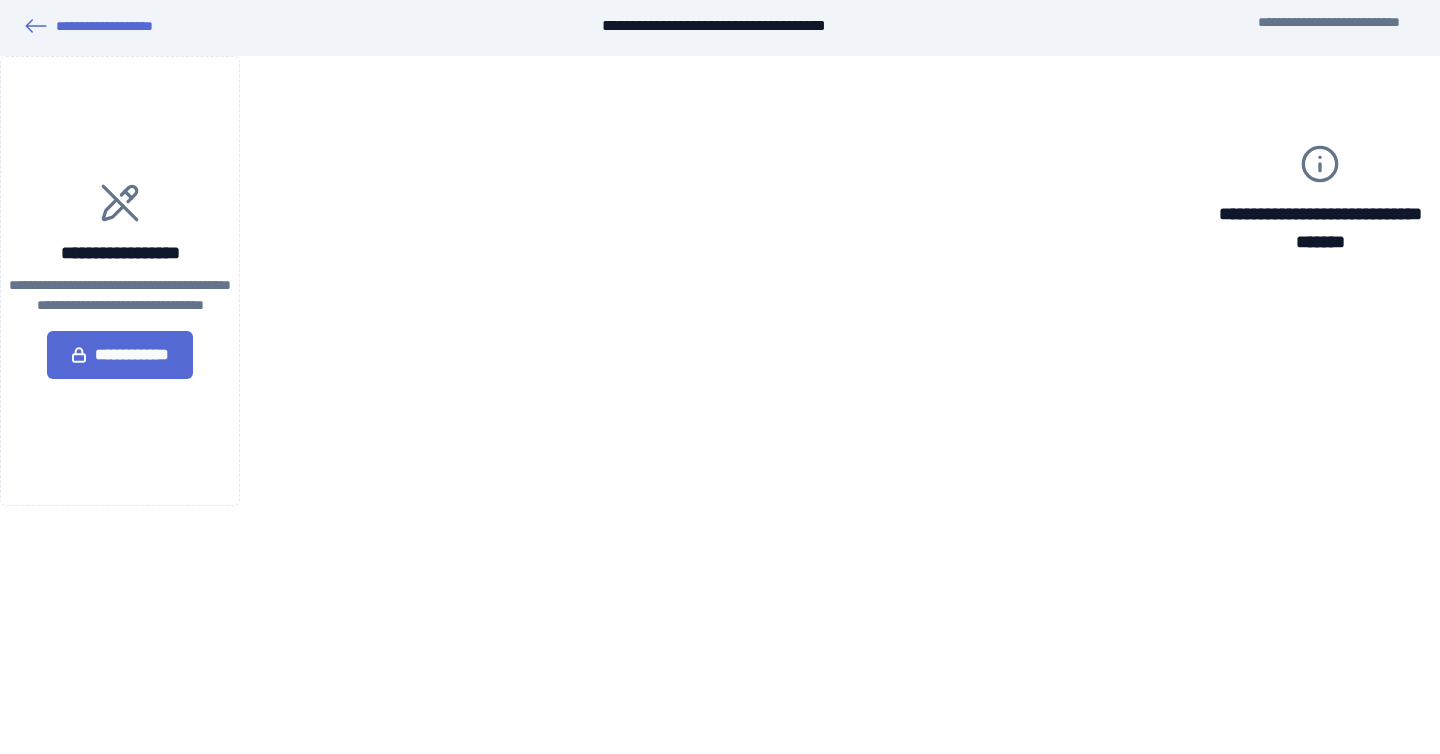 scroll, scrollTop: 4, scrollLeft: 0, axis: vertical 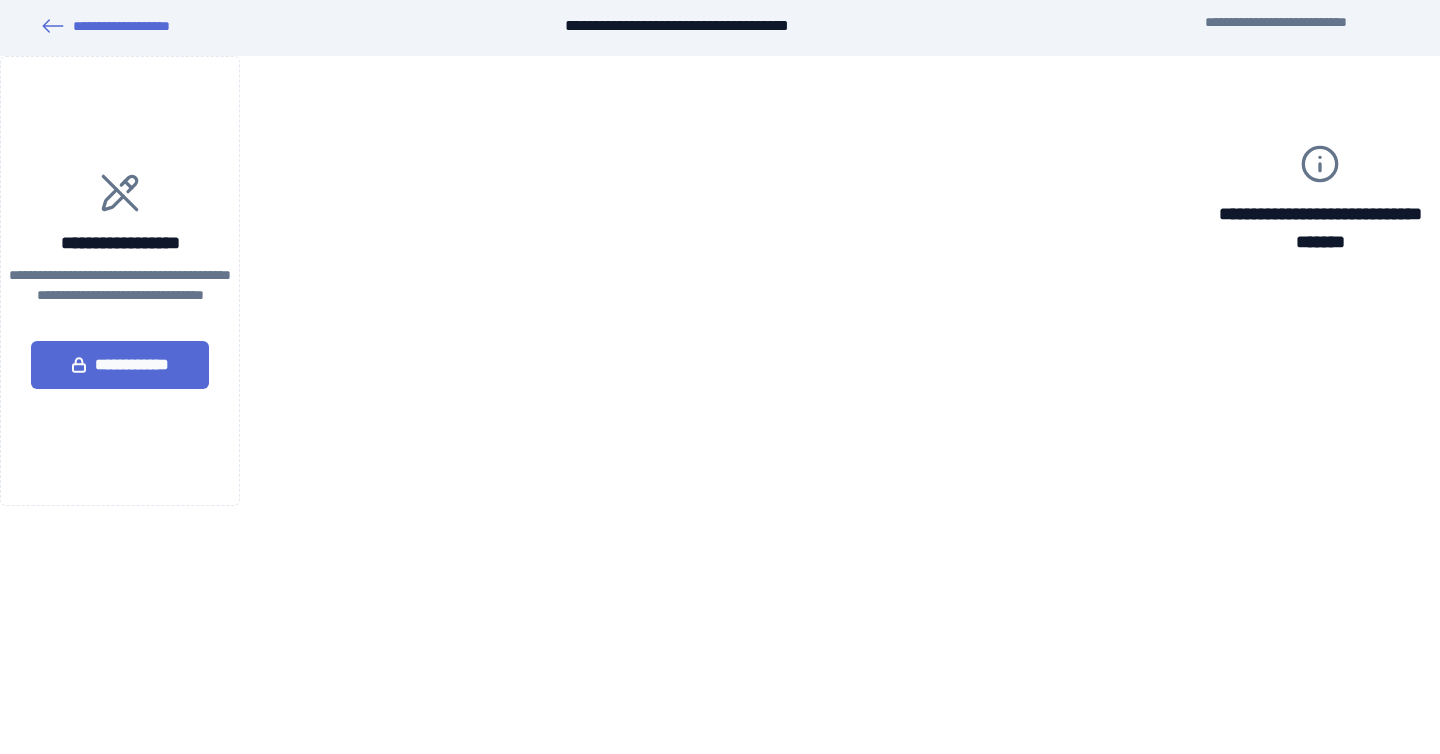 type on "**********" 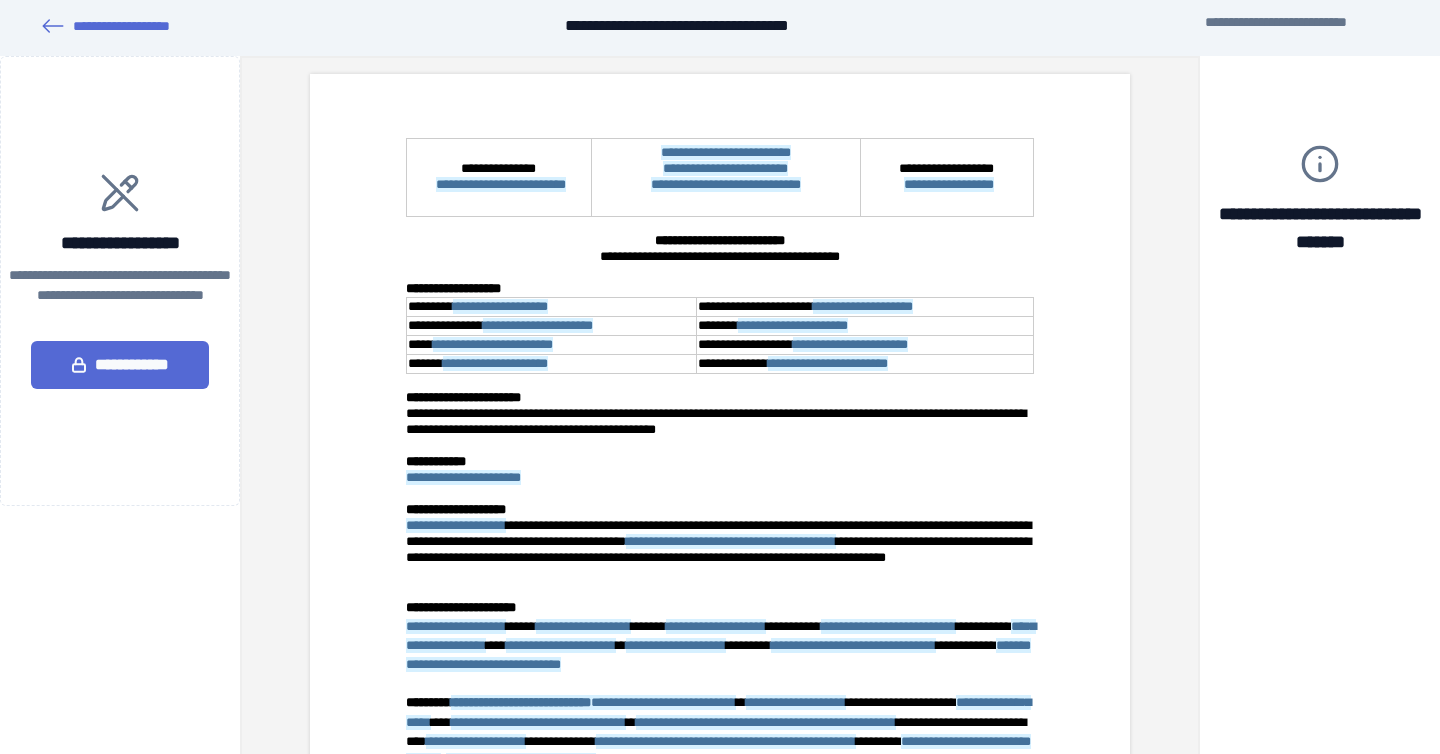 scroll, scrollTop: 0, scrollLeft: 0, axis: both 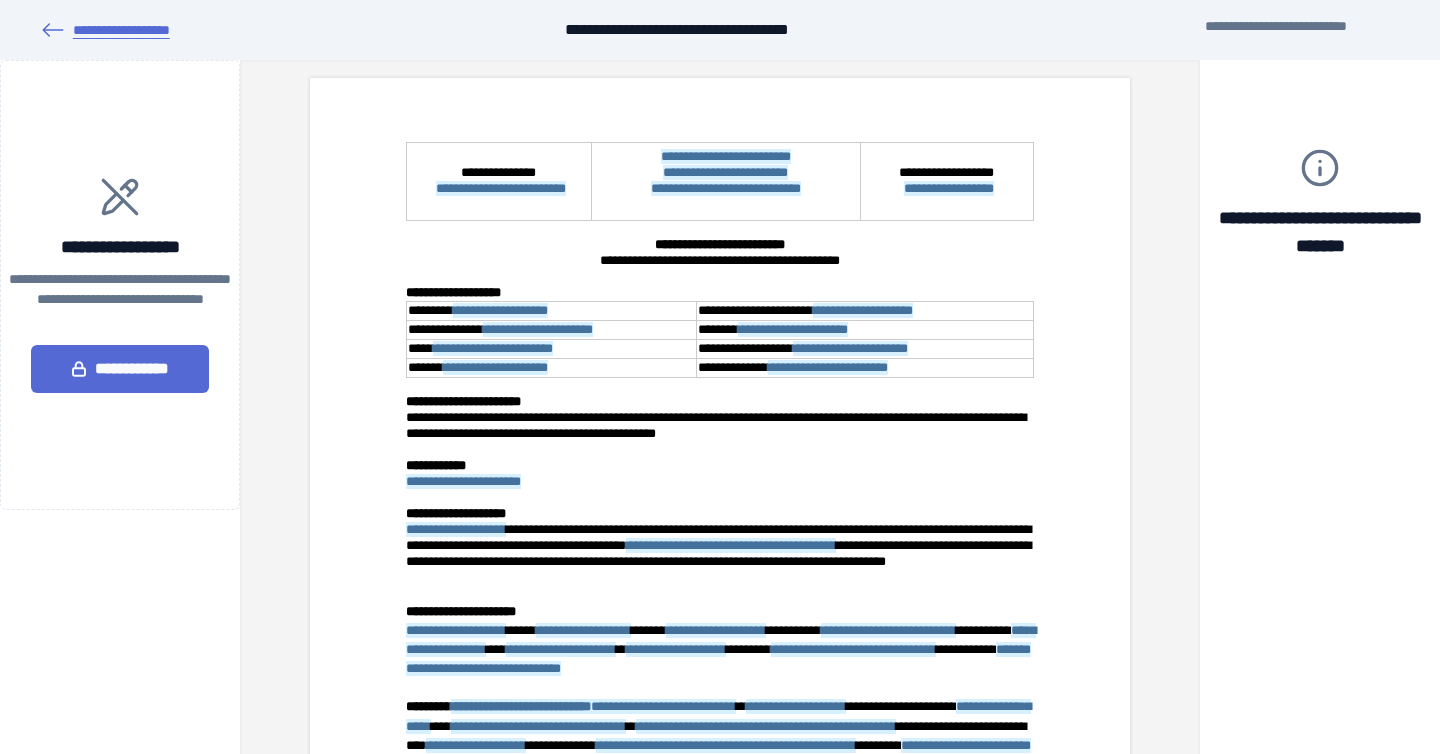 click 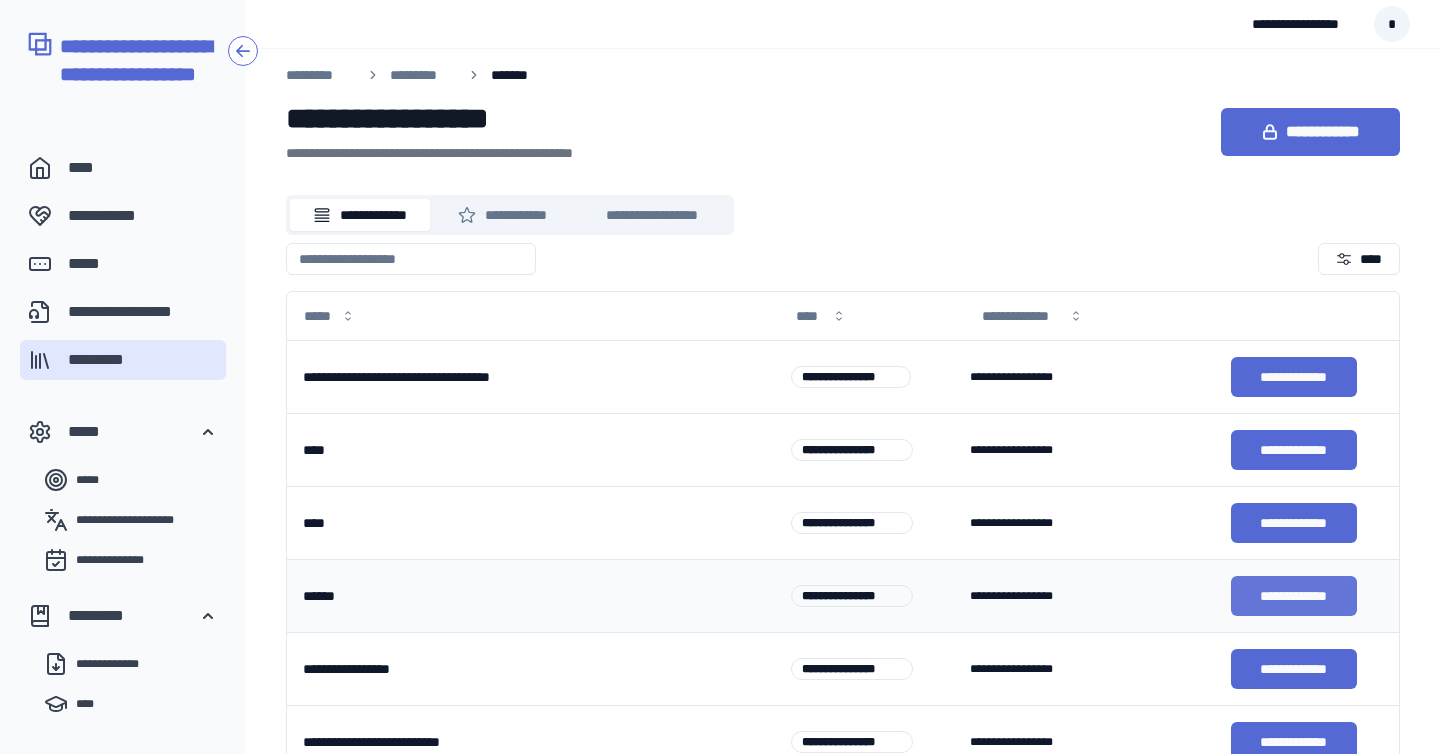 click on "**********" at bounding box center [1294, 596] 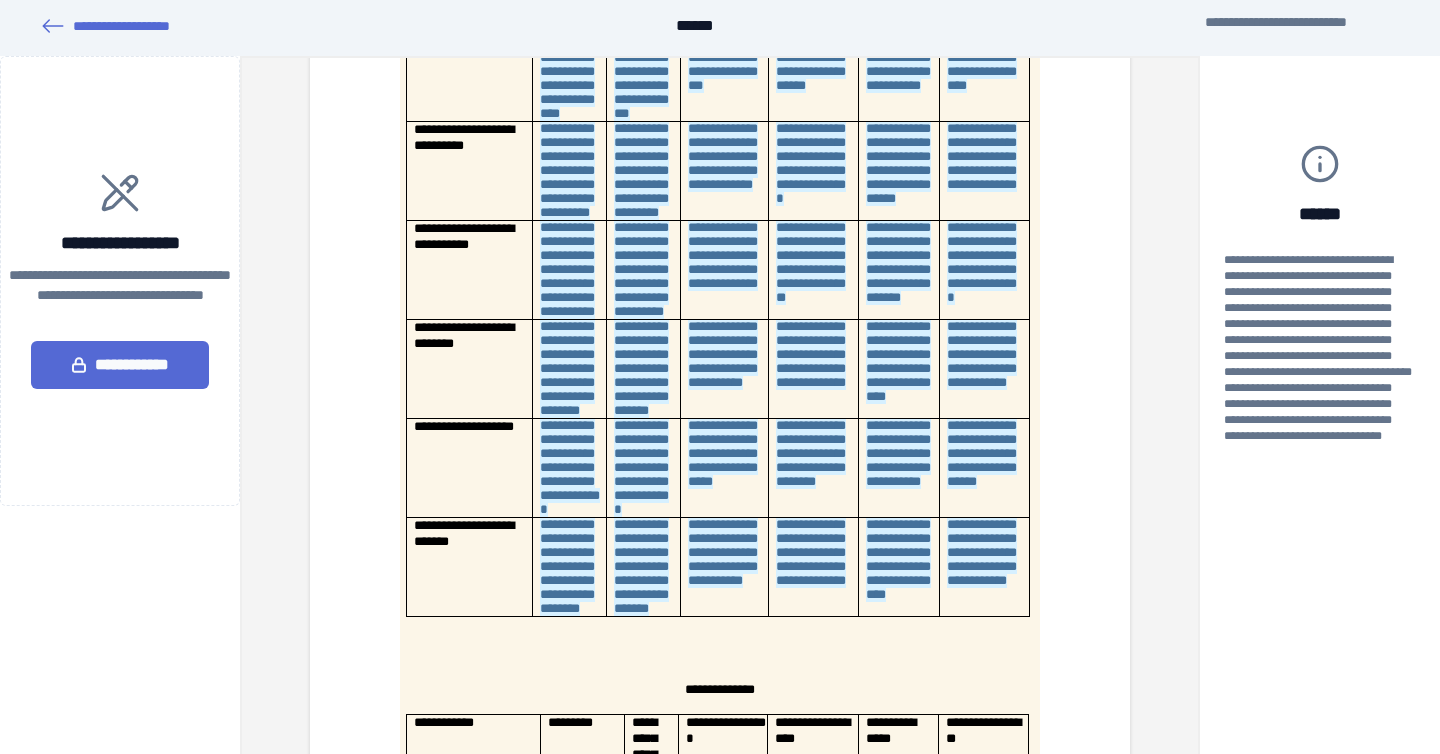 scroll, scrollTop: 0, scrollLeft: 0, axis: both 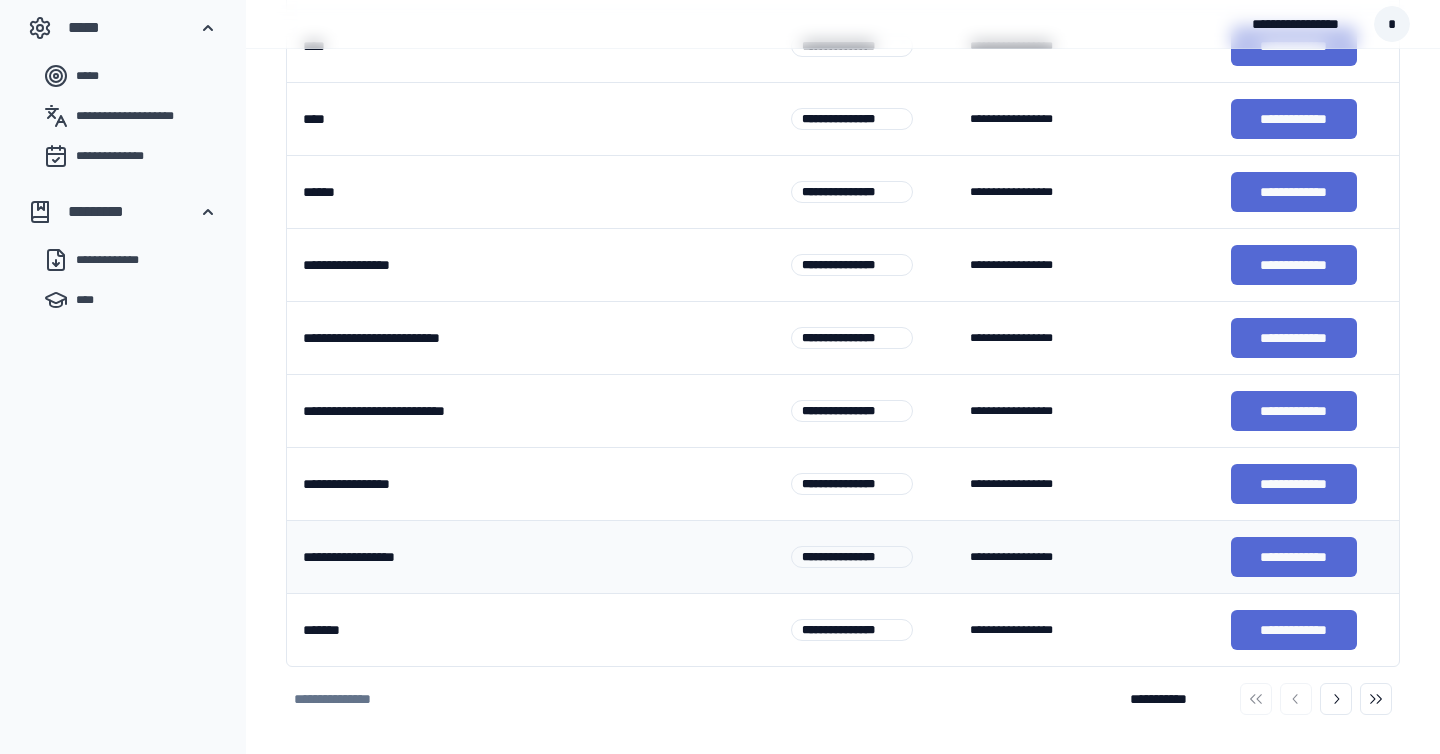 click on "**********" at bounding box center [496, 557] 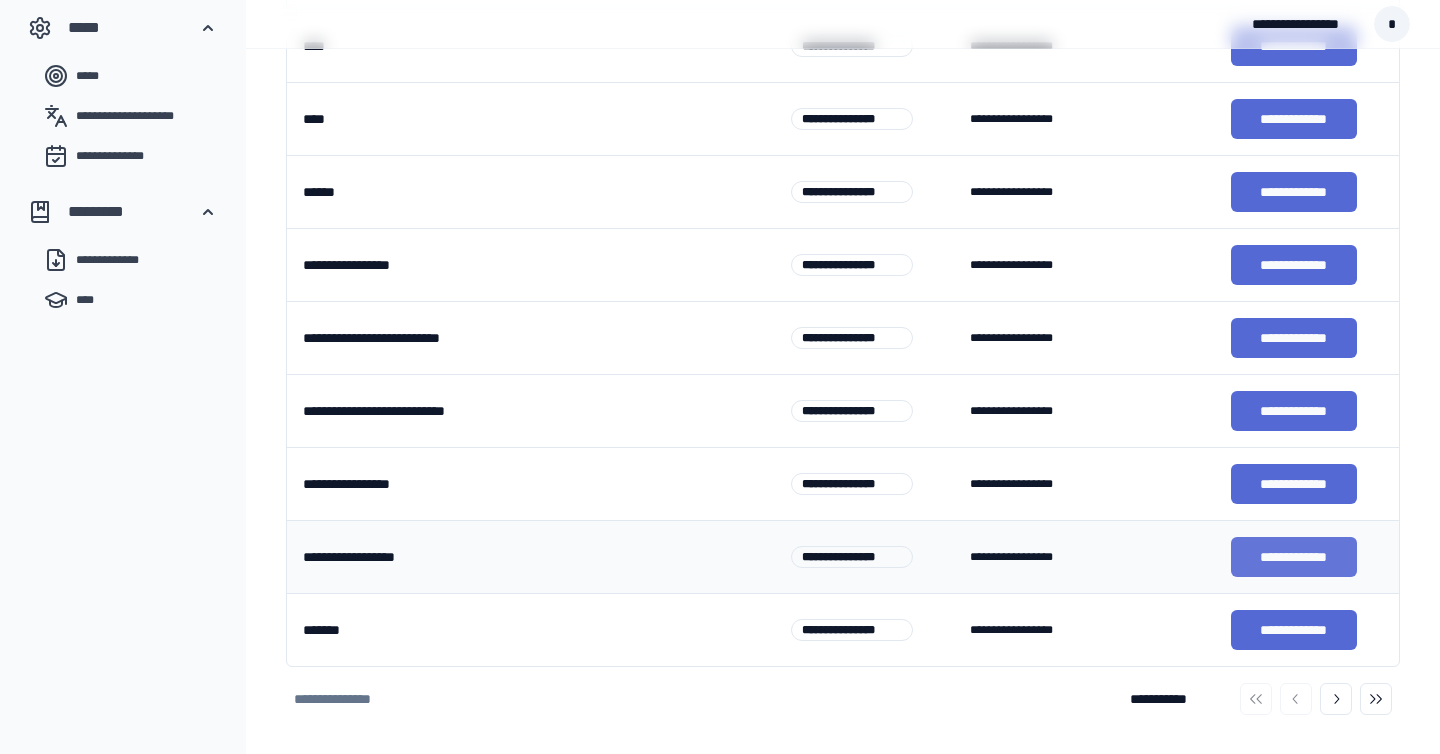 click on "**********" at bounding box center [1294, 557] 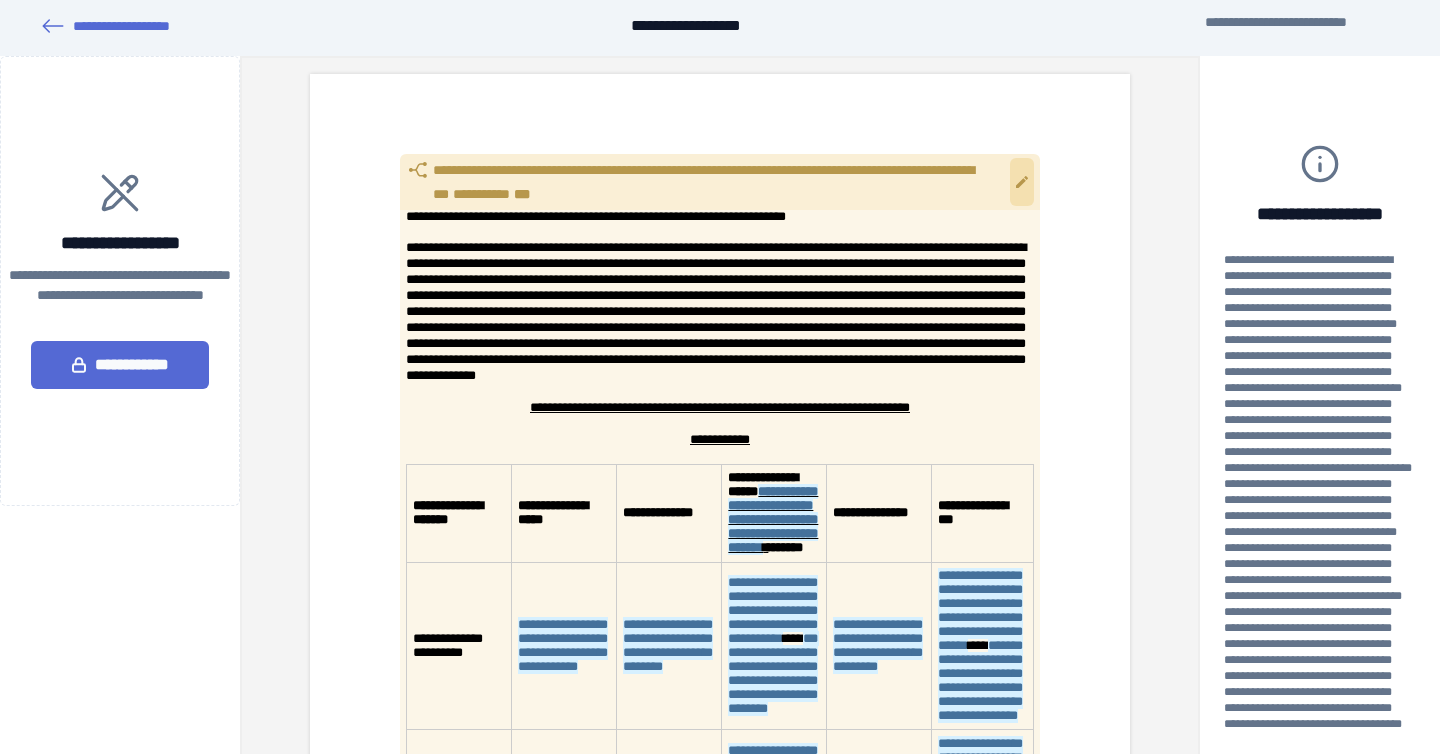 scroll, scrollTop: 0, scrollLeft: 0, axis: both 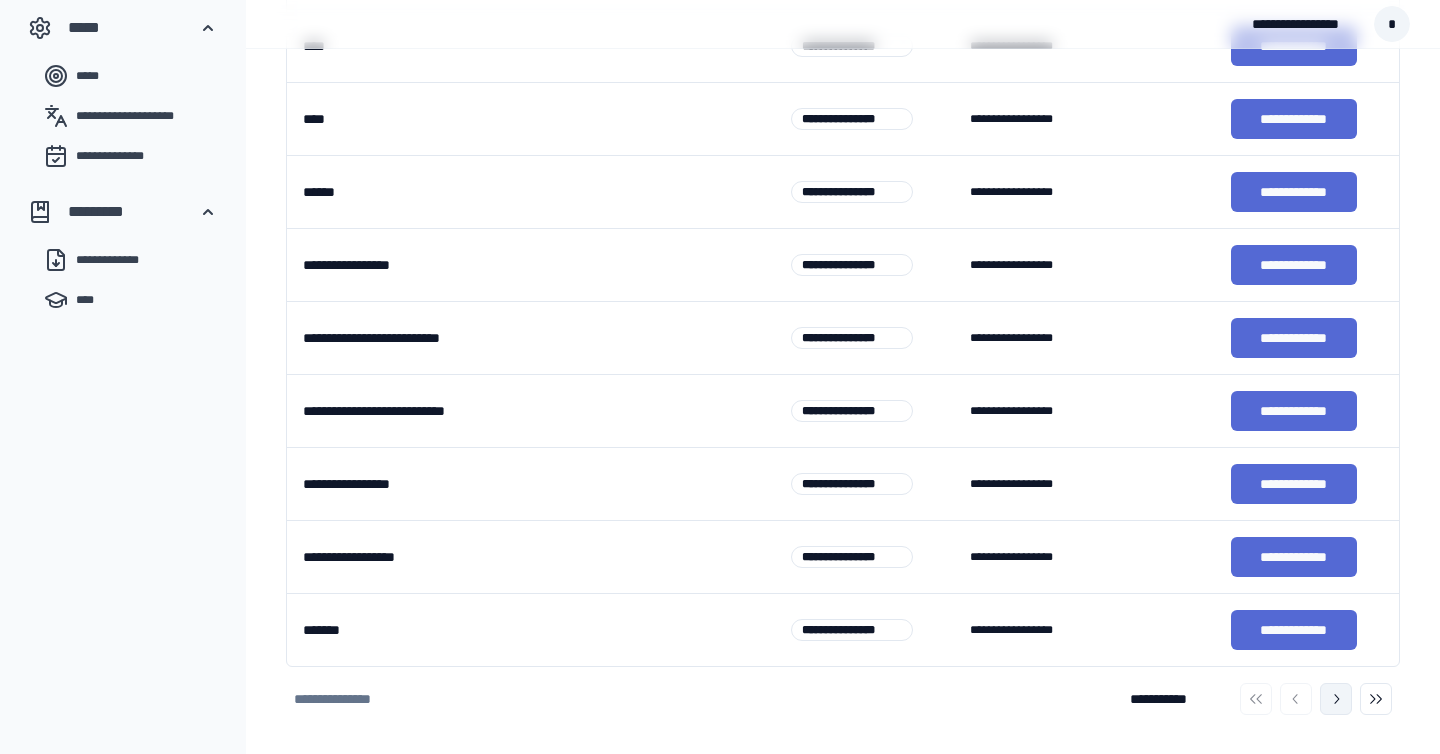 click 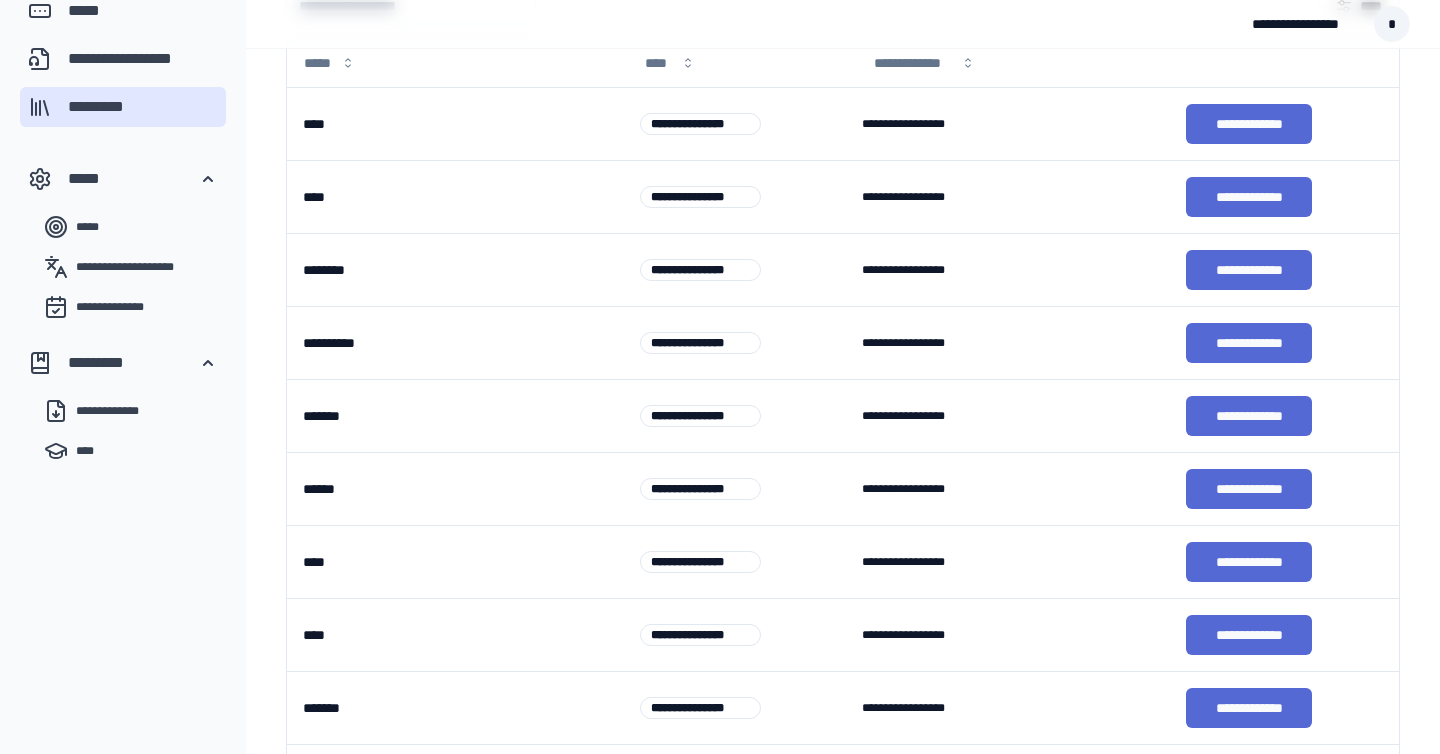 scroll, scrollTop: 404, scrollLeft: 0, axis: vertical 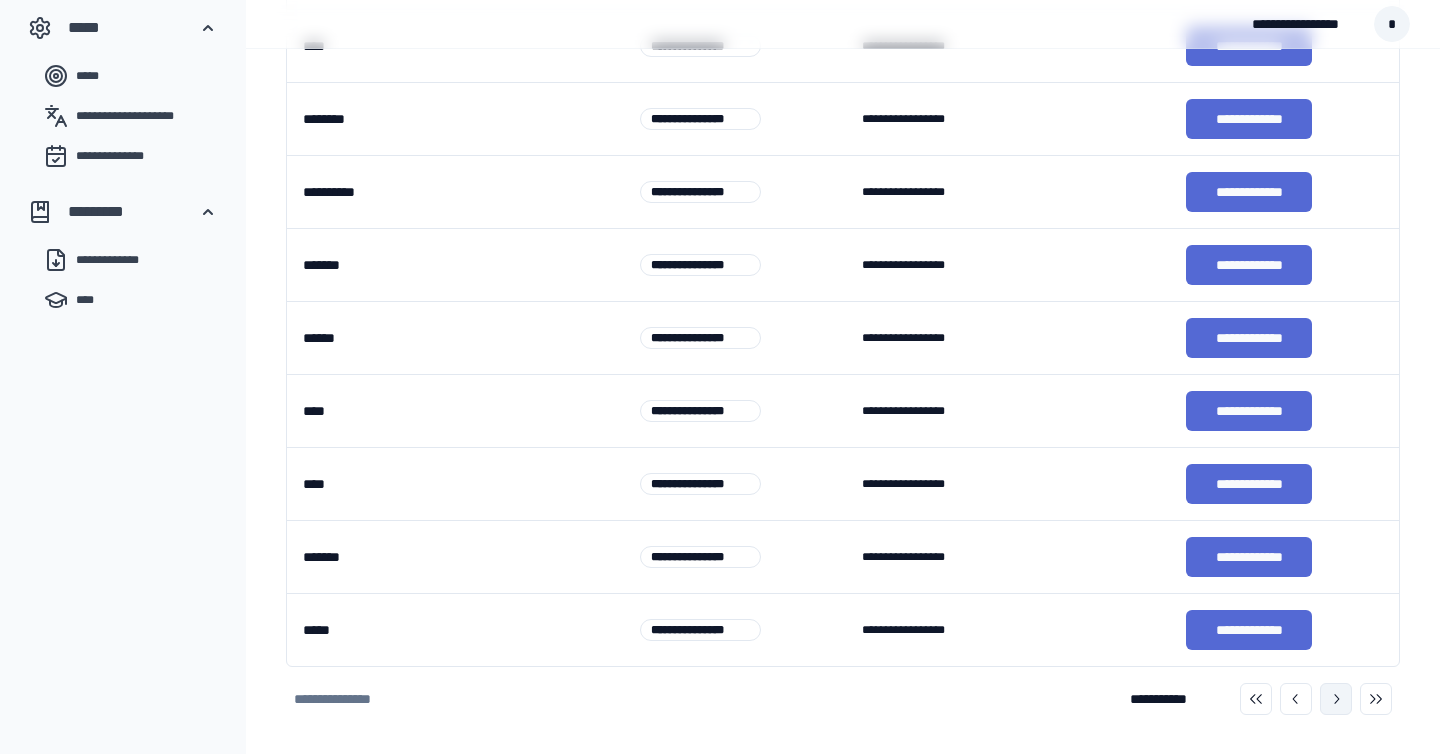 click 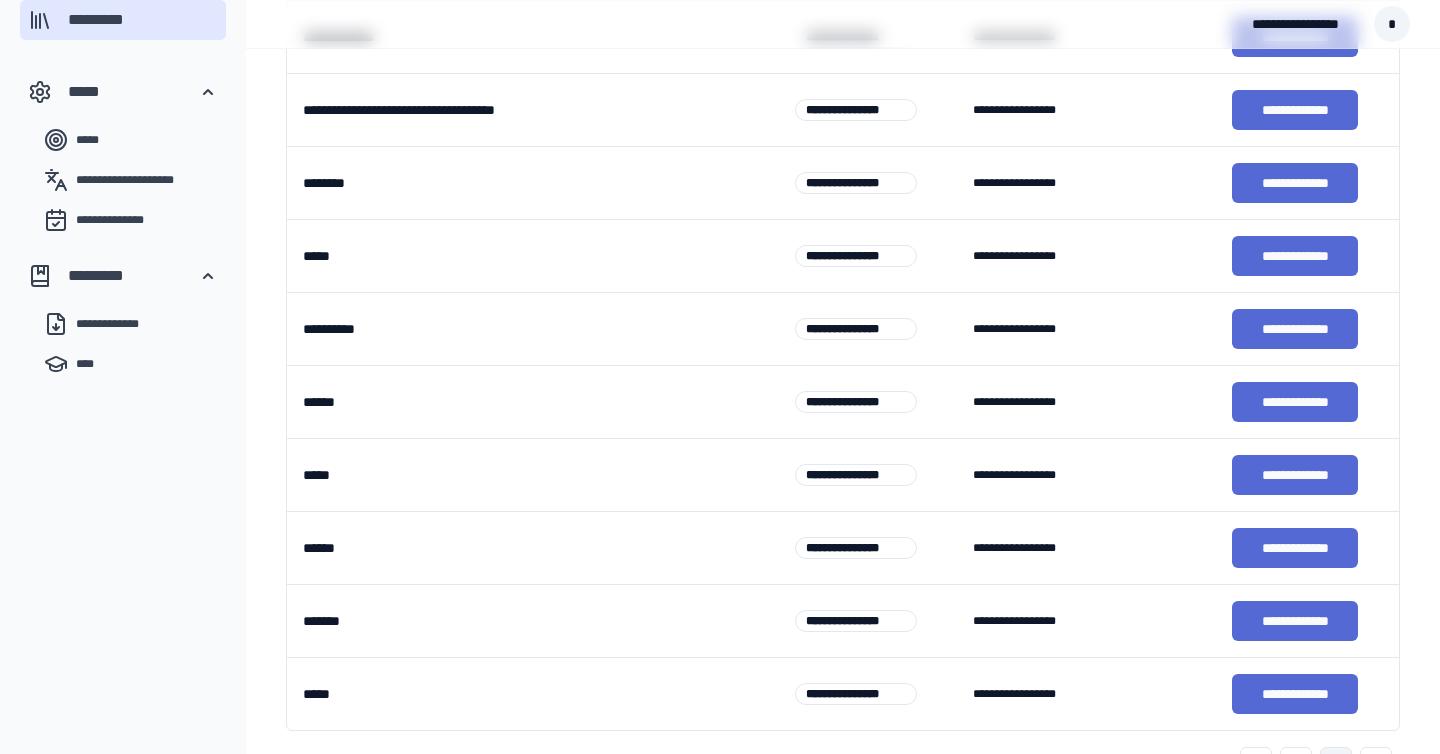 scroll, scrollTop: 404, scrollLeft: 0, axis: vertical 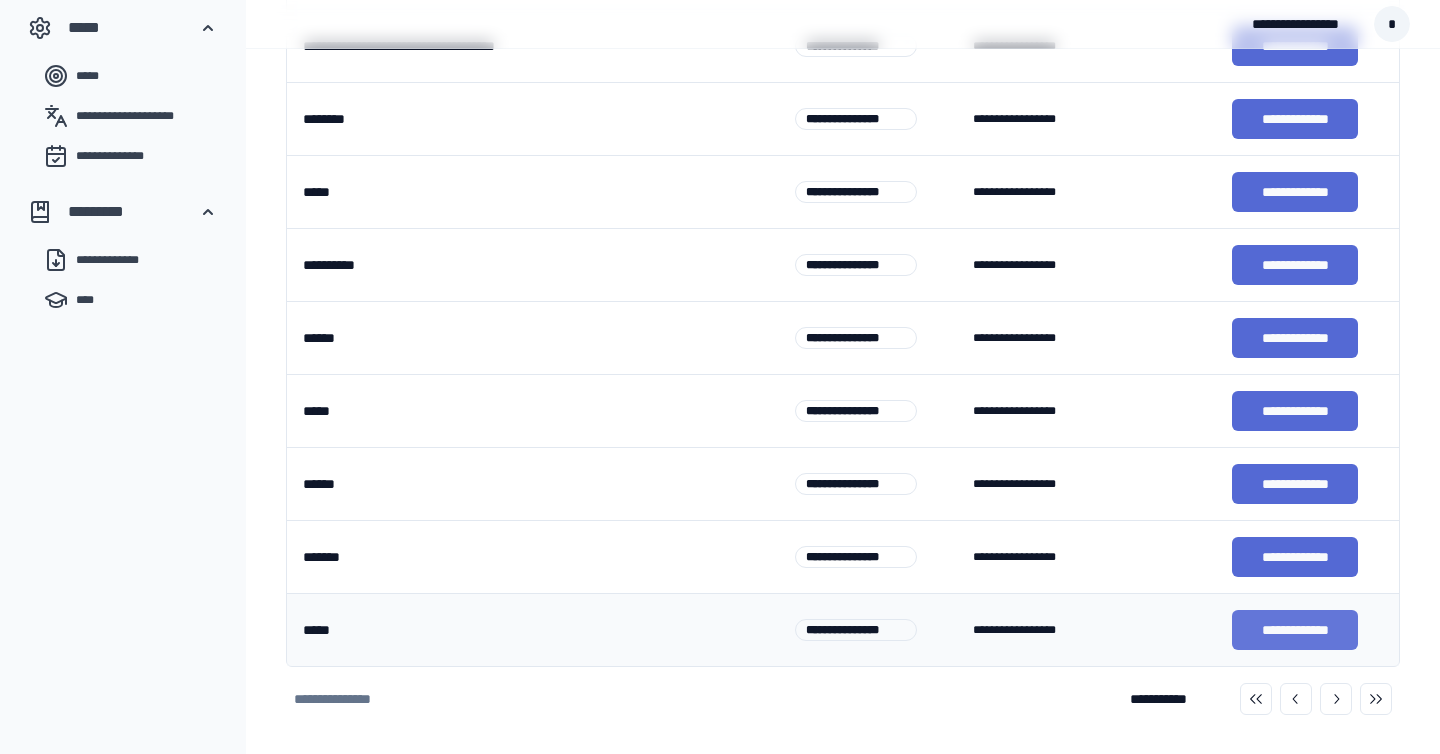 click on "**********" at bounding box center [1295, 630] 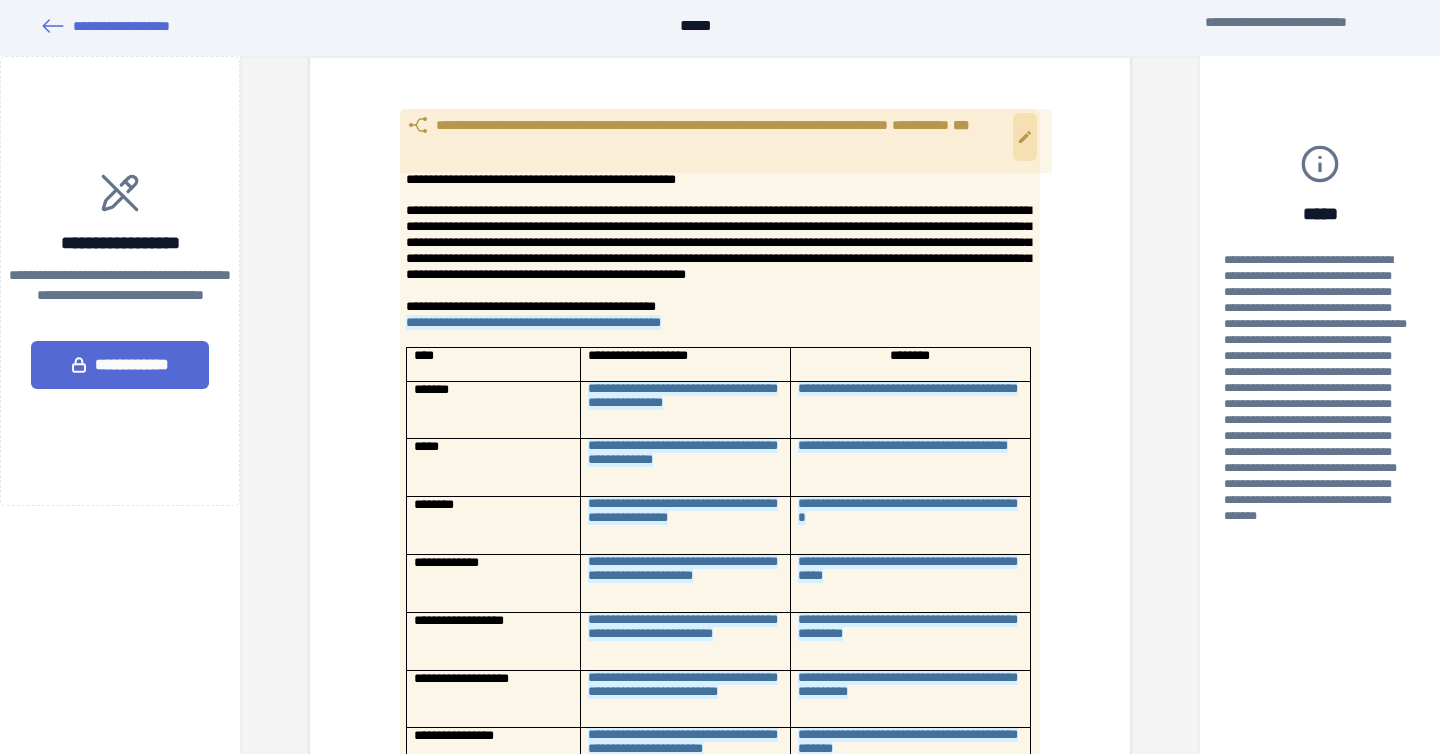 scroll, scrollTop: 33, scrollLeft: 0, axis: vertical 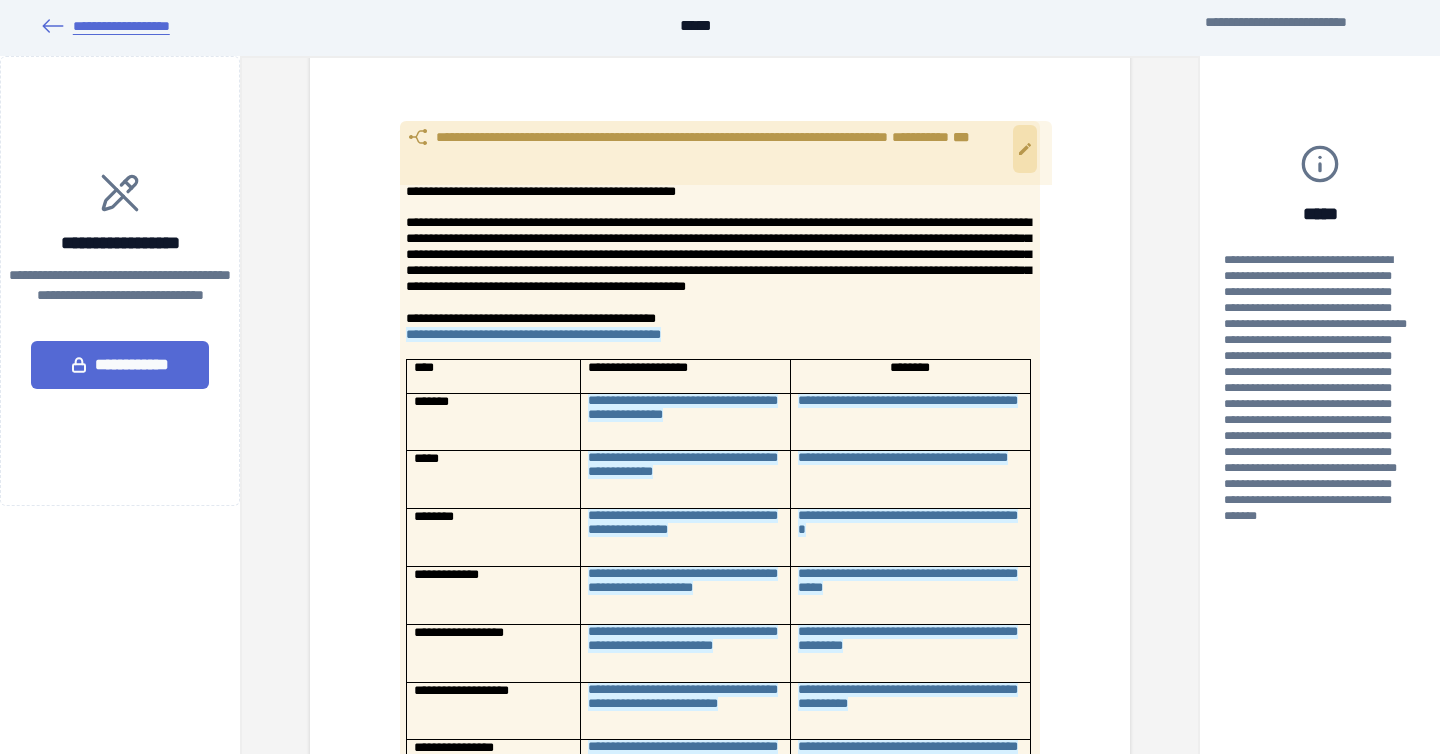 click 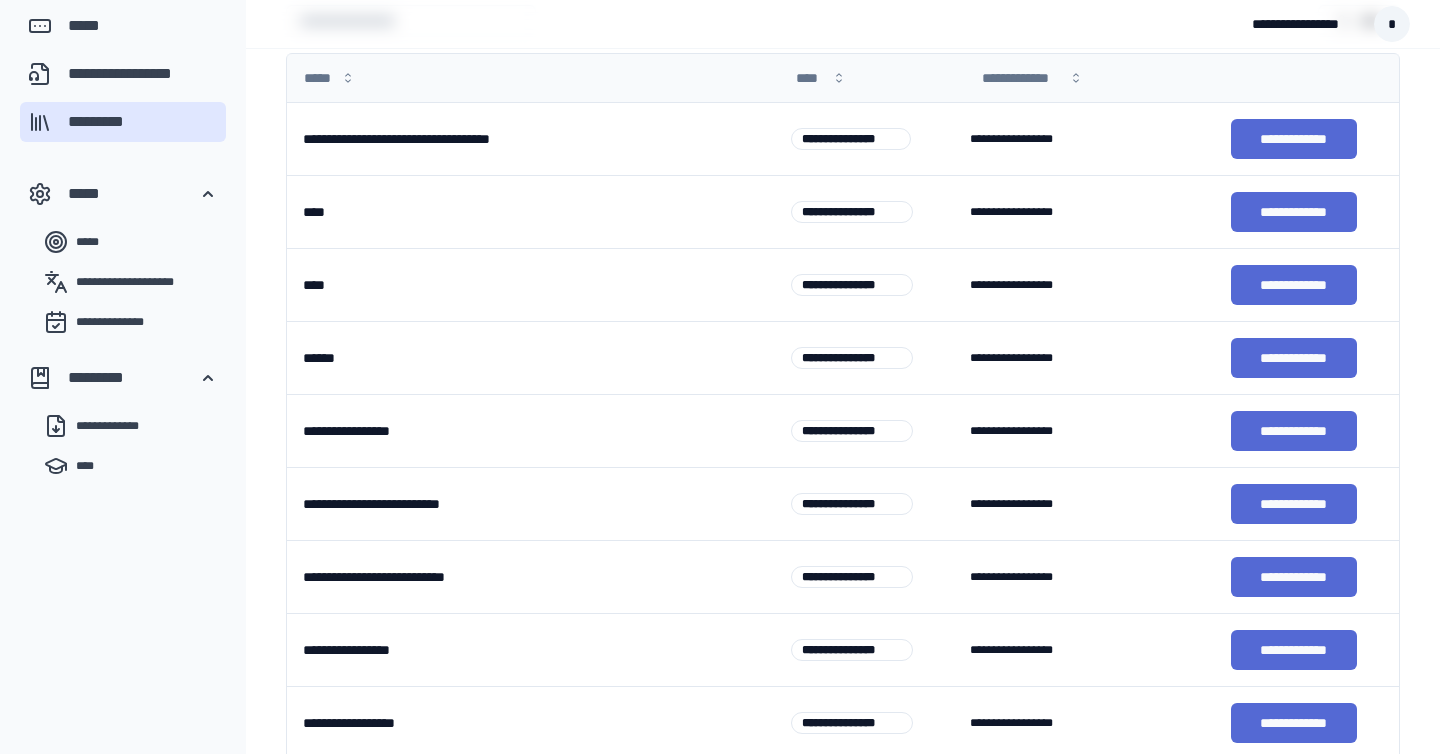 scroll, scrollTop: 404, scrollLeft: 0, axis: vertical 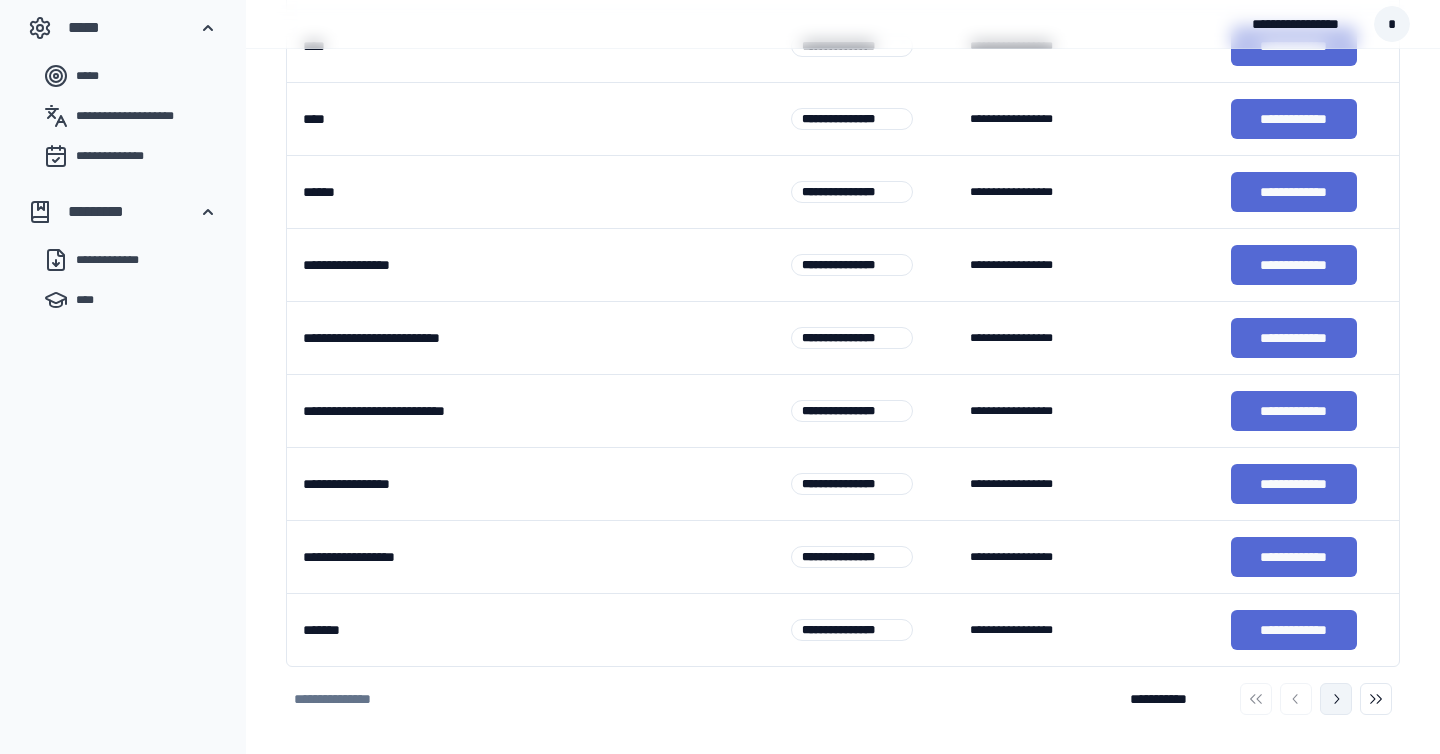 click 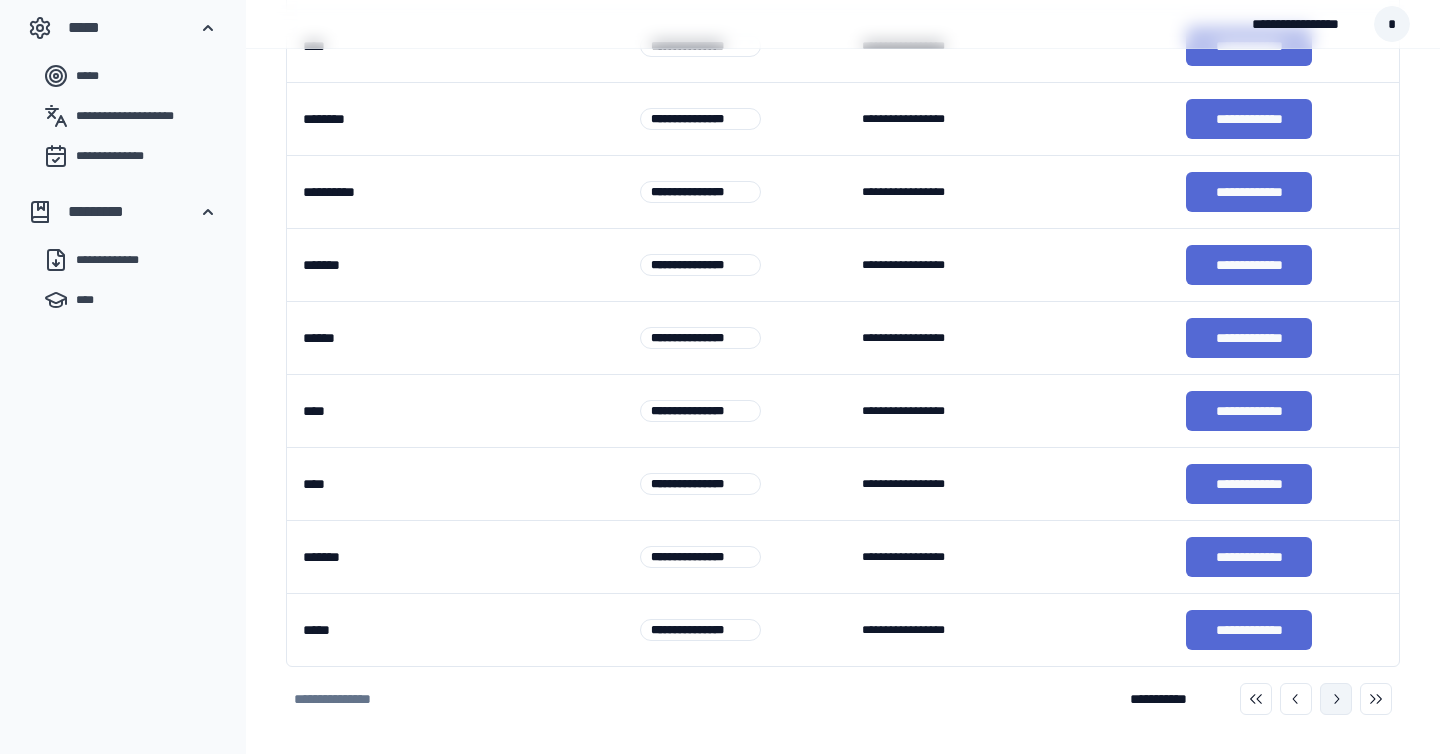 click 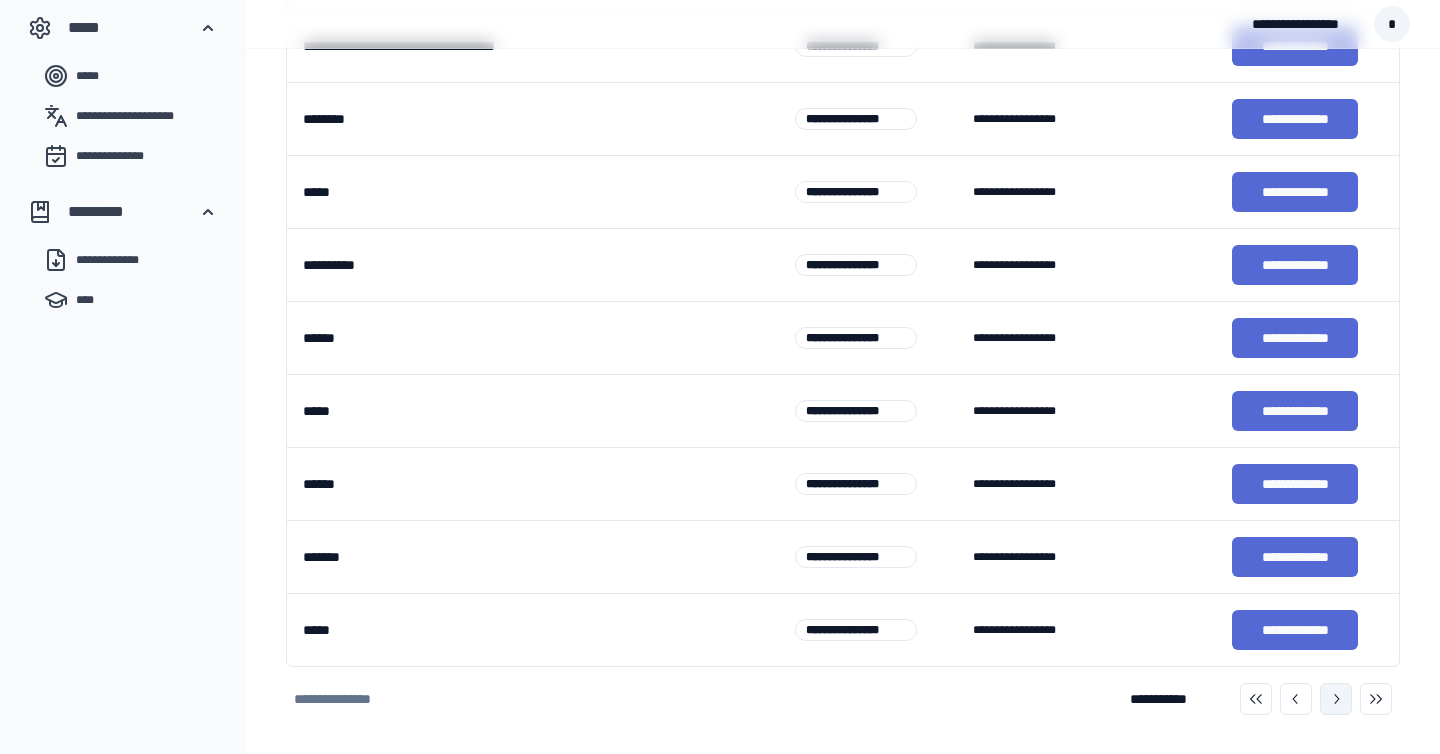 click 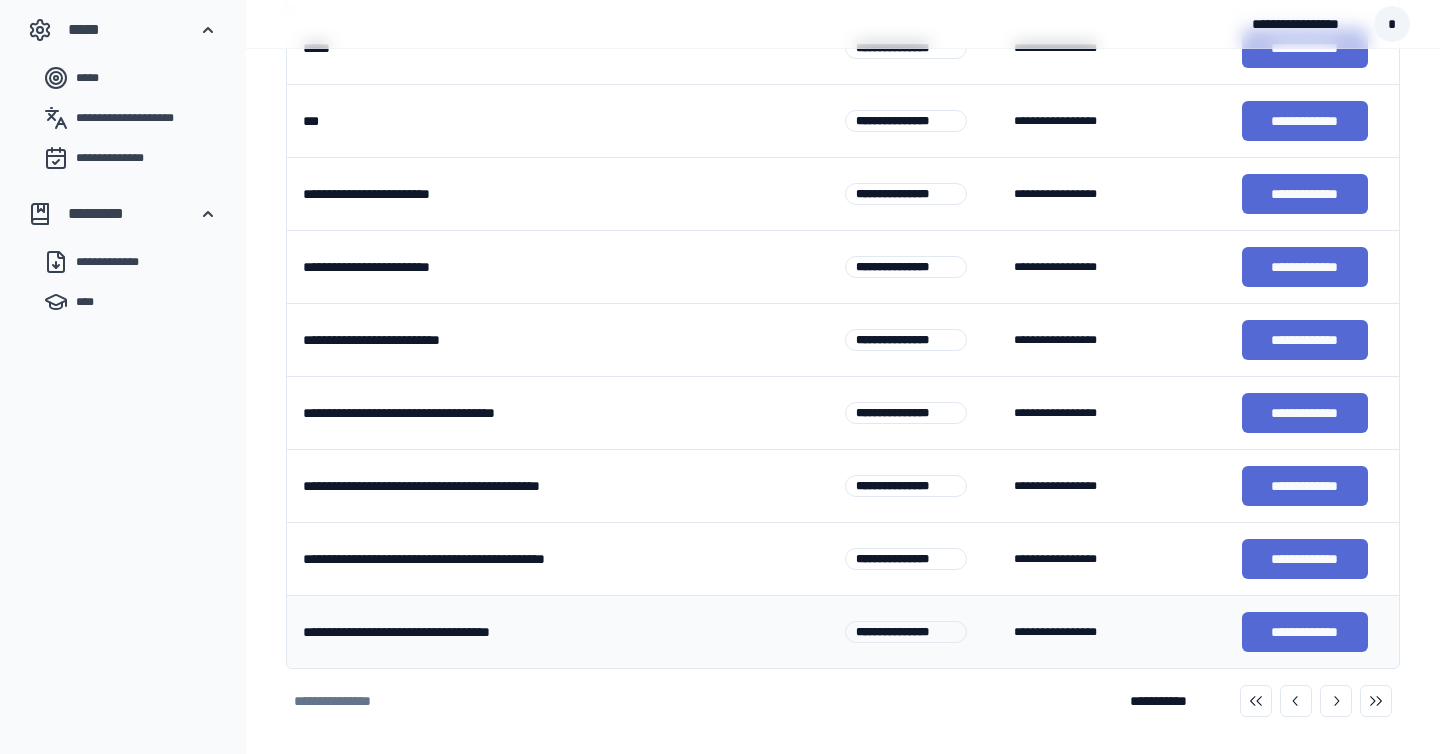 scroll, scrollTop: 404, scrollLeft: 0, axis: vertical 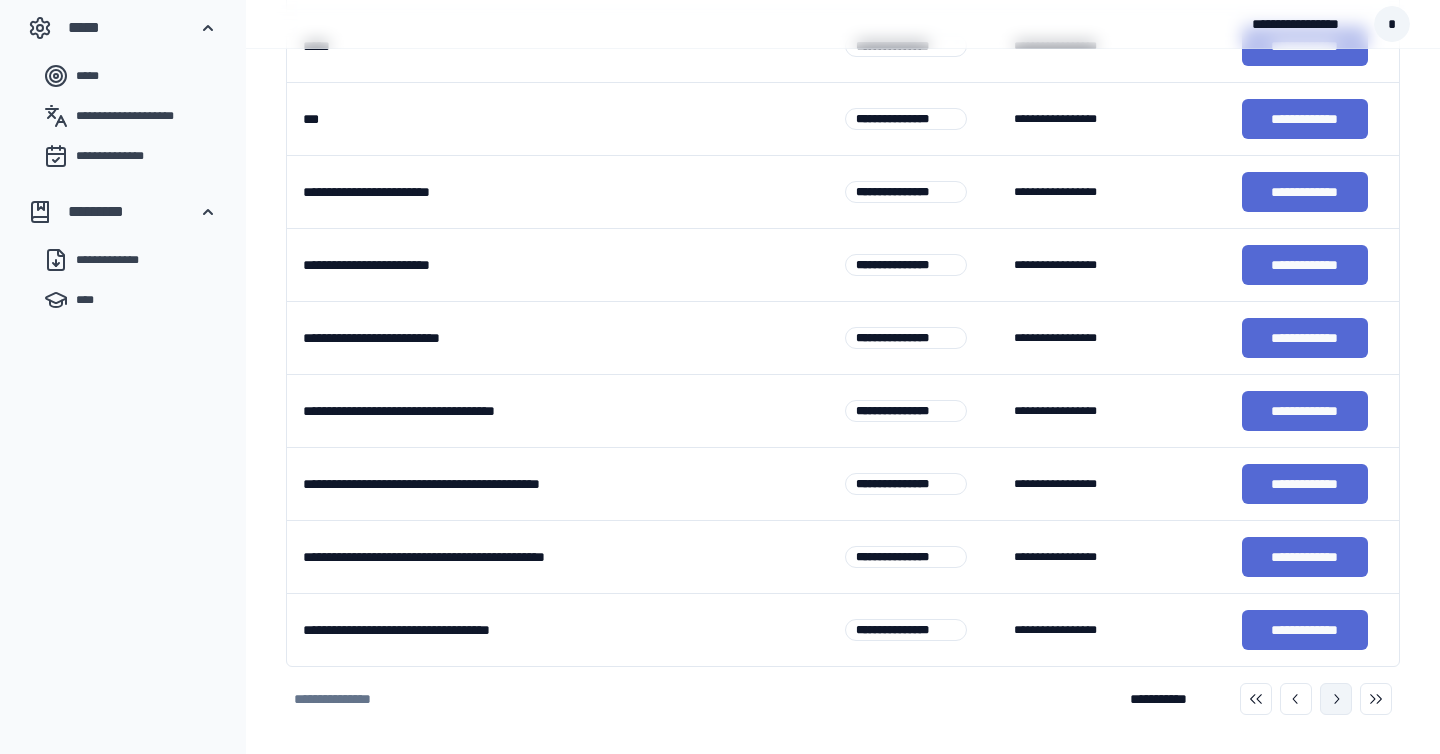 click 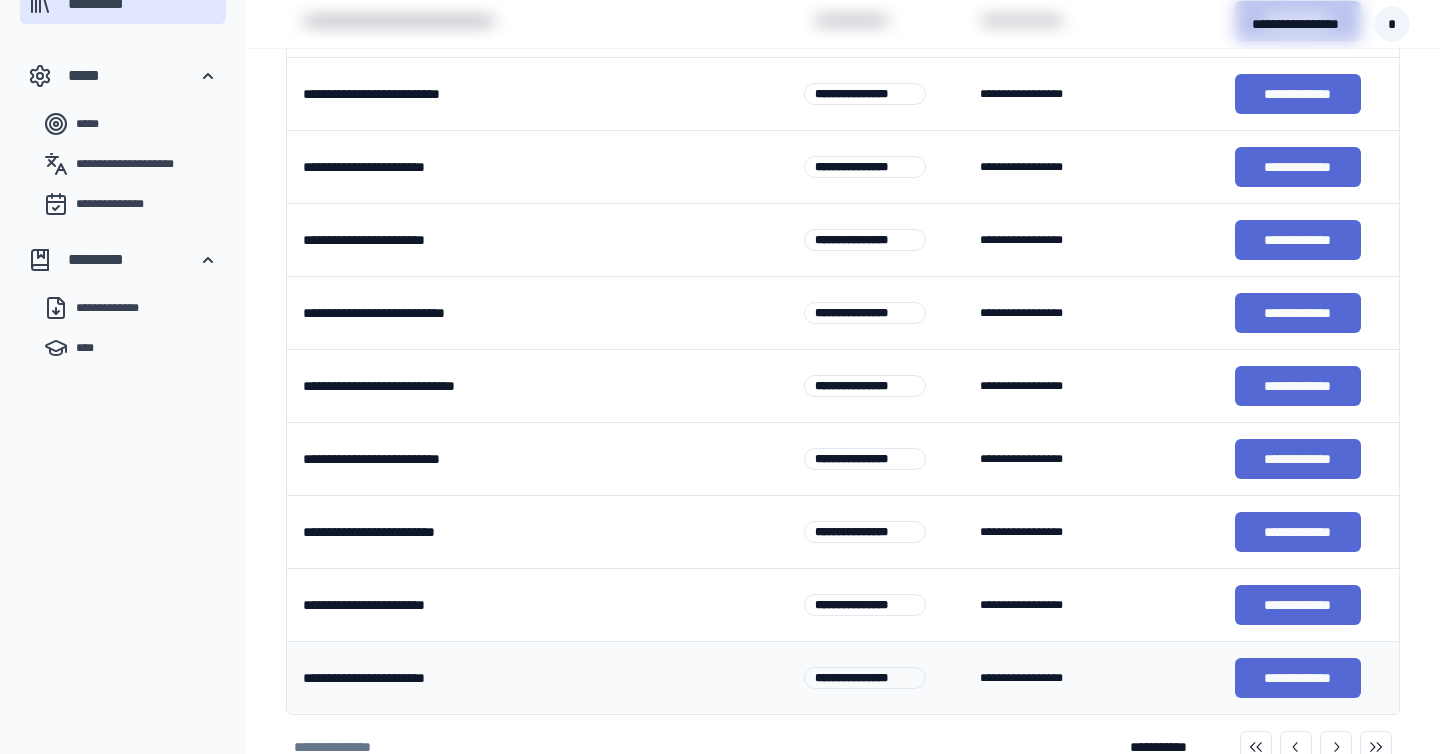 scroll, scrollTop: 404, scrollLeft: 0, axis: vertical 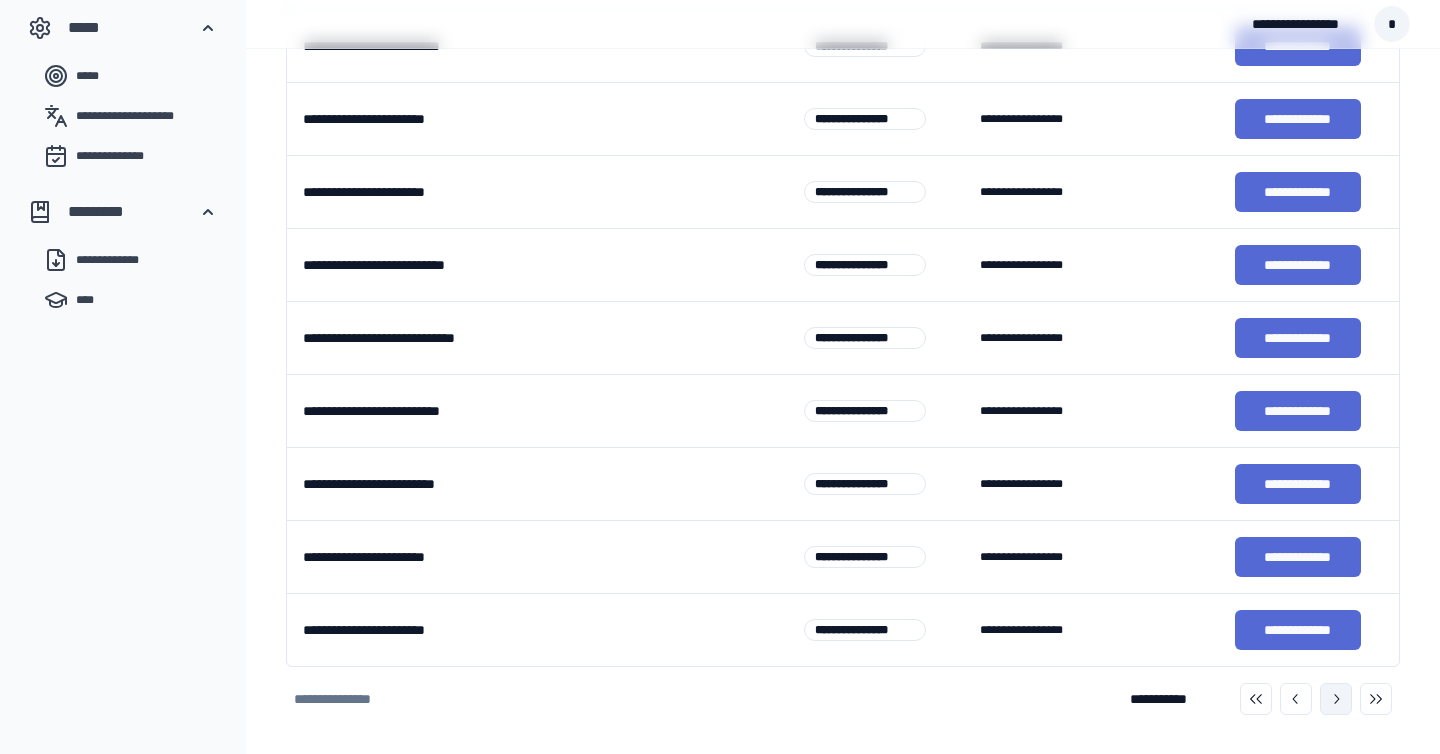 click 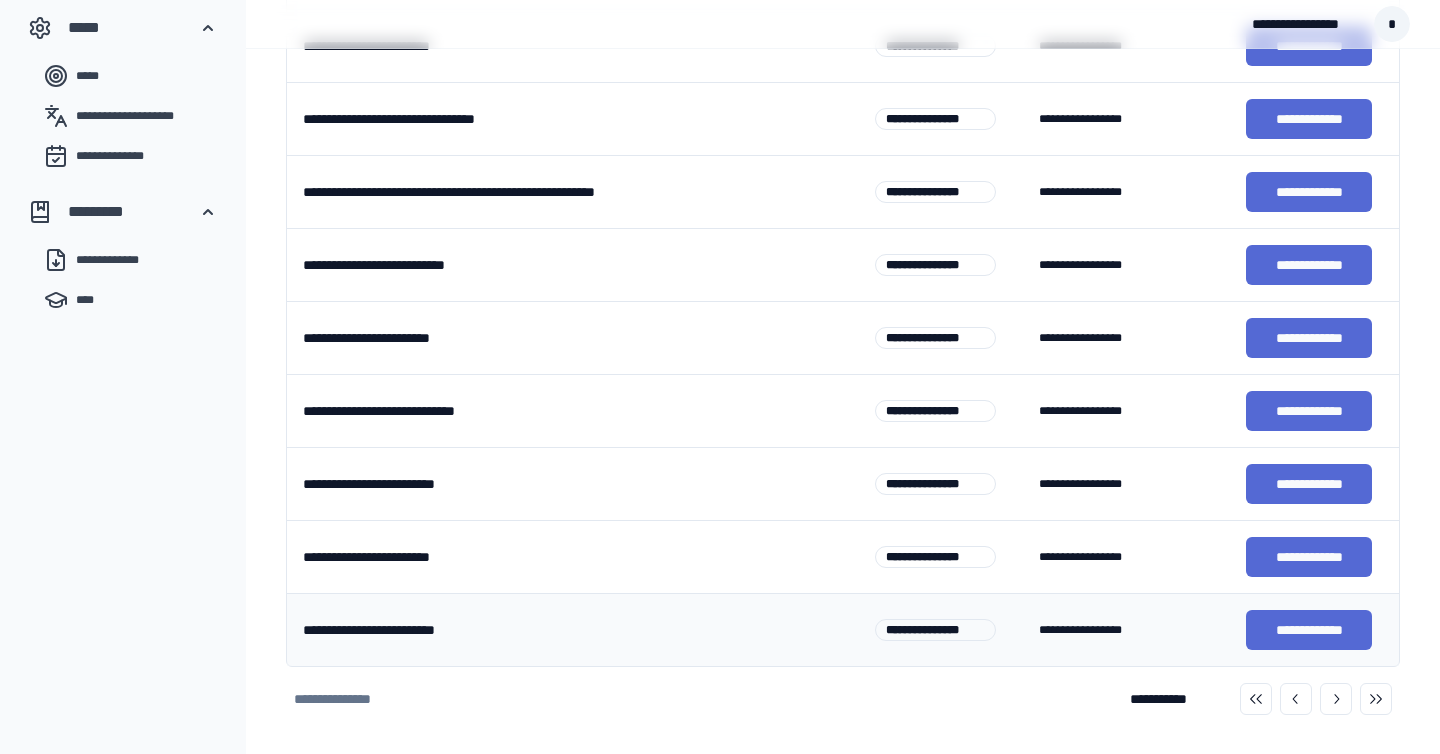 scroll, scrollTop: 404, scrollLeft: 0, axis: vertical 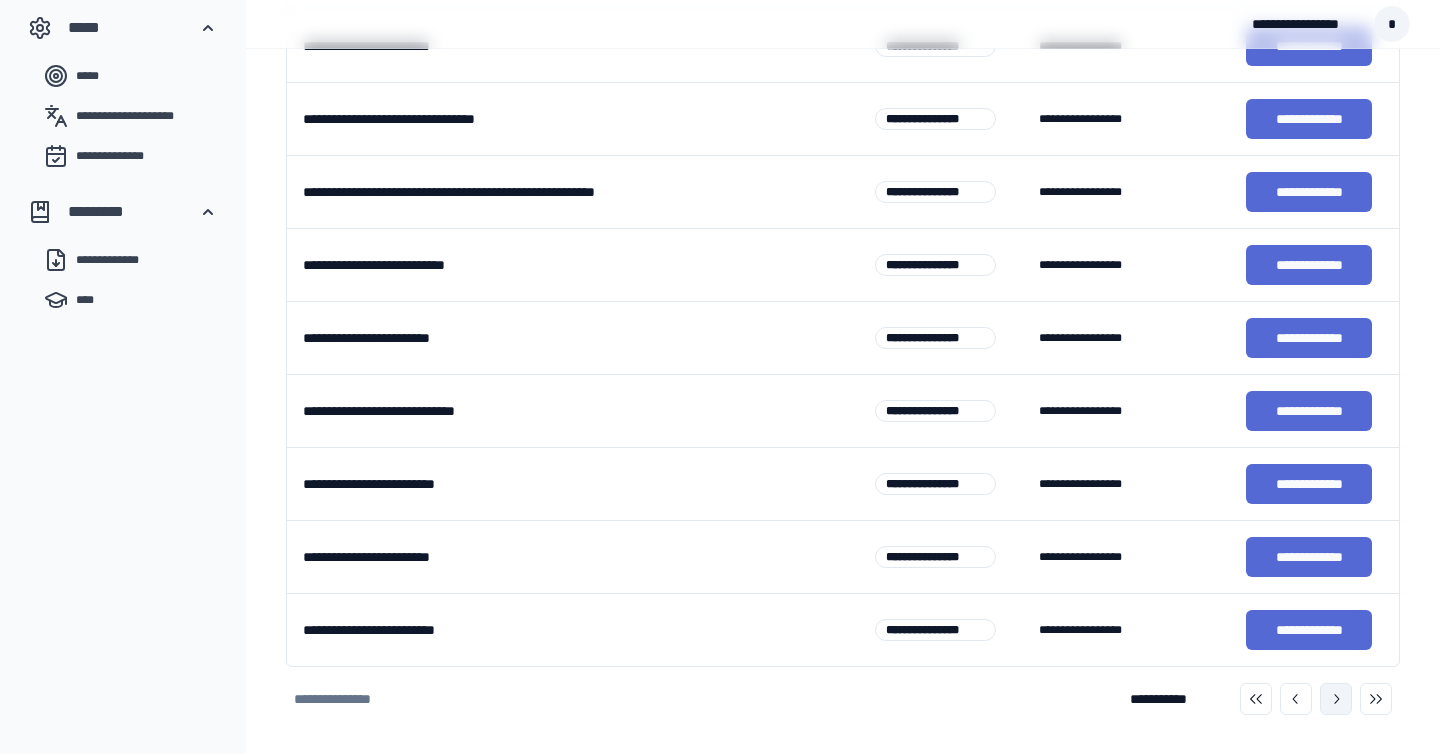 click 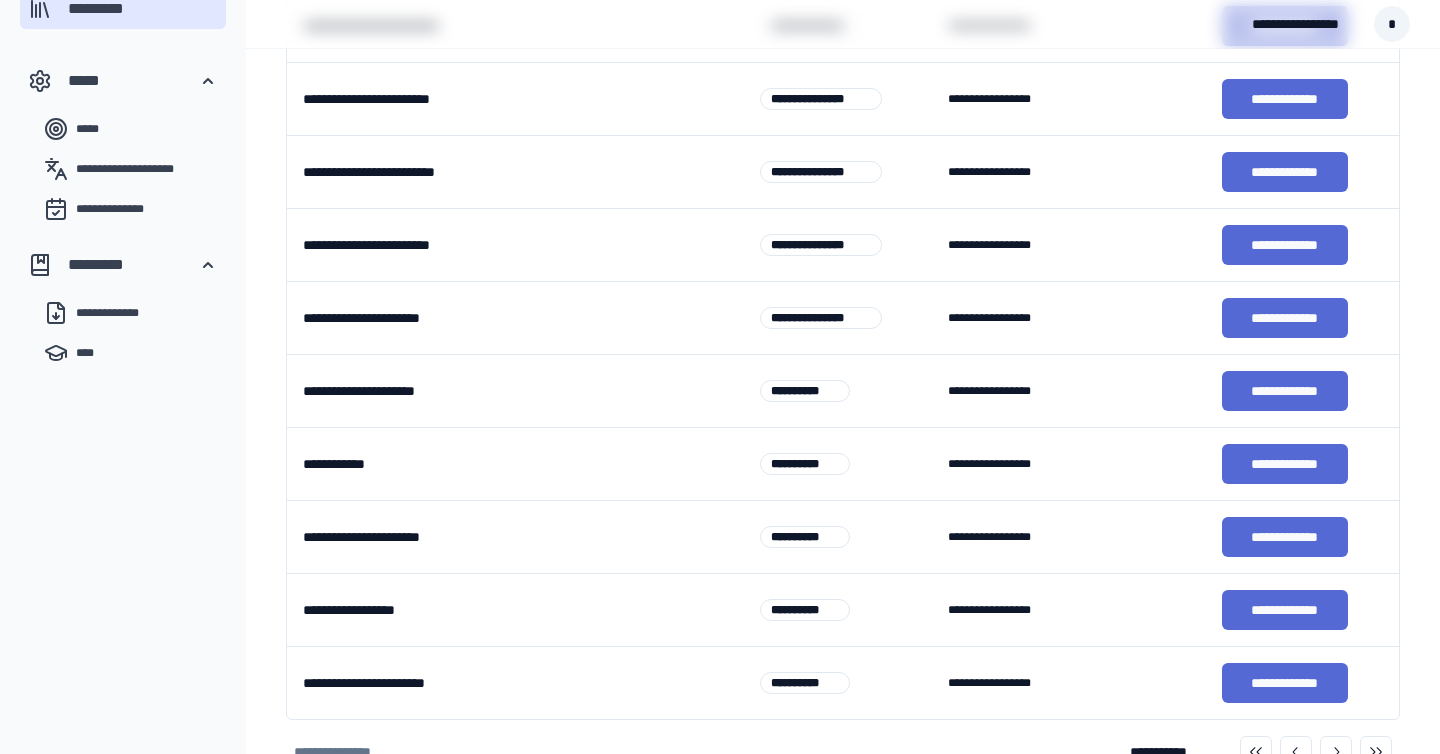 scroll, scrollTop: 404, scrollLeft: 0, axis: vertical 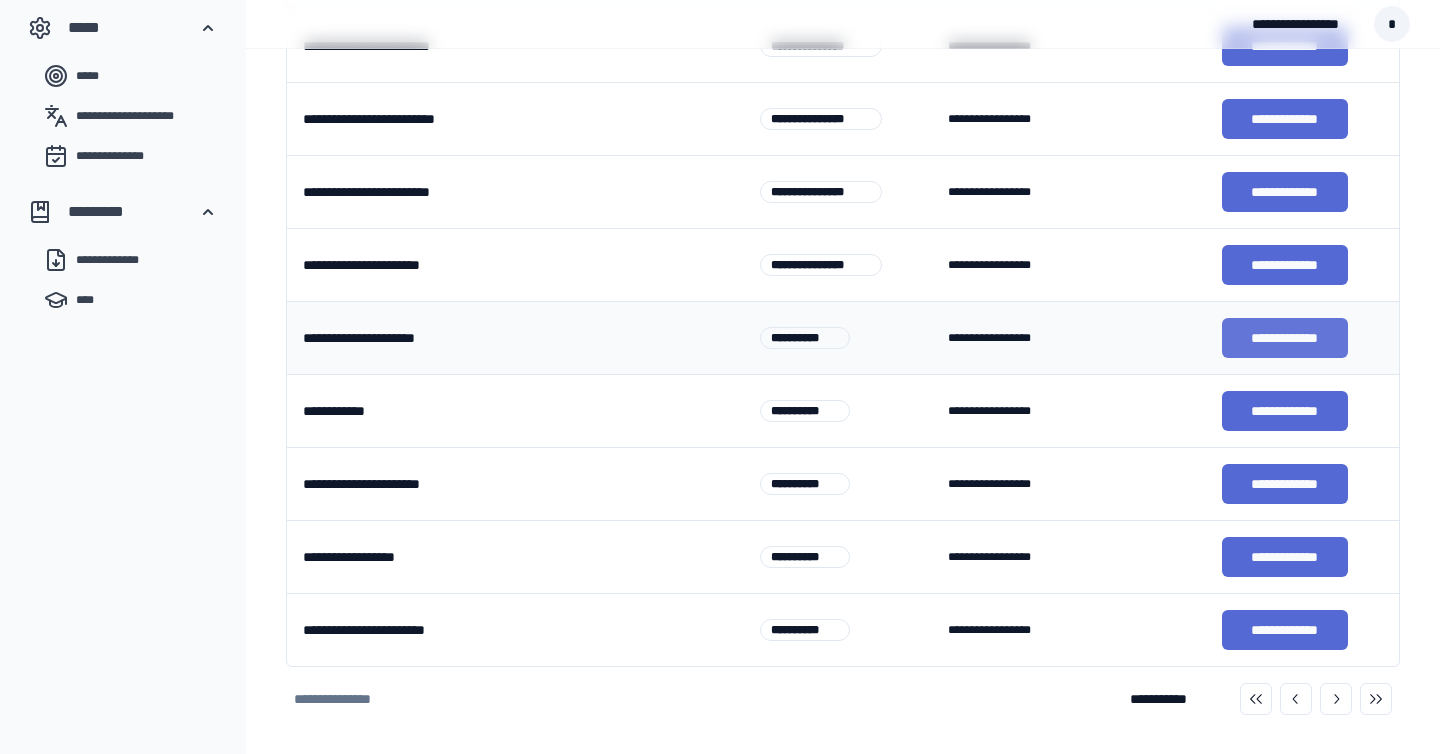 click on "**********" at bounding box center (1285, 338) 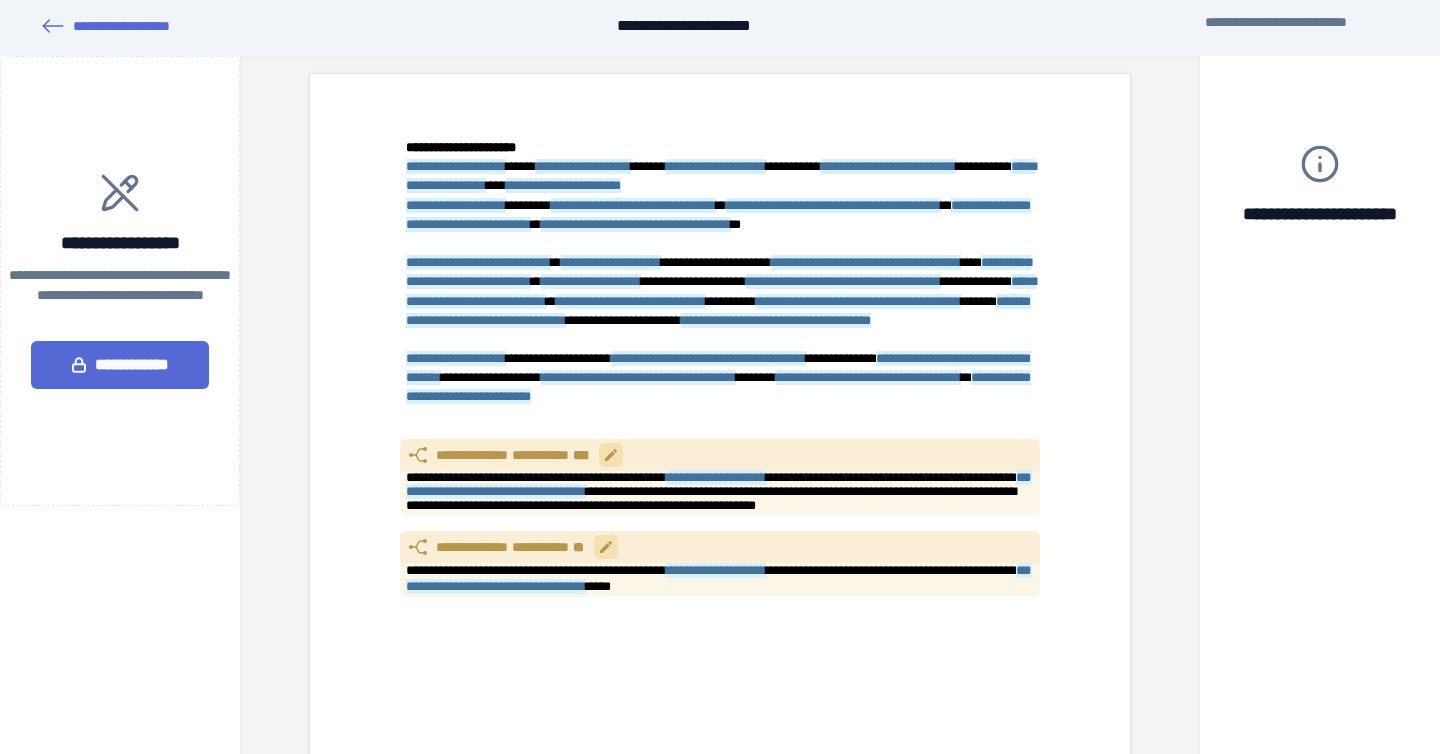 scroll, scrollTop: 0, scrollLeft: 0, axis: both 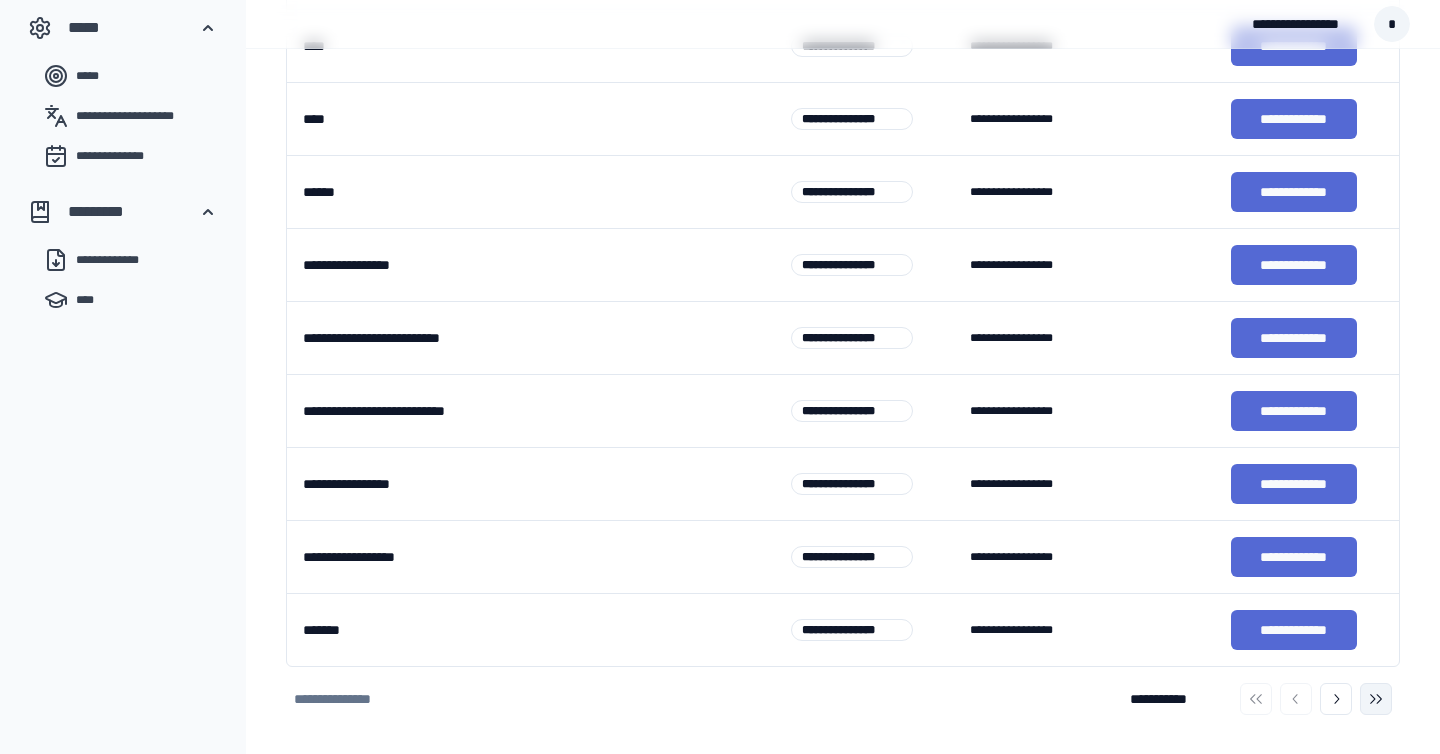 click 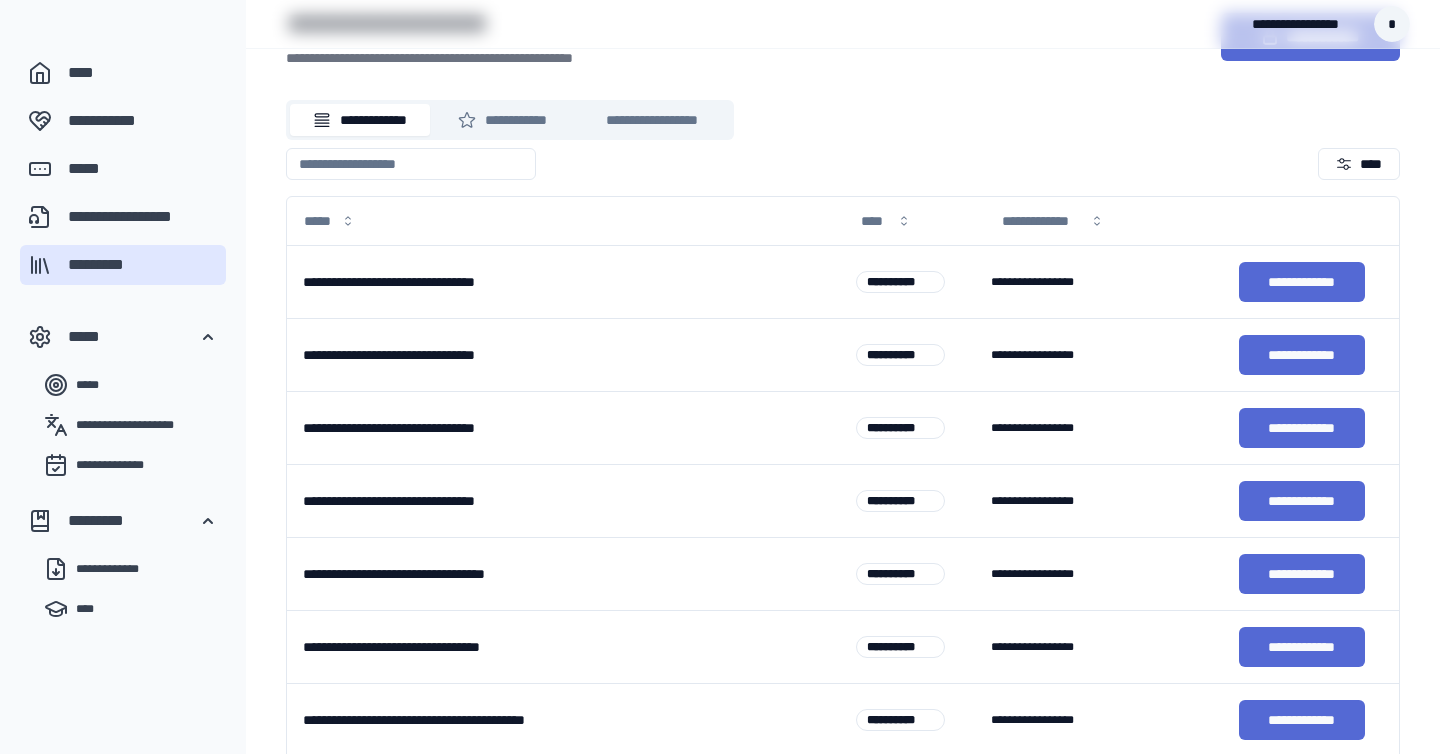 scroll, scrollTop: 93, scrollLeft: 0, axis: vertical 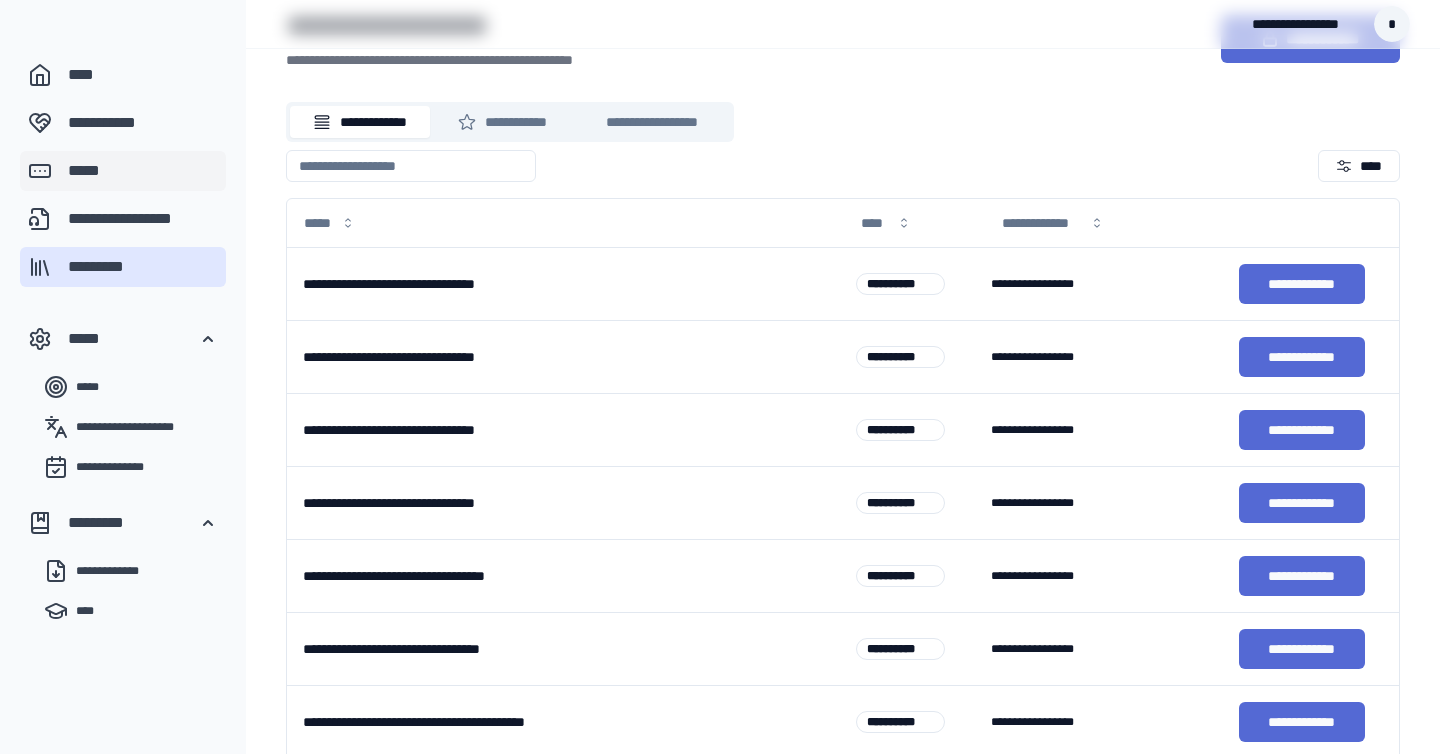 click on "*****" at bounding box center (143, 171) 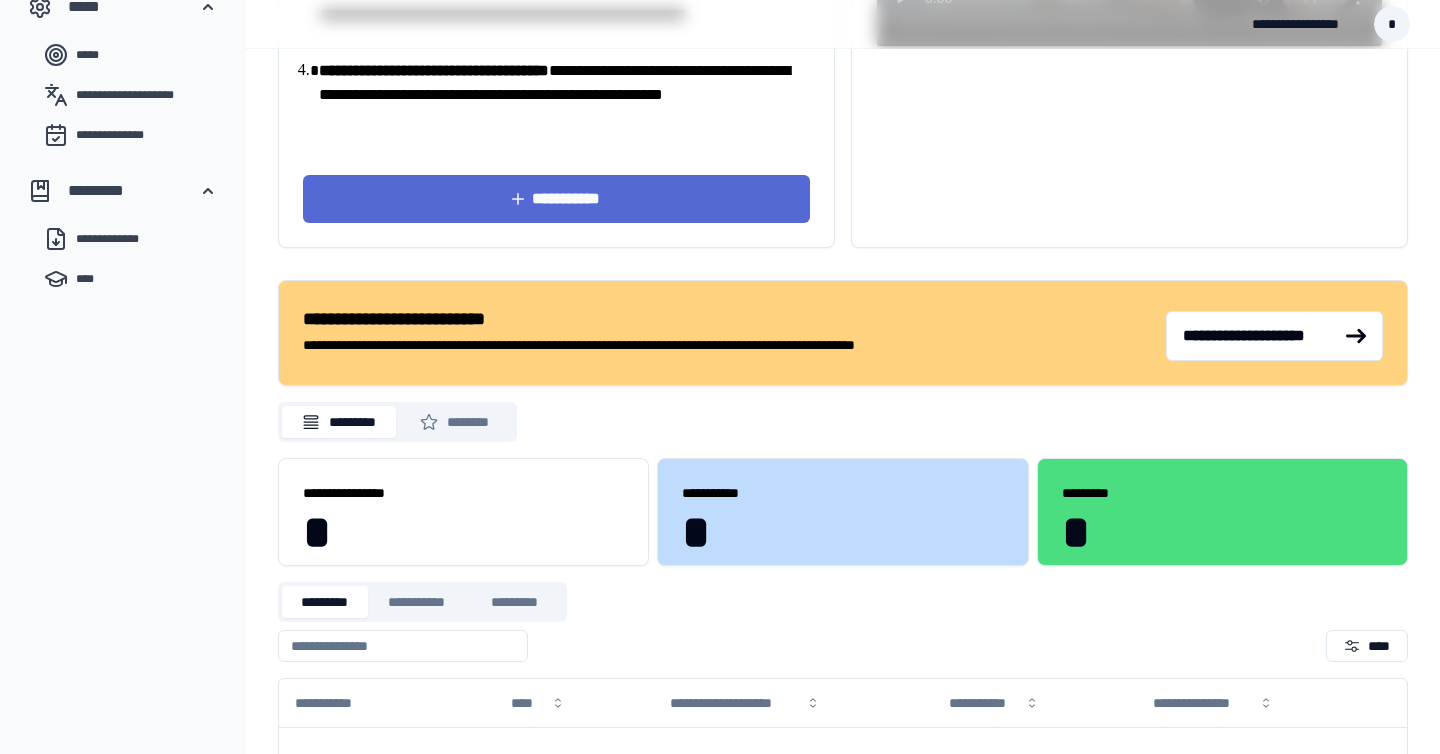 scroll, scrollTop: 0, scrollLeft: 0, axis: both 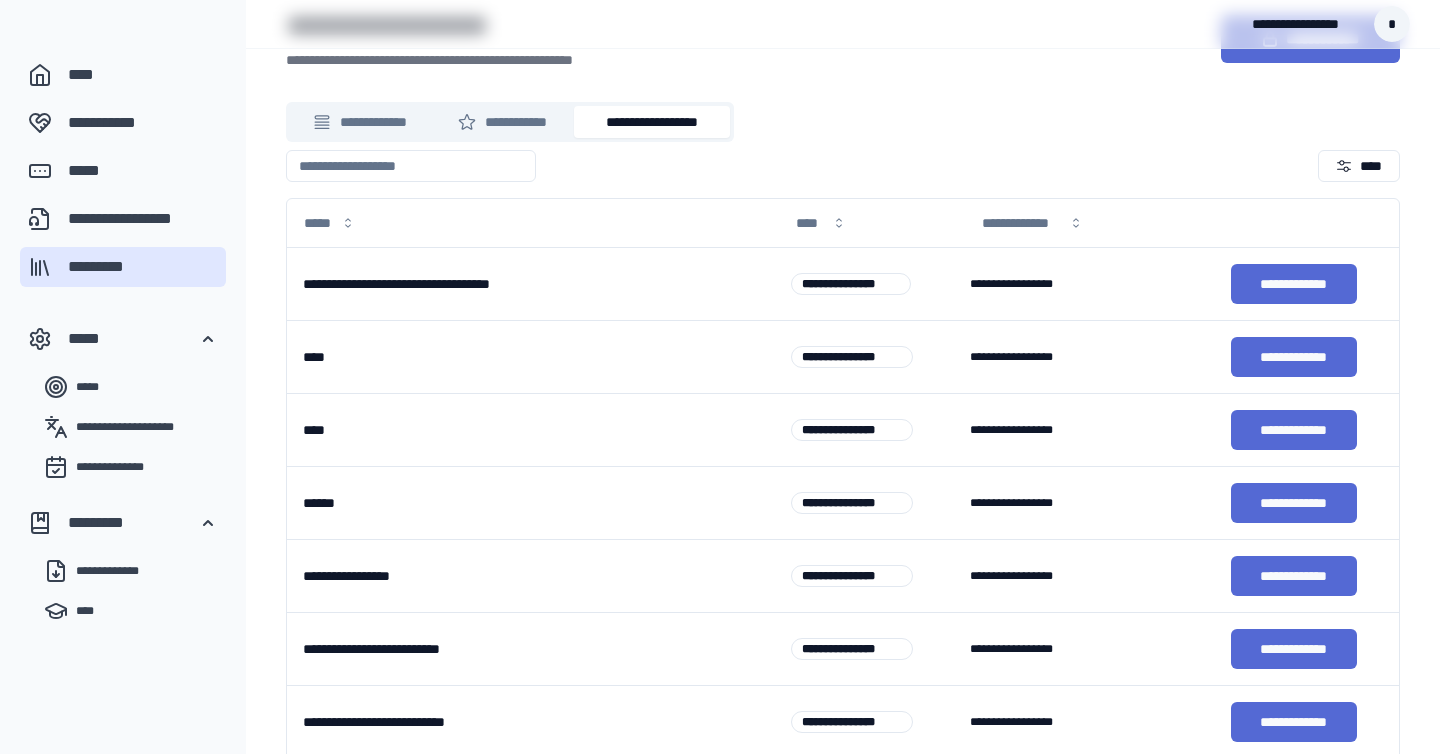 click on "**********" at bounding box center (652, 122) 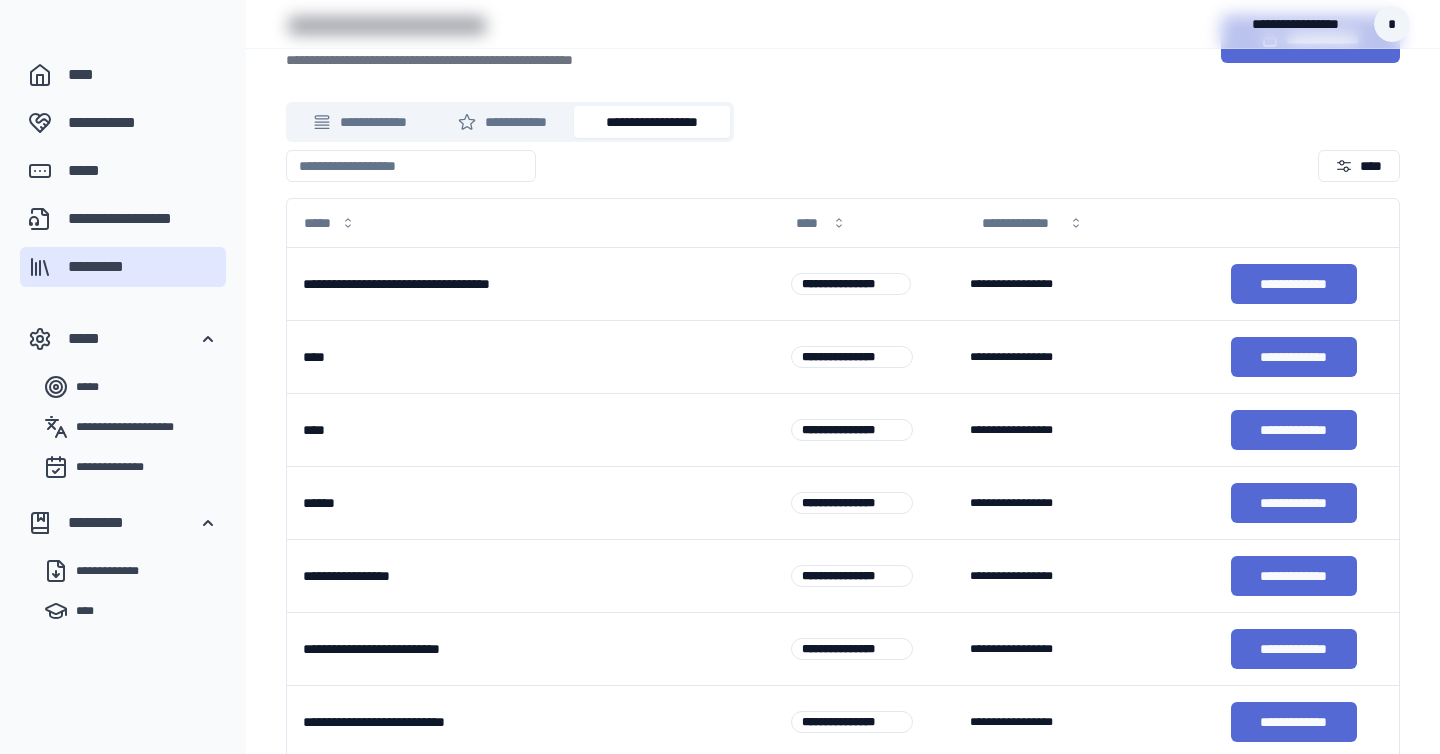 click on "**********" at bounding box center [652, 122] 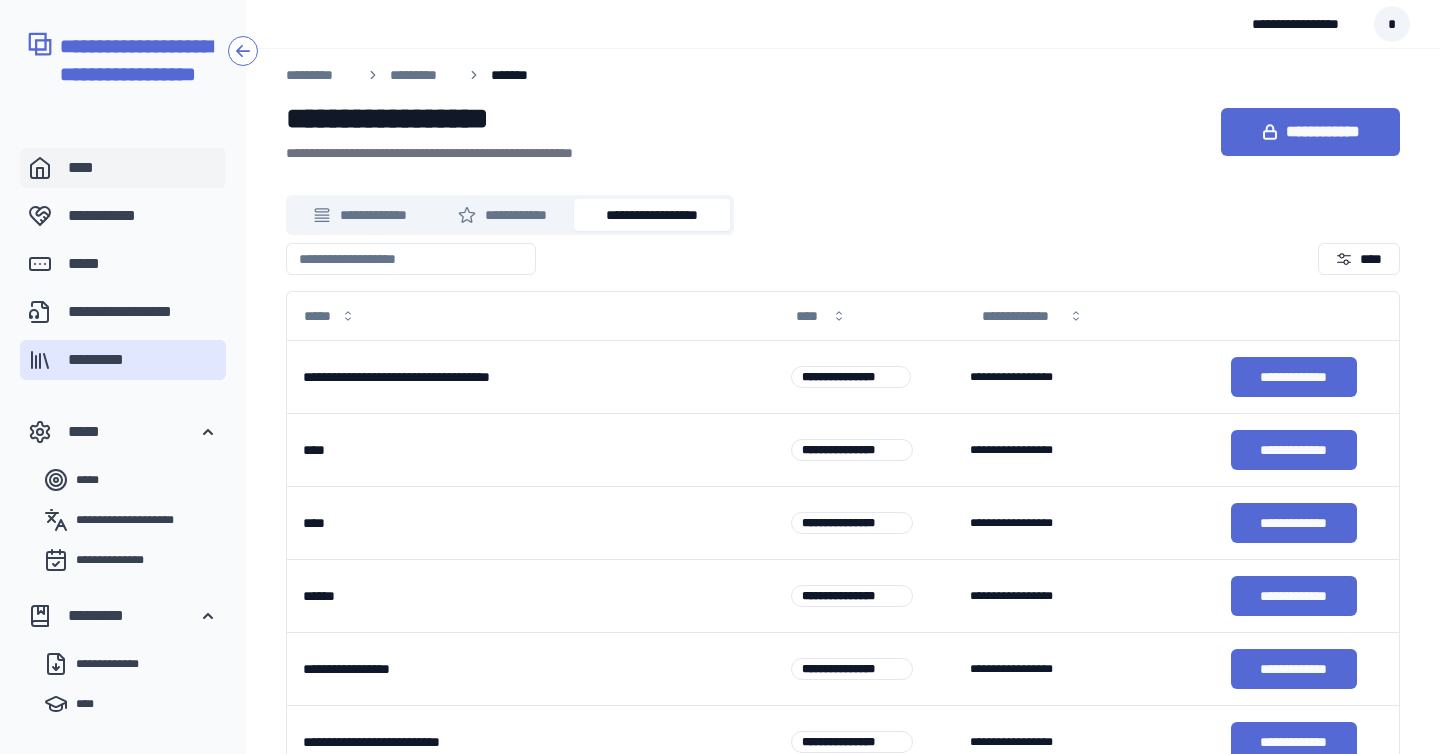 click on "****" at bounding box center [143, 168] 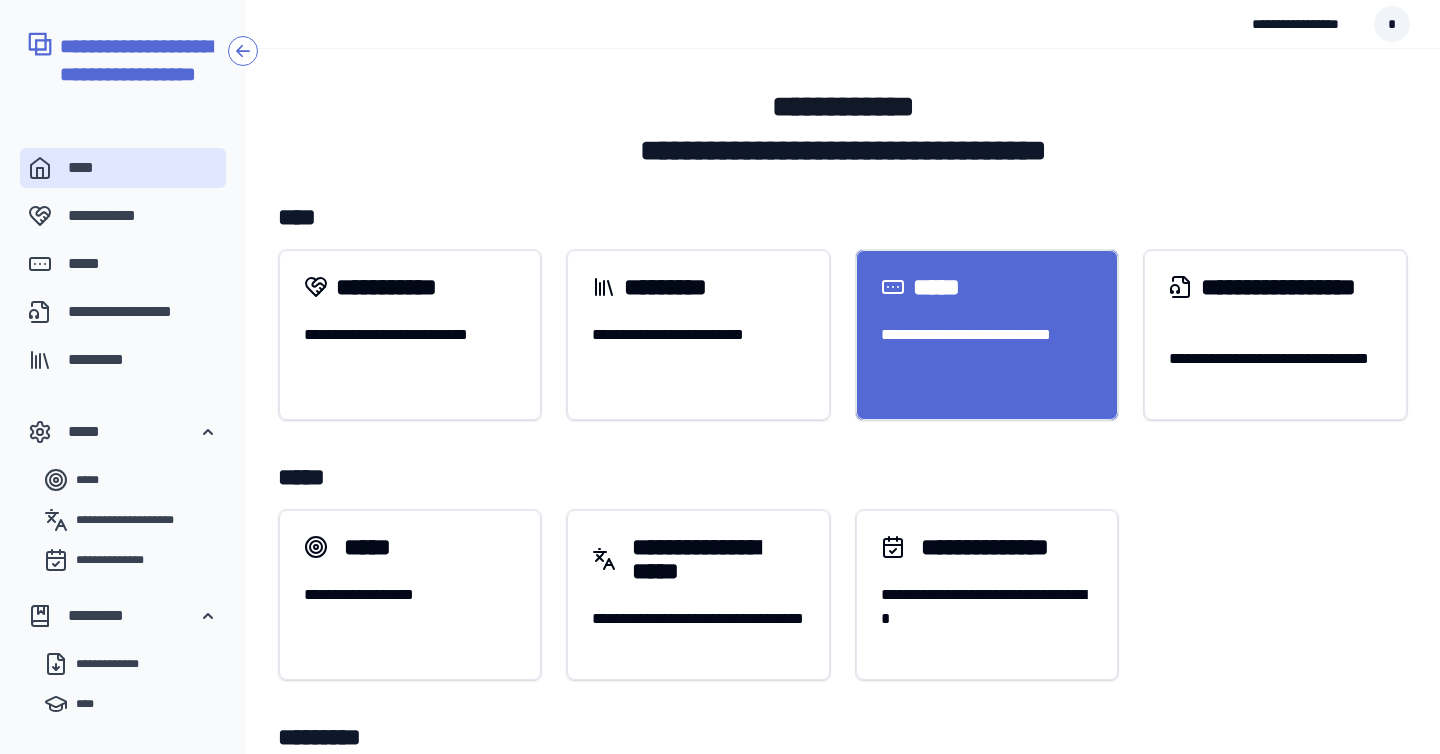 click on "**********" at bounding box center (987, 347) 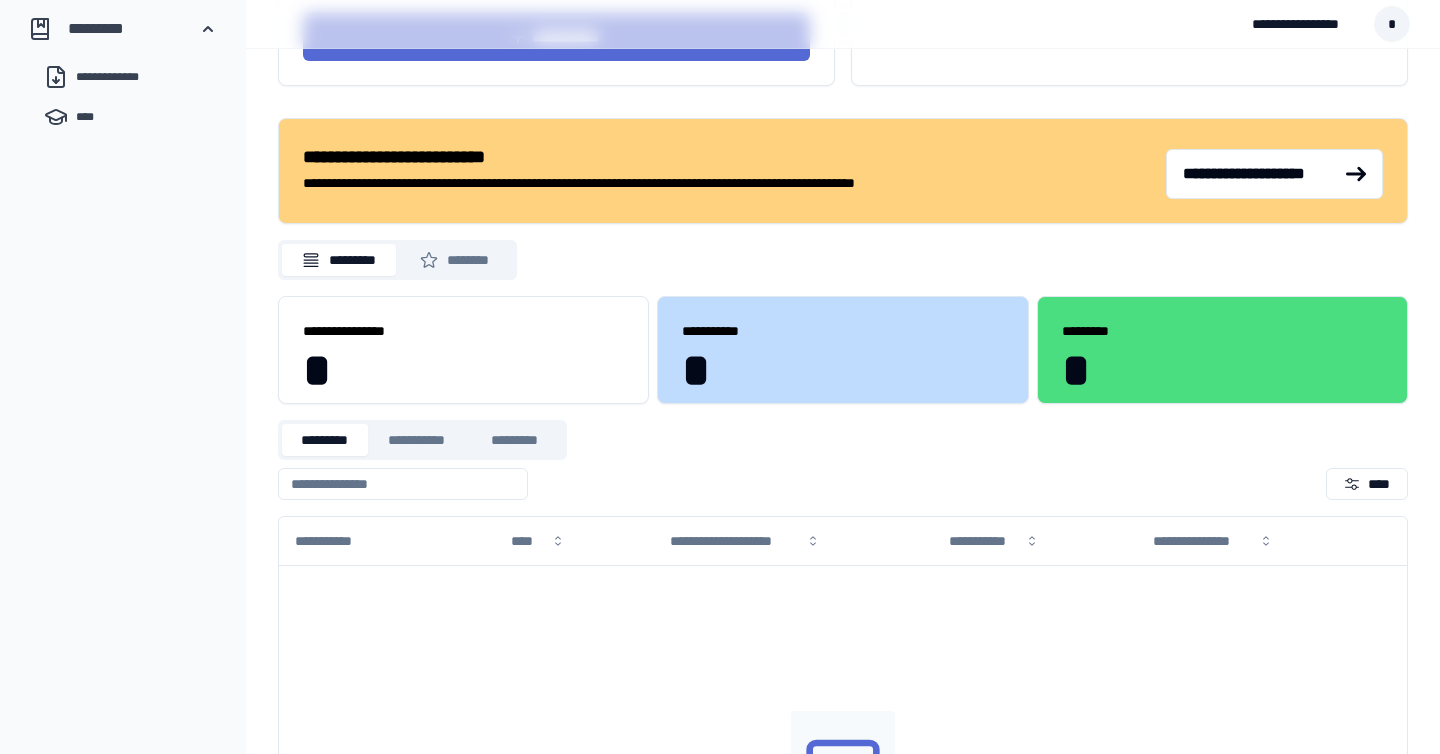 scroll, scrollTop: 595, scrollLeft: 0, axis: vertical 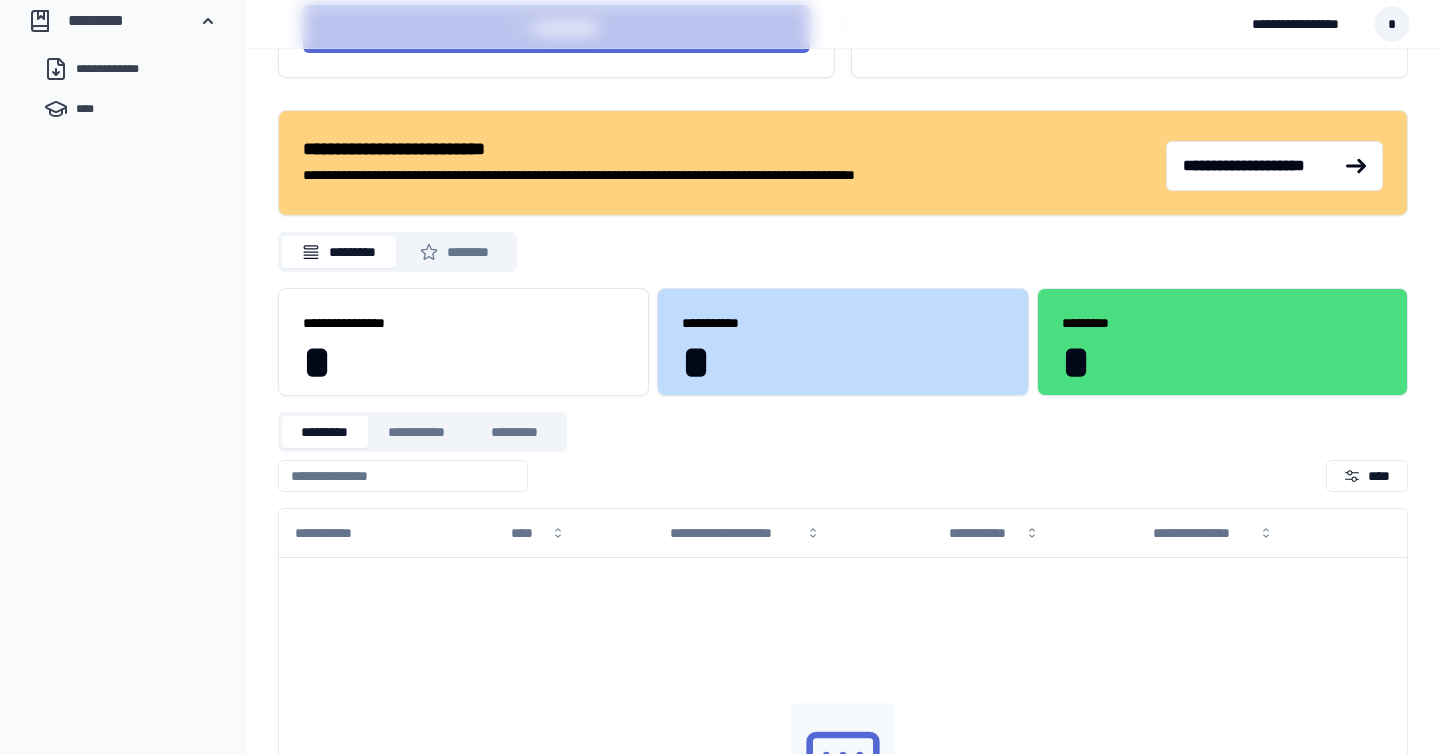 click on "*********" at bounding box center [339, 252] 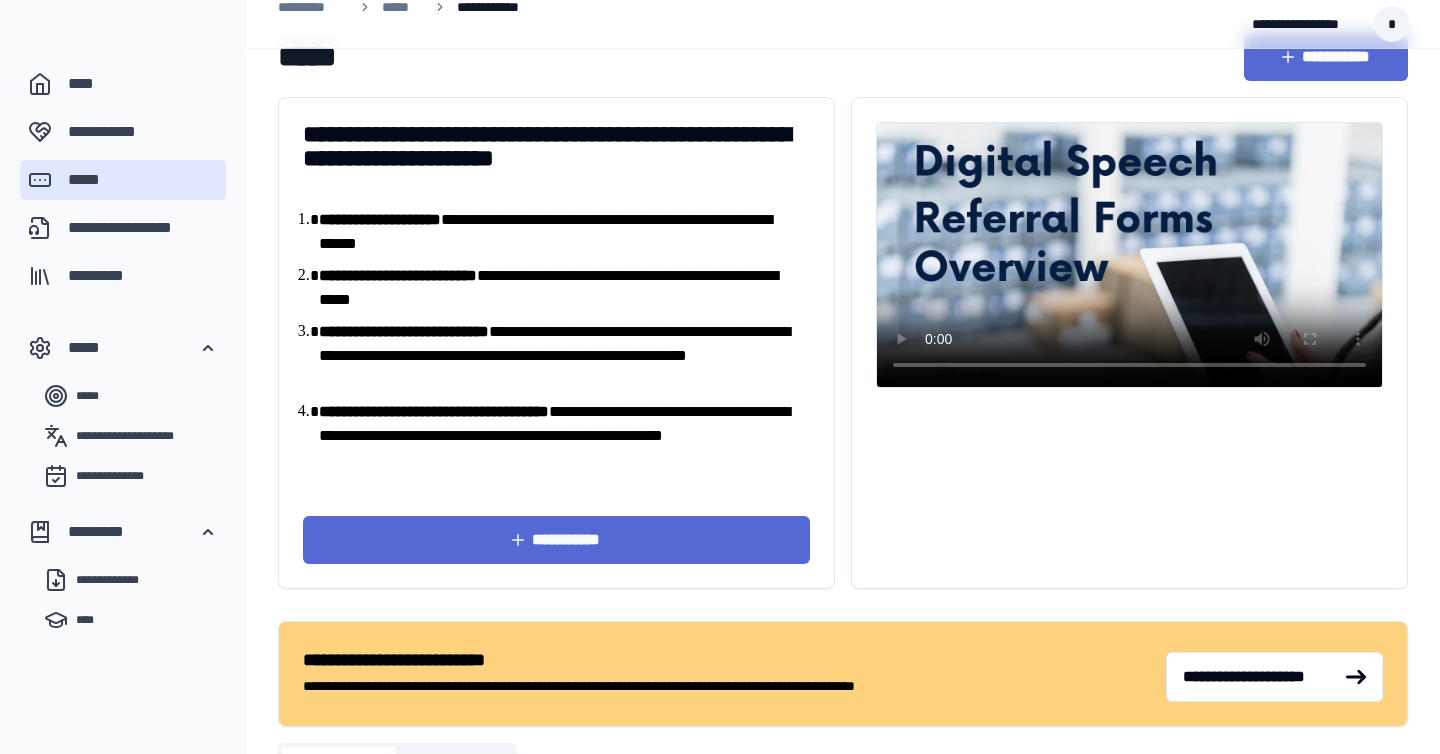 scroll, scrollTop: 81, scrollLeft: 0, axis: vertical 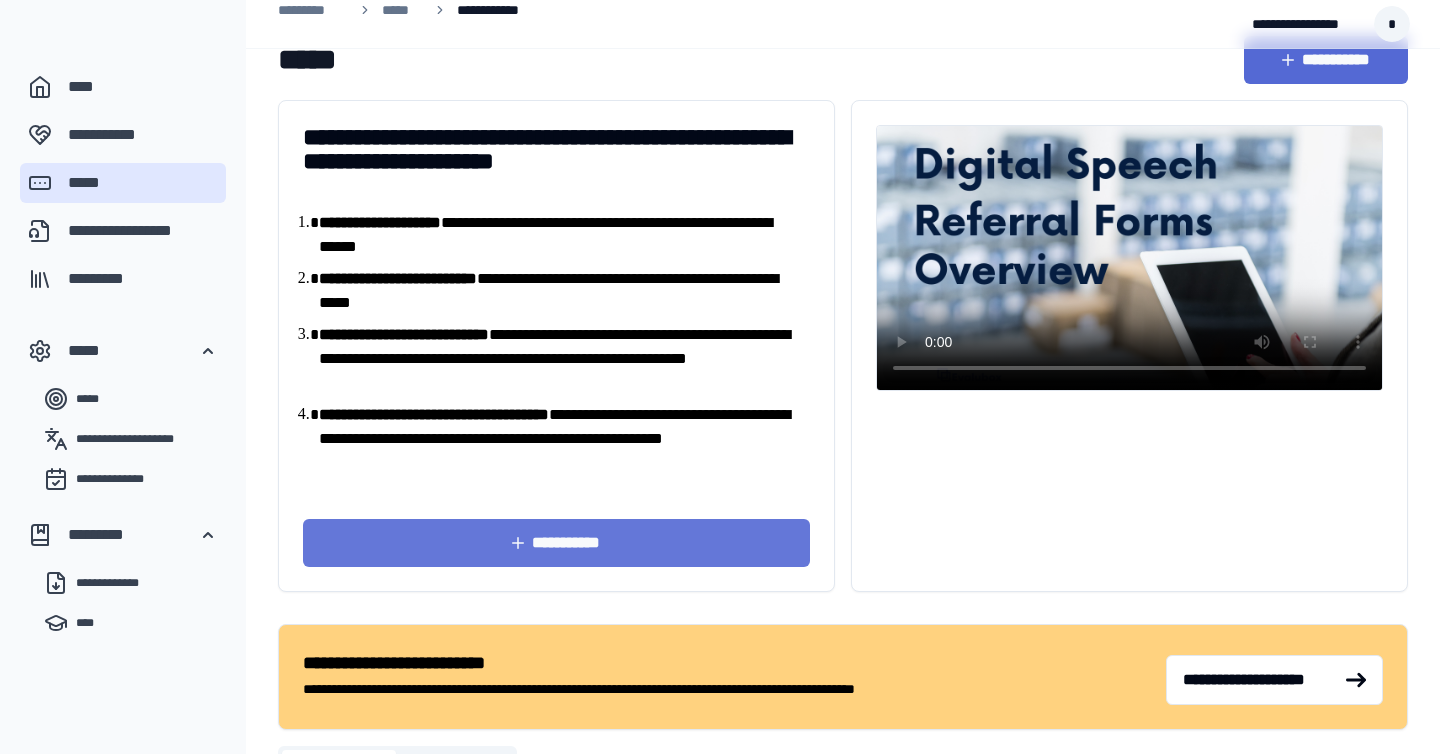 click on "**********" at bounding box center [556, 543] 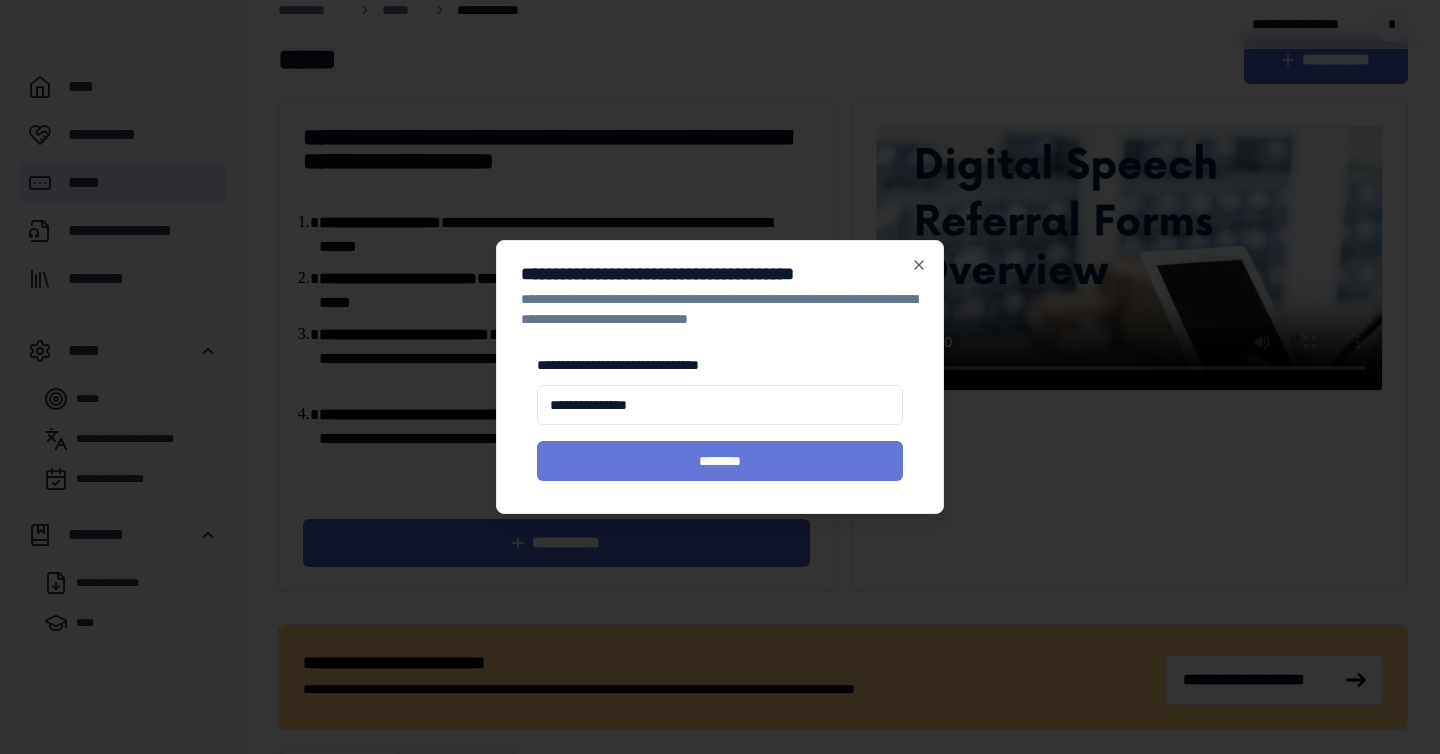 type on "**********" 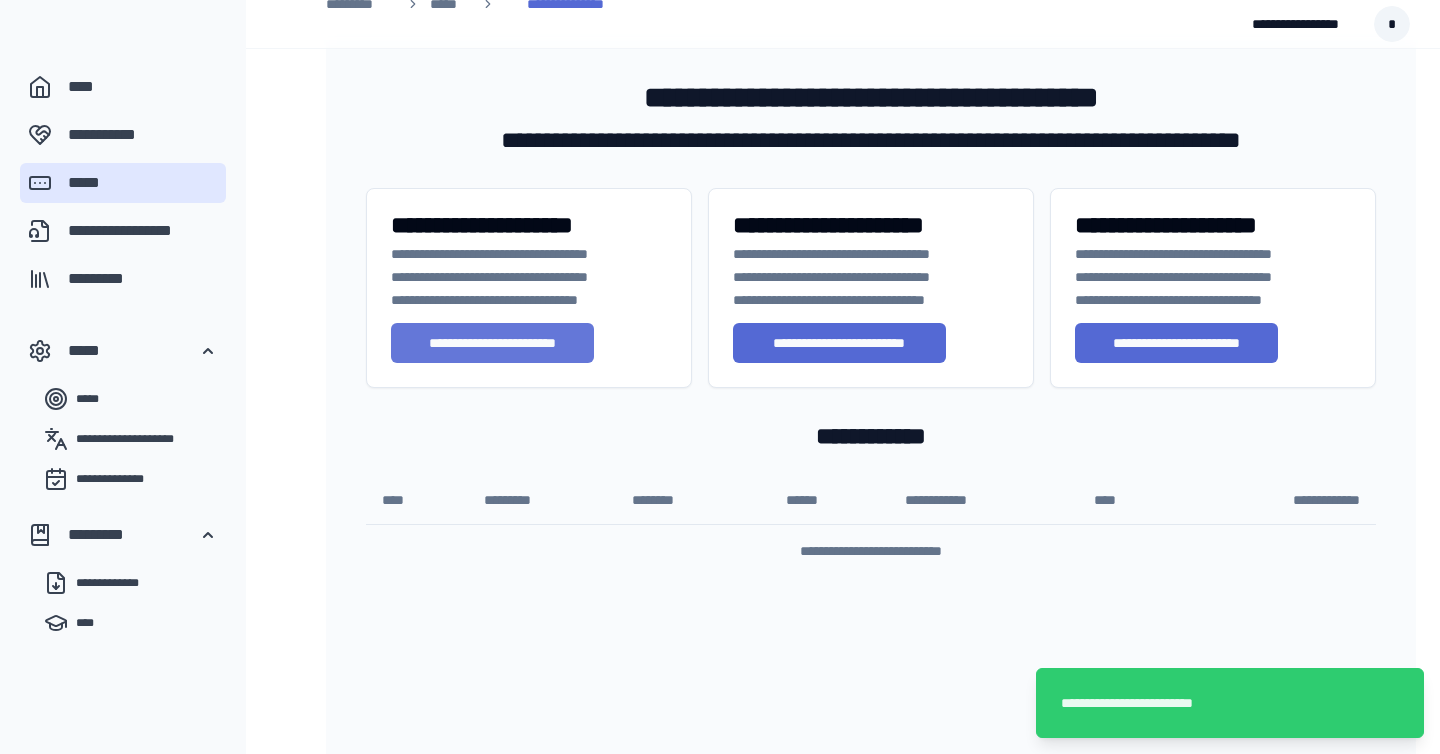 click on "**********" at bounding box center (492, 343) 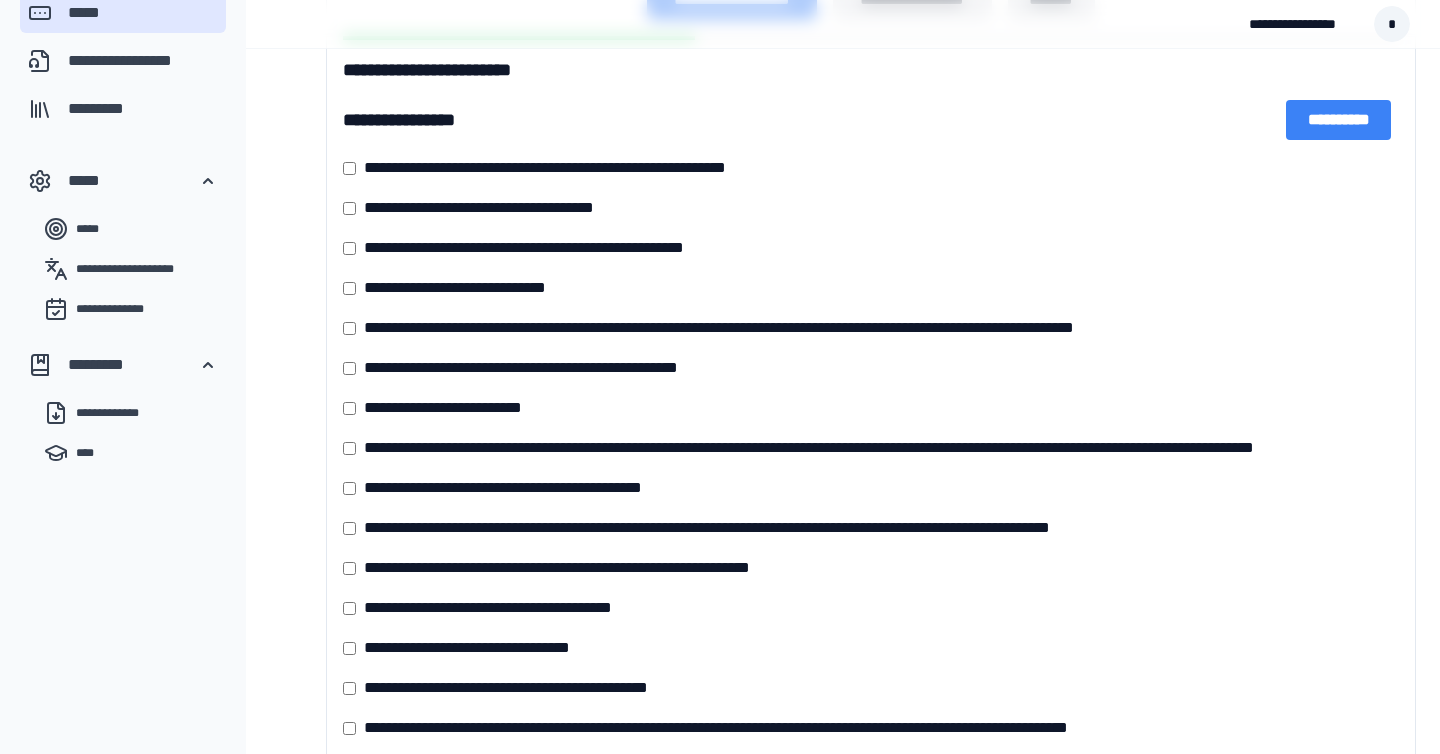 scroll, scrollTop: 0, scrollLeft: 0, axis: both 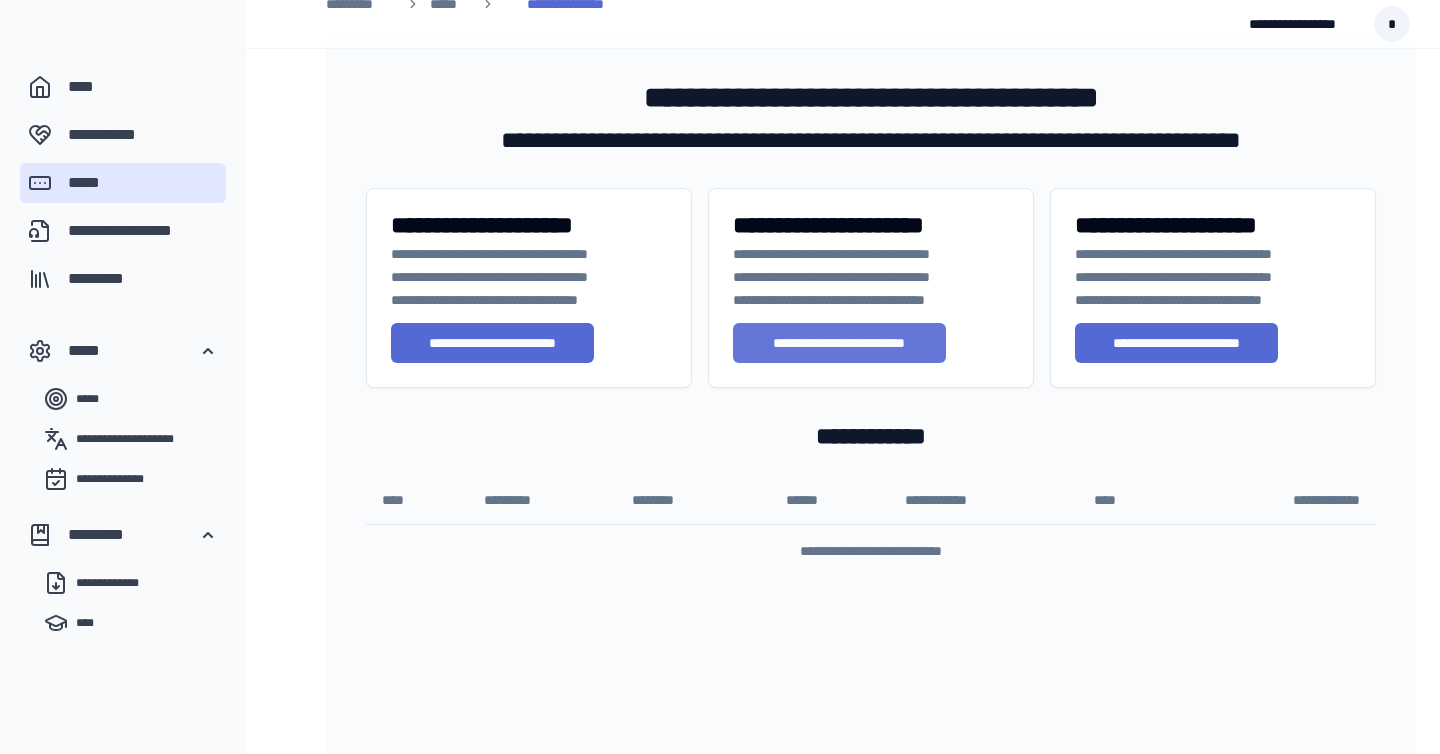click on "[PHONE]" at bounding box center [839, 343] 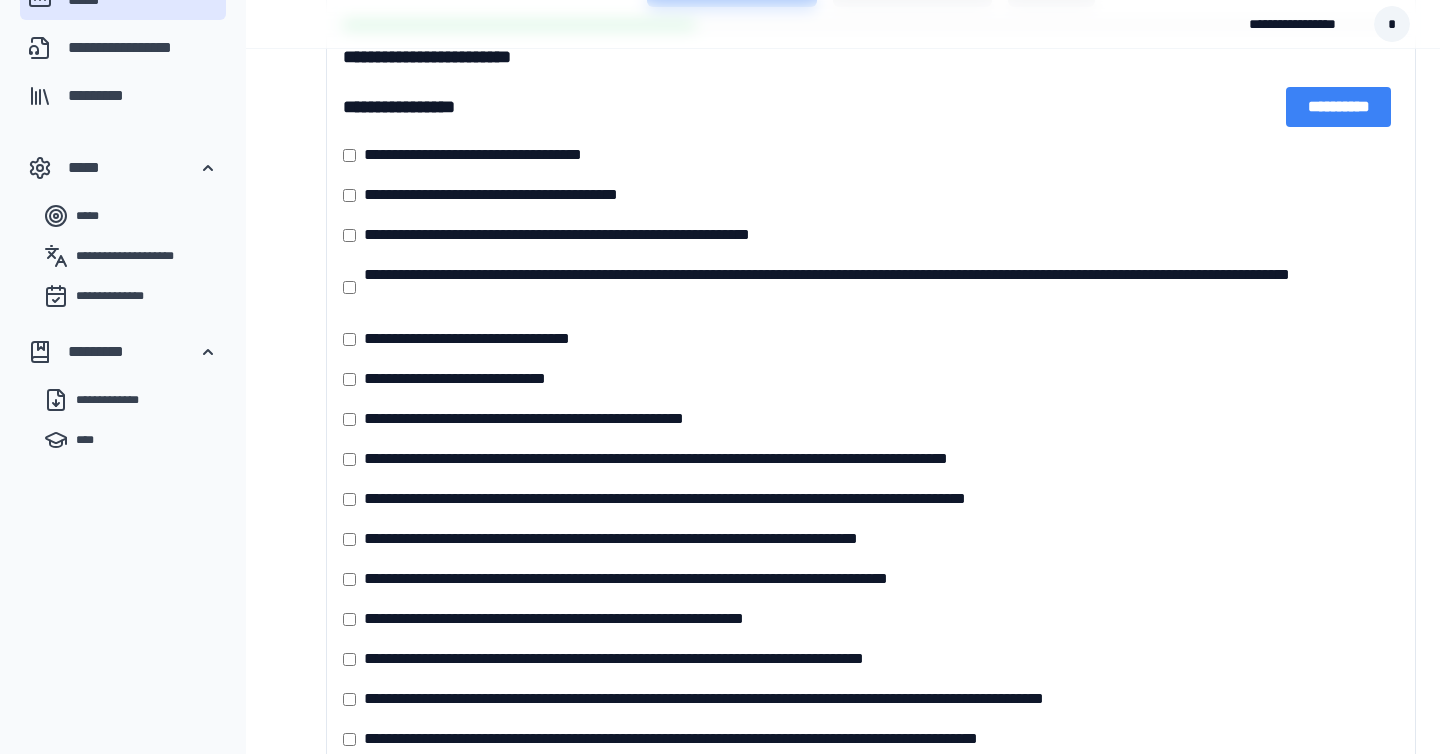 scroll, scrollTop: 263, scrollLeft: 0, axis: vertical 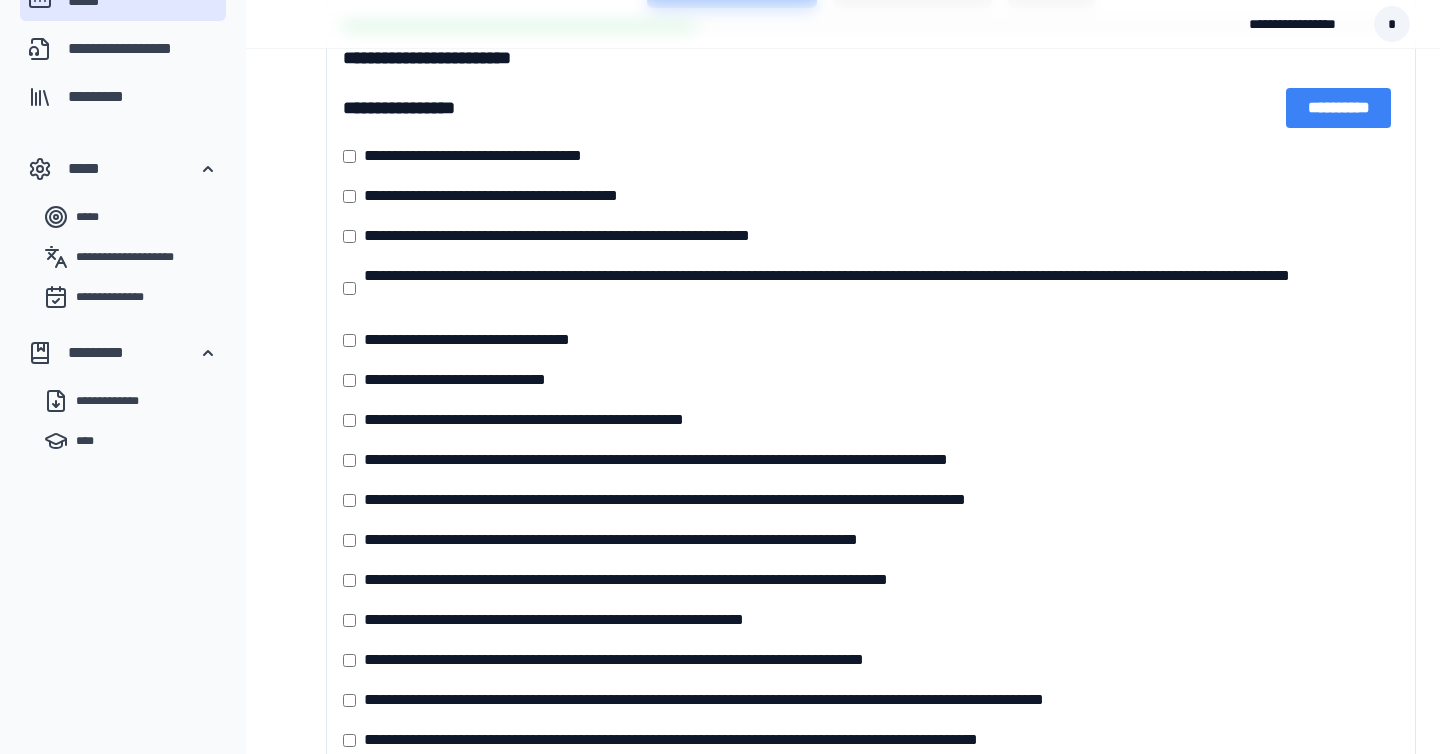 click on "**********" at bounding box center (1338, 108) 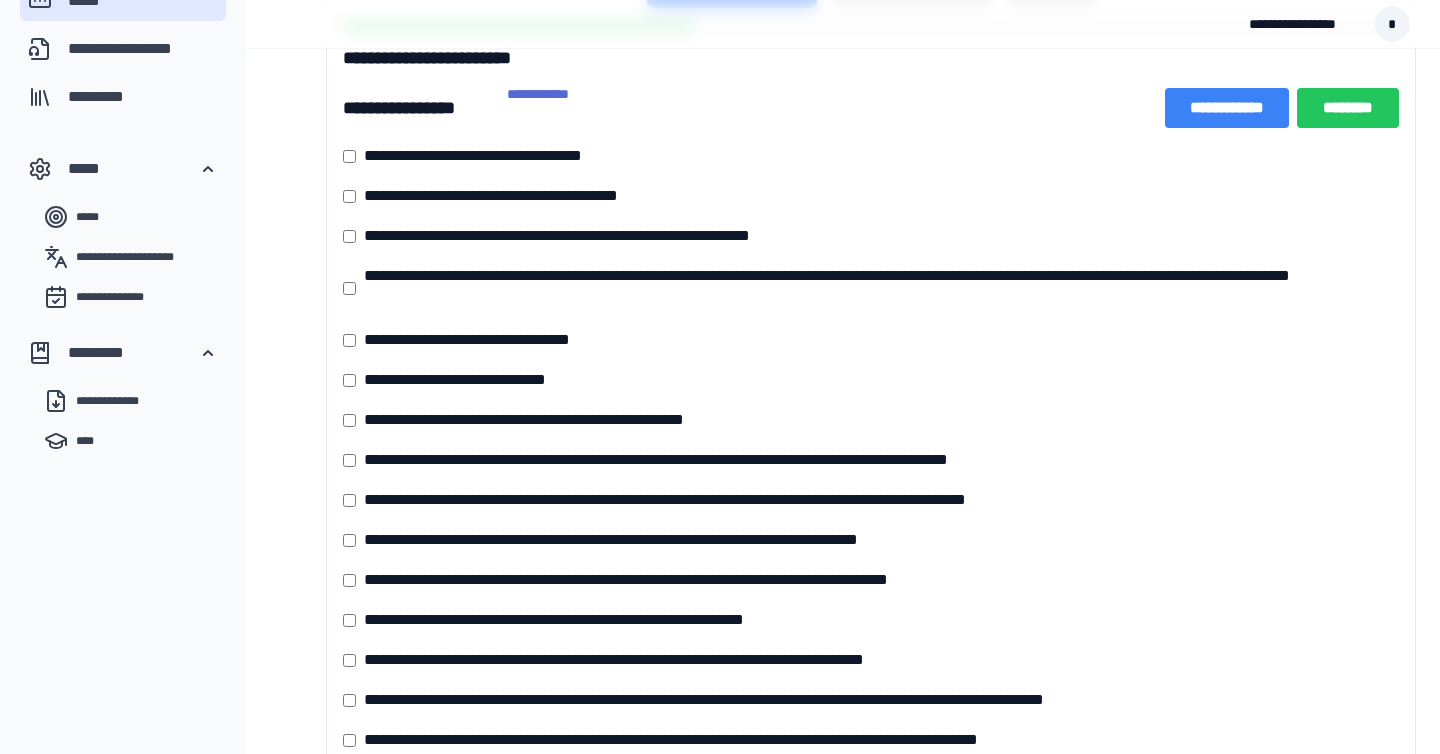 click on "********" at bounding box center [1348, 108] 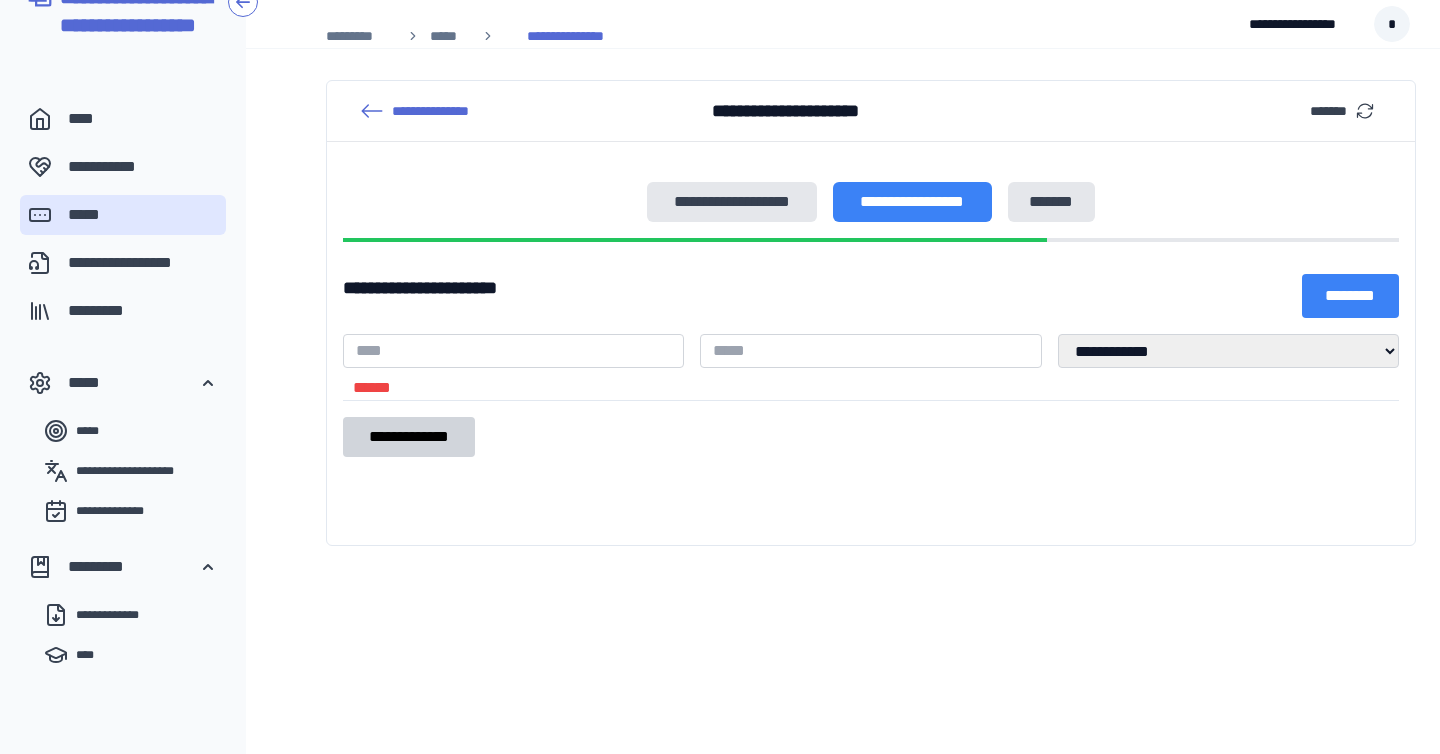 scroll, scrollTop: 81, scrollLeft: 0, axis: vertical 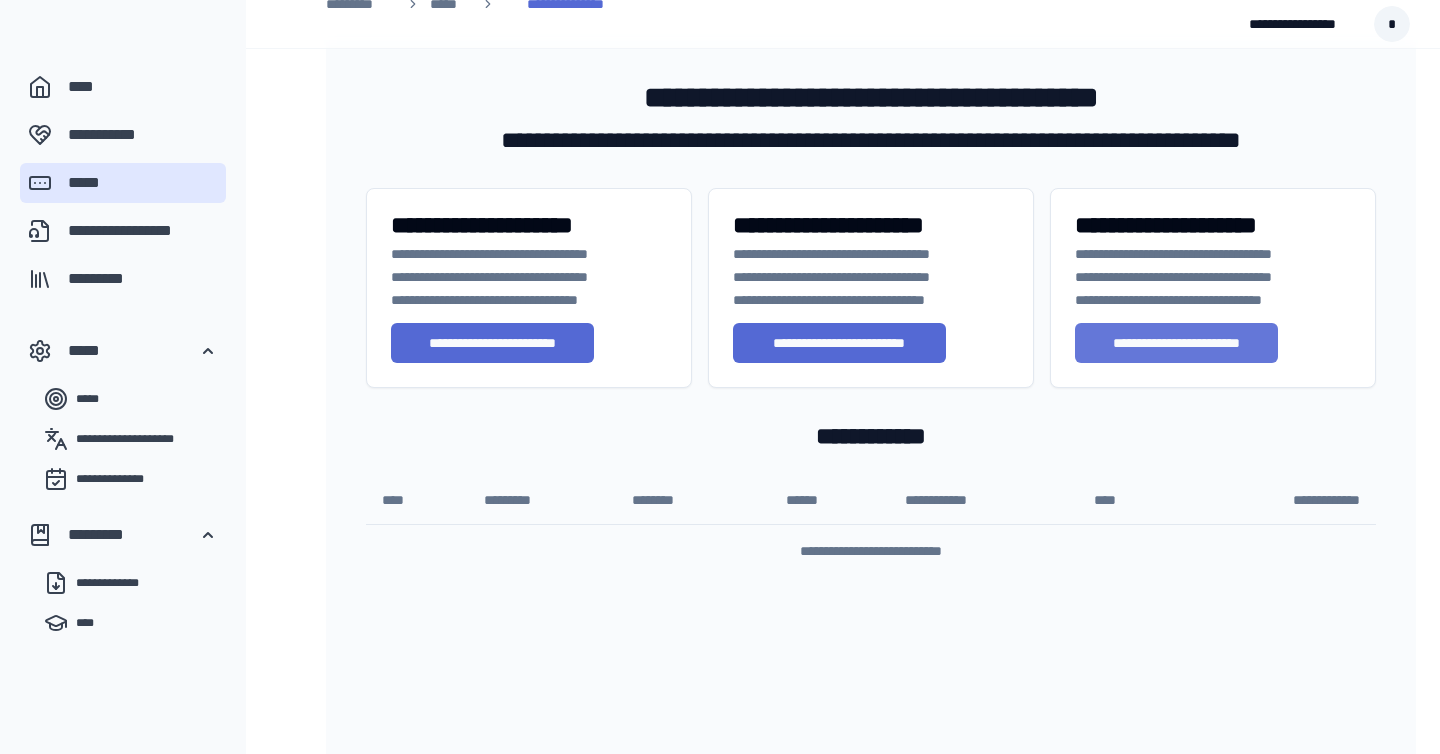 click on "**********" at bounding box center [1176, 343] 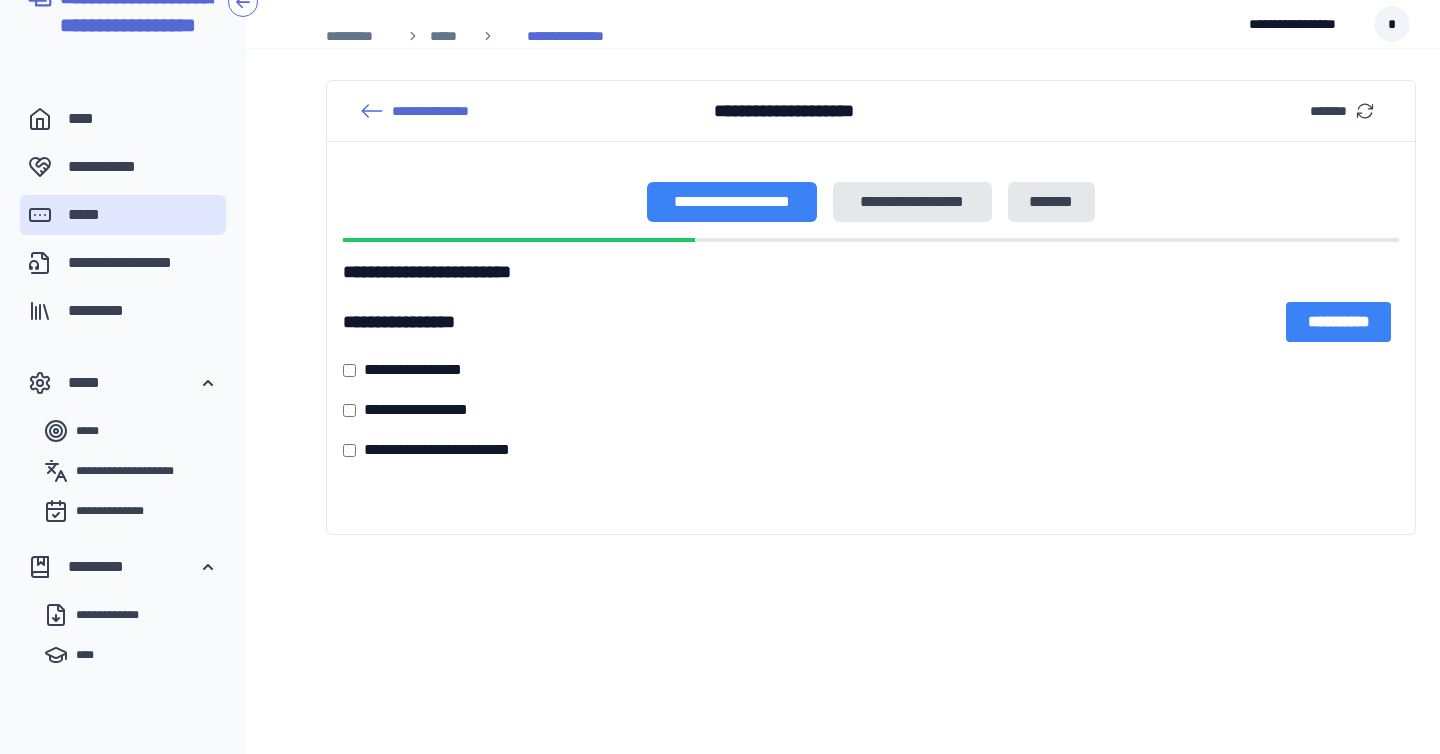 click on "**********" at bounding box center [1338, 322] 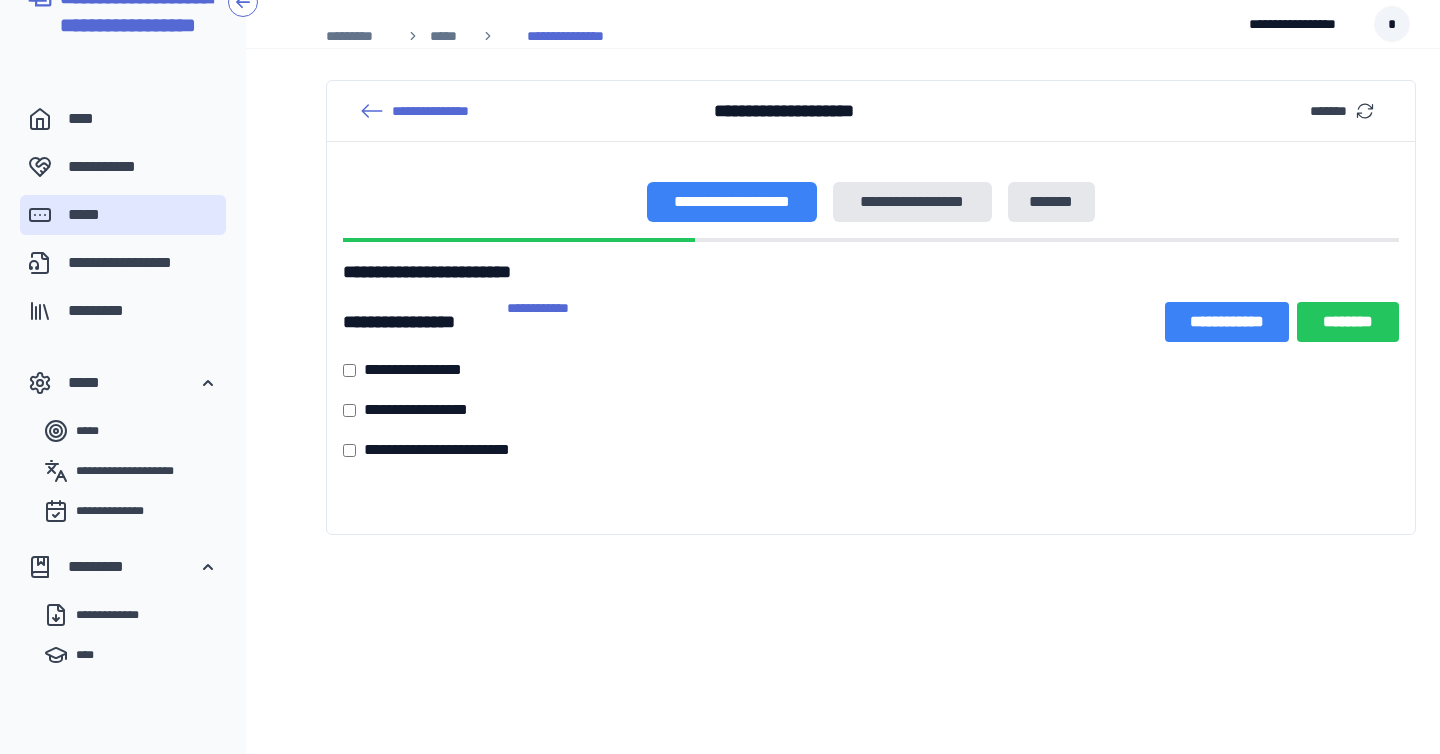 click on "********" at bounding box center [1348, 322] 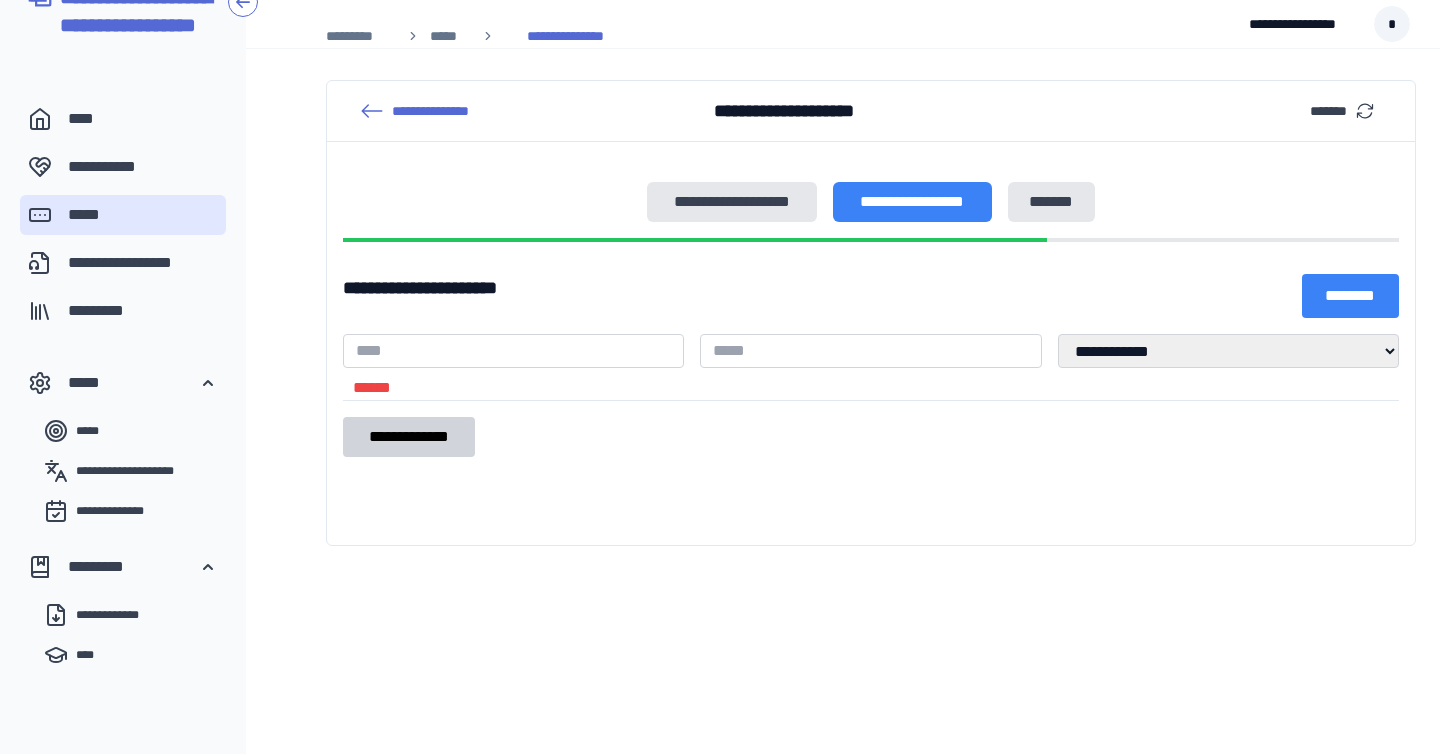 scroll, scrollTop: 81, scrollLeft: 0, axis: vertical 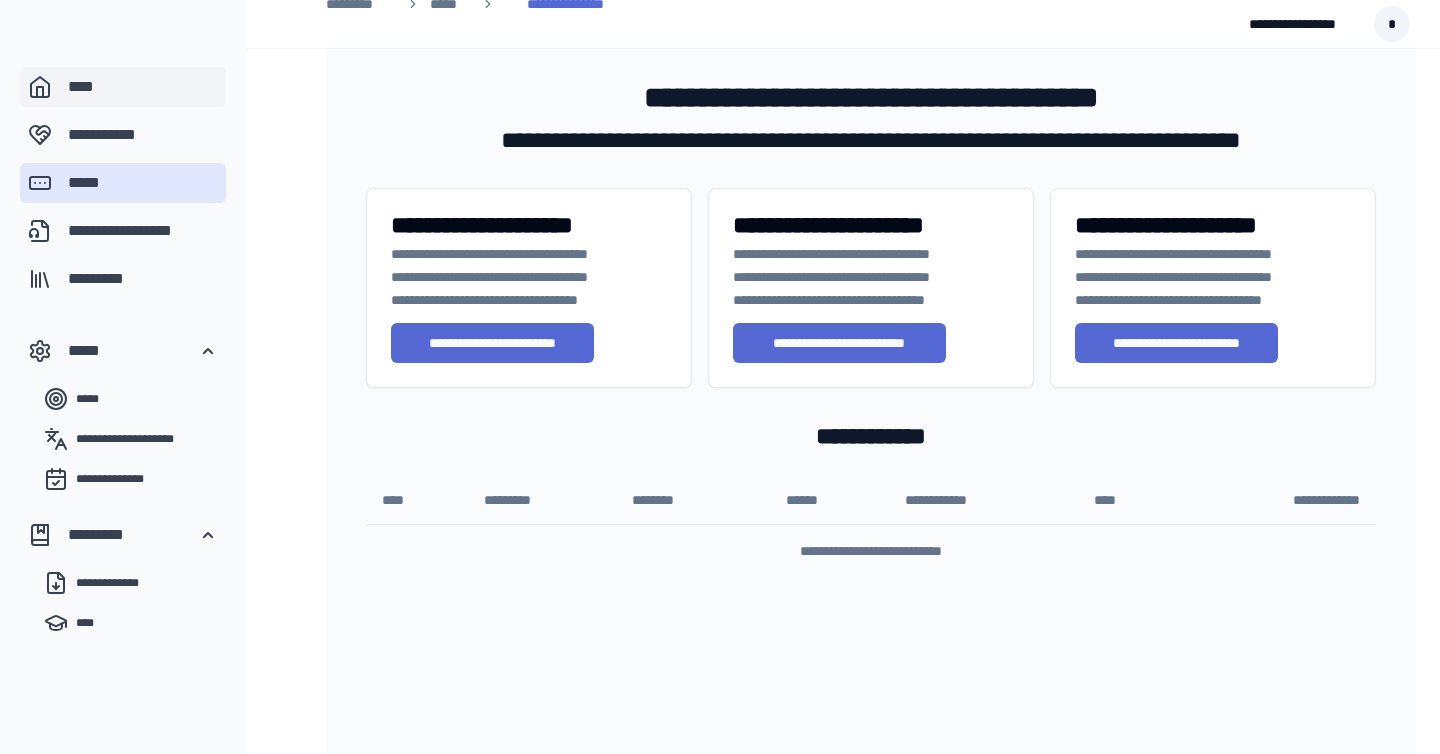click on "****" at bounding box center (143, 87) 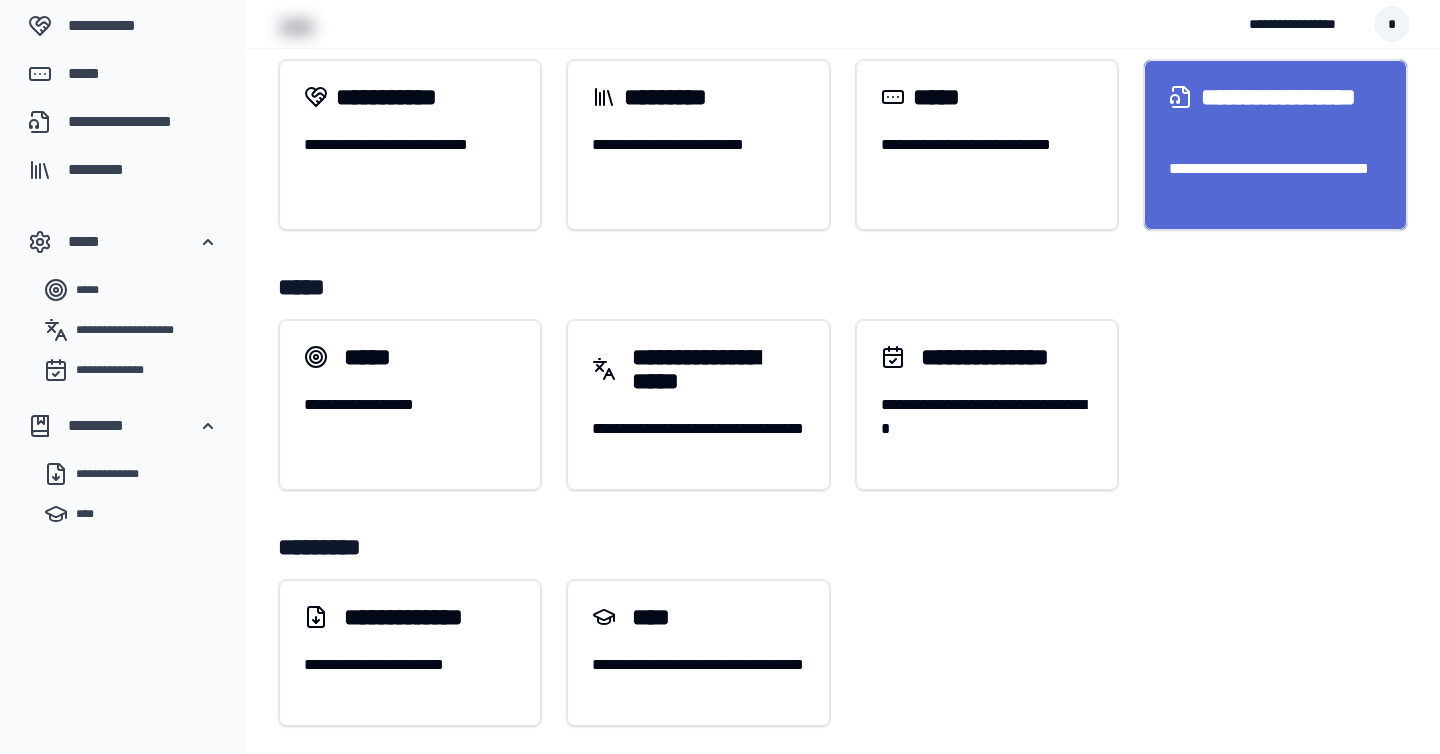 click on "[FIRST] [LAST] [EMAIL] [PHONE]" at bounding box center (1275, 181) 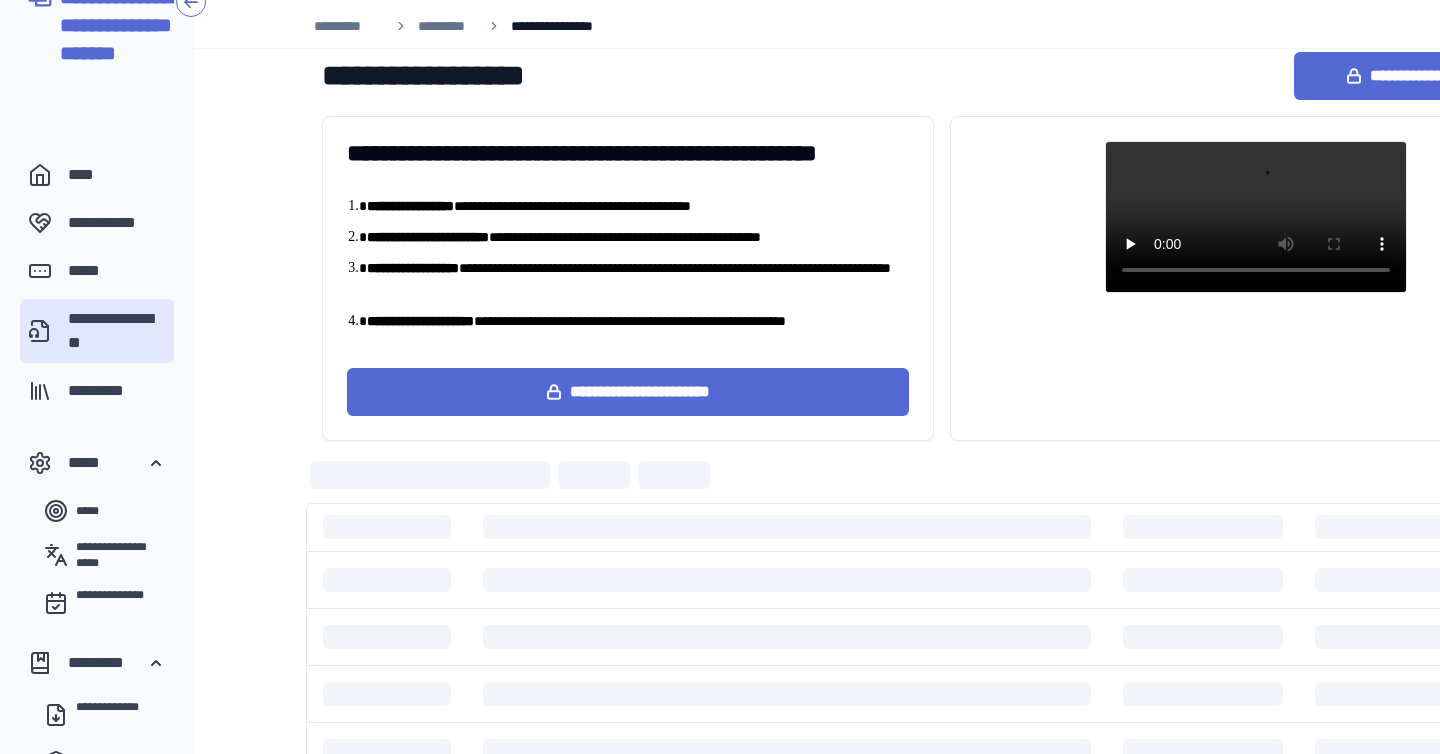 scroll, scrollTop: 190, scrollLeft: 0, axis: vertical 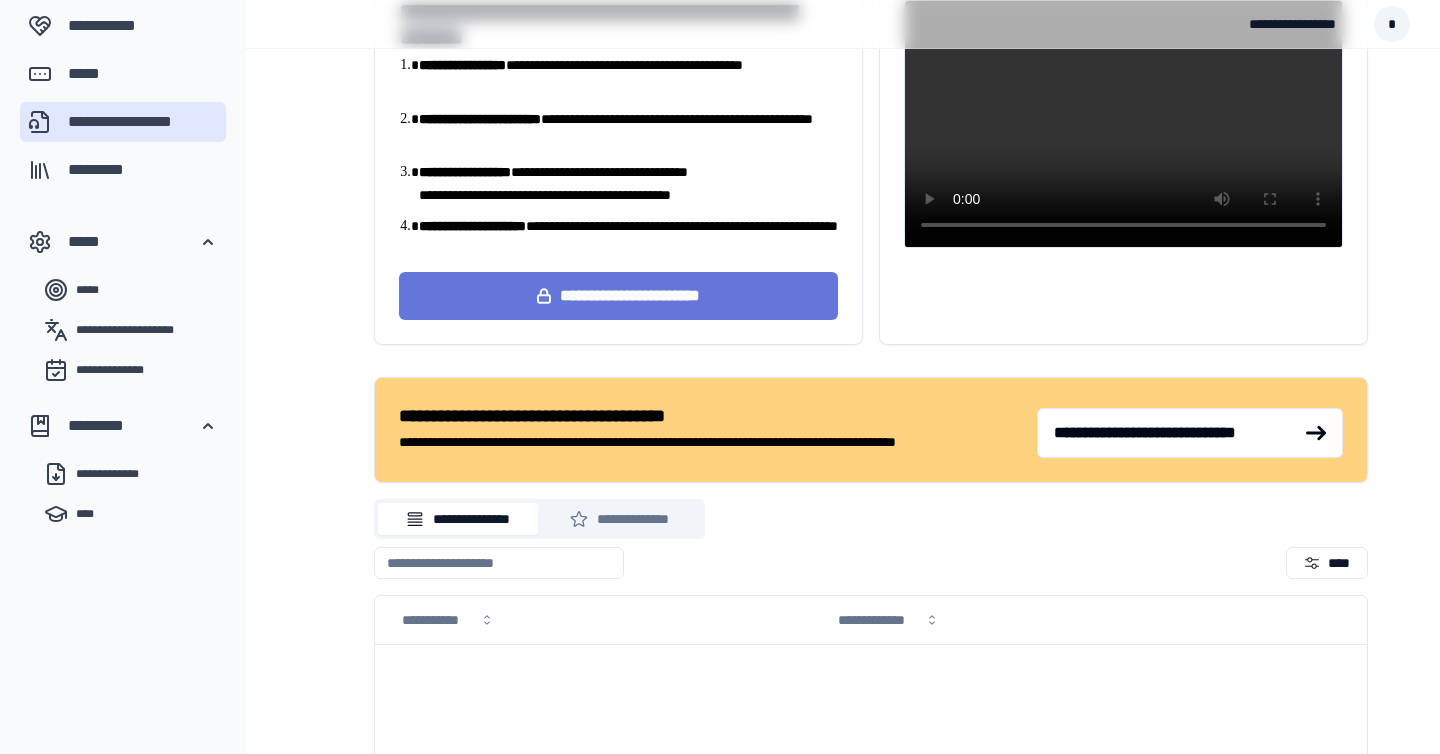 click on "**********" at bounding box center (618, 296) 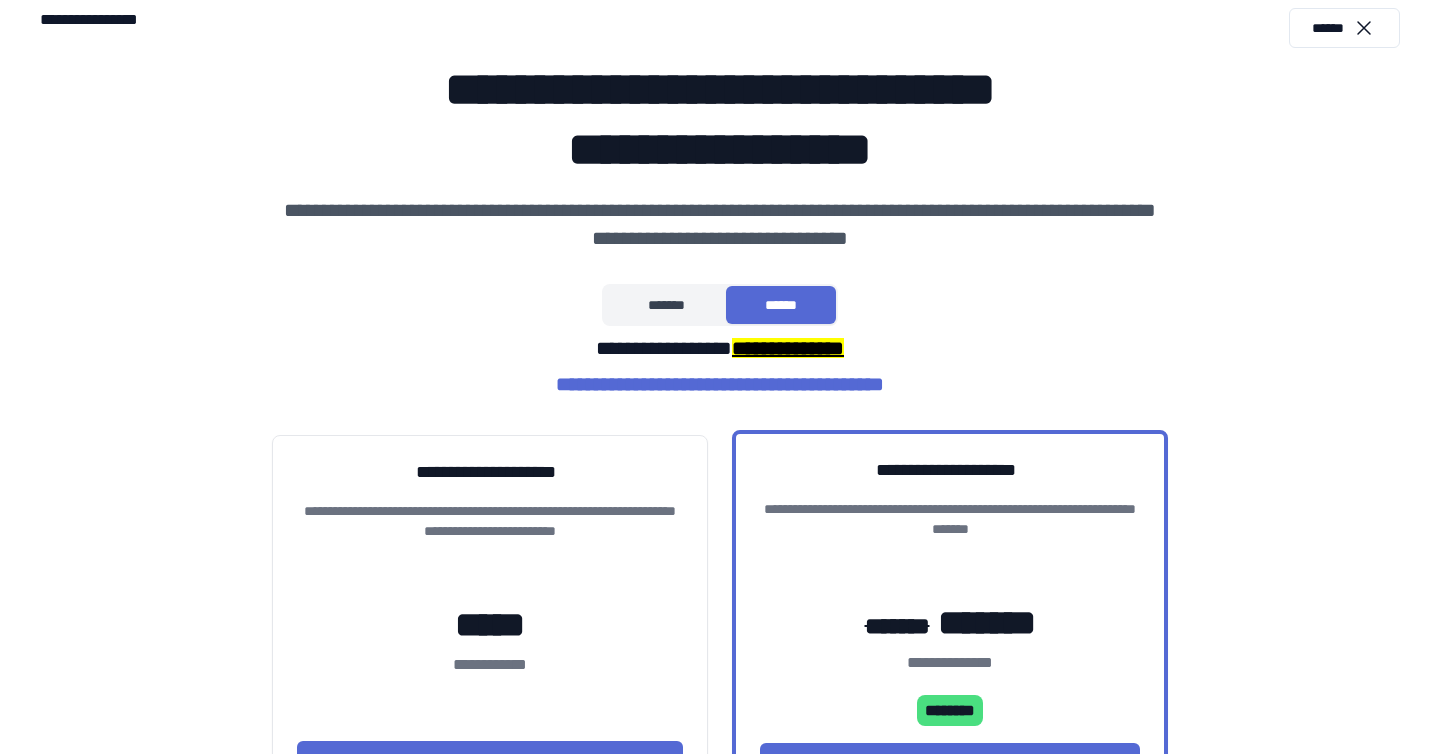 scroll, scrollTop: 81, scrollLeft: 0, axis: vertical 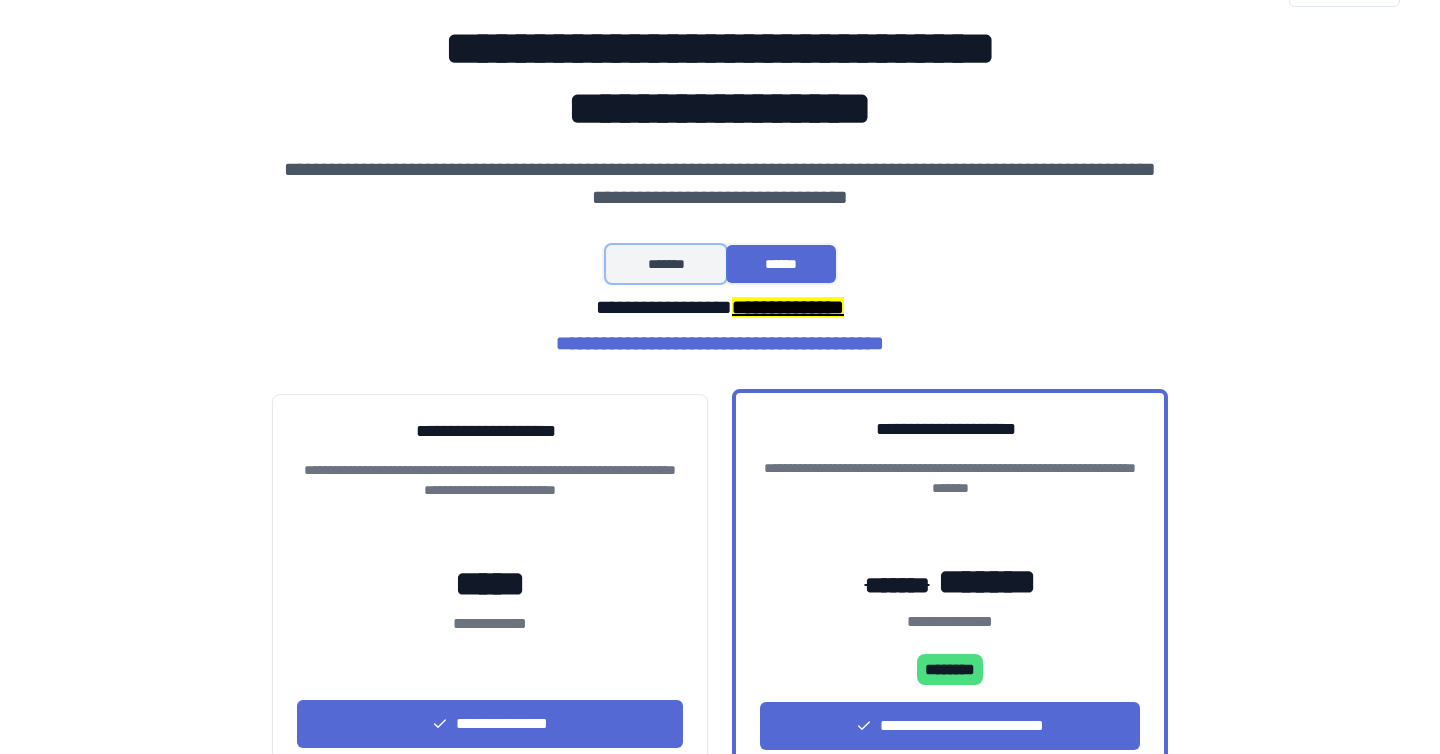 click on "*******" at bounding box center [665, 264] 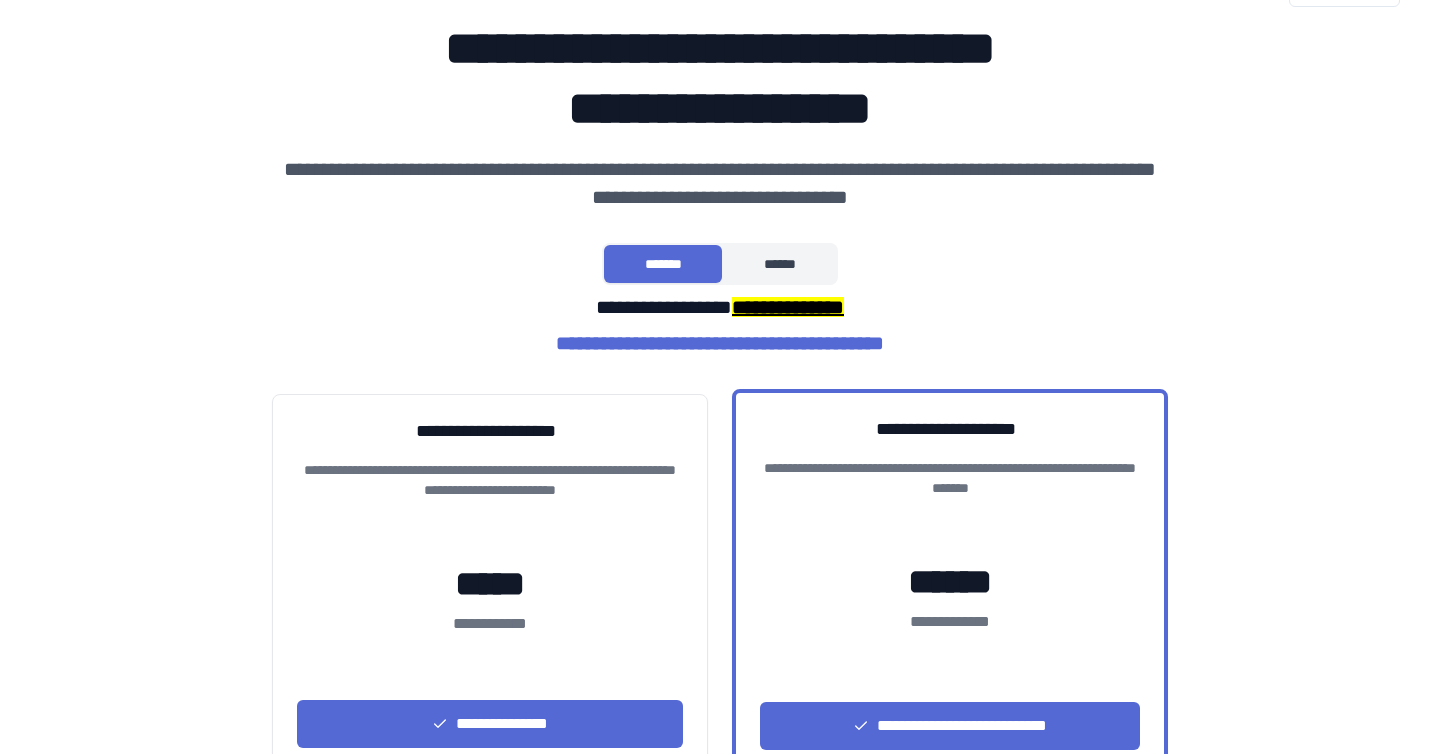 scroll, scrollTop: 404, scrollLeft: 0, axis: vertical 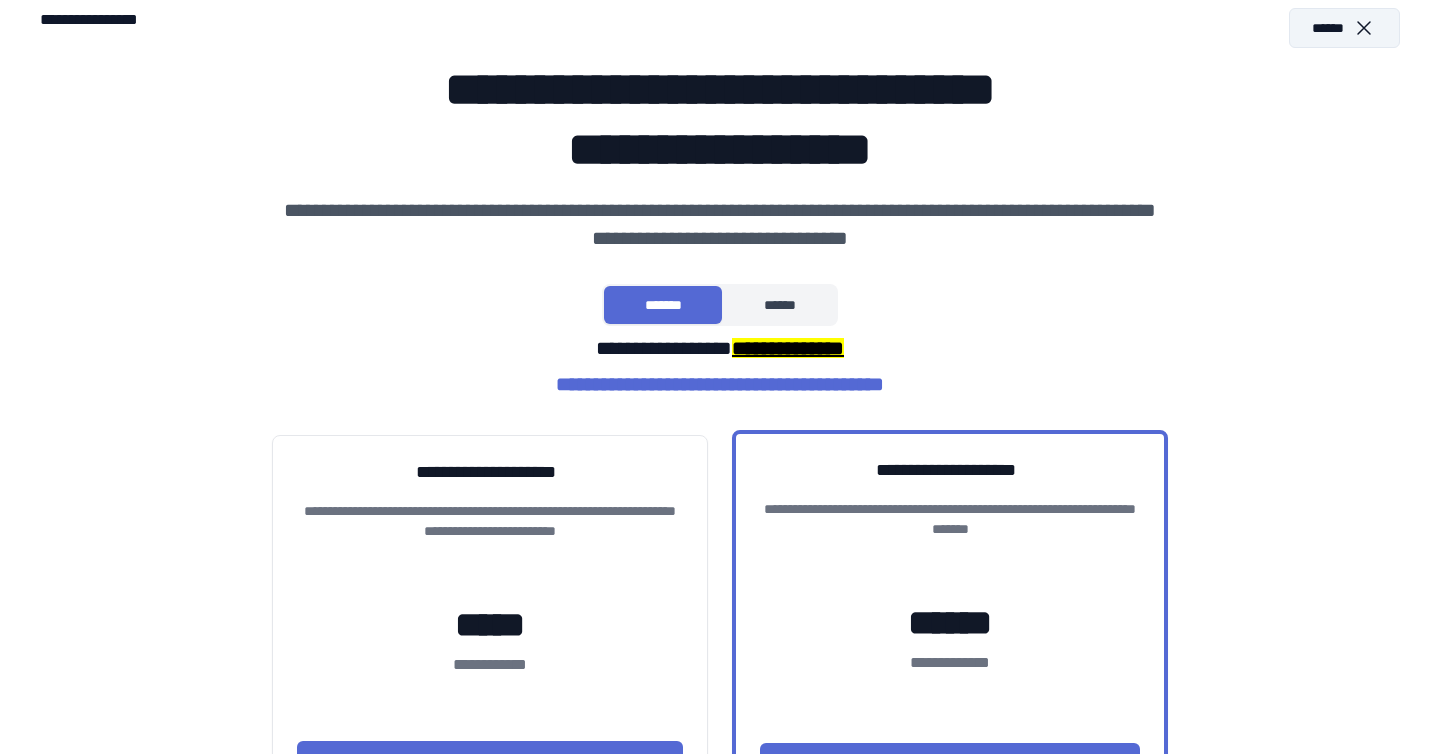 click 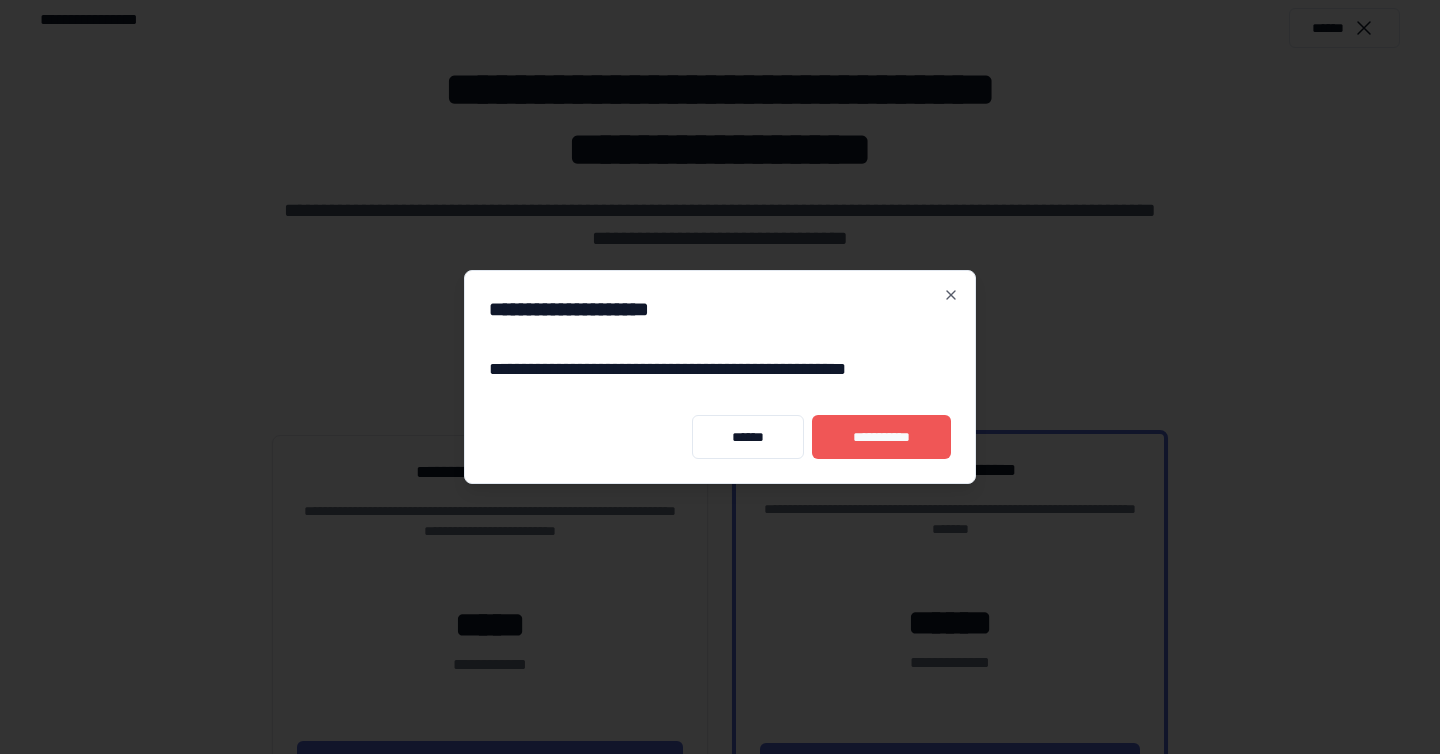 click on "**********" at bounding box center (881, 437) 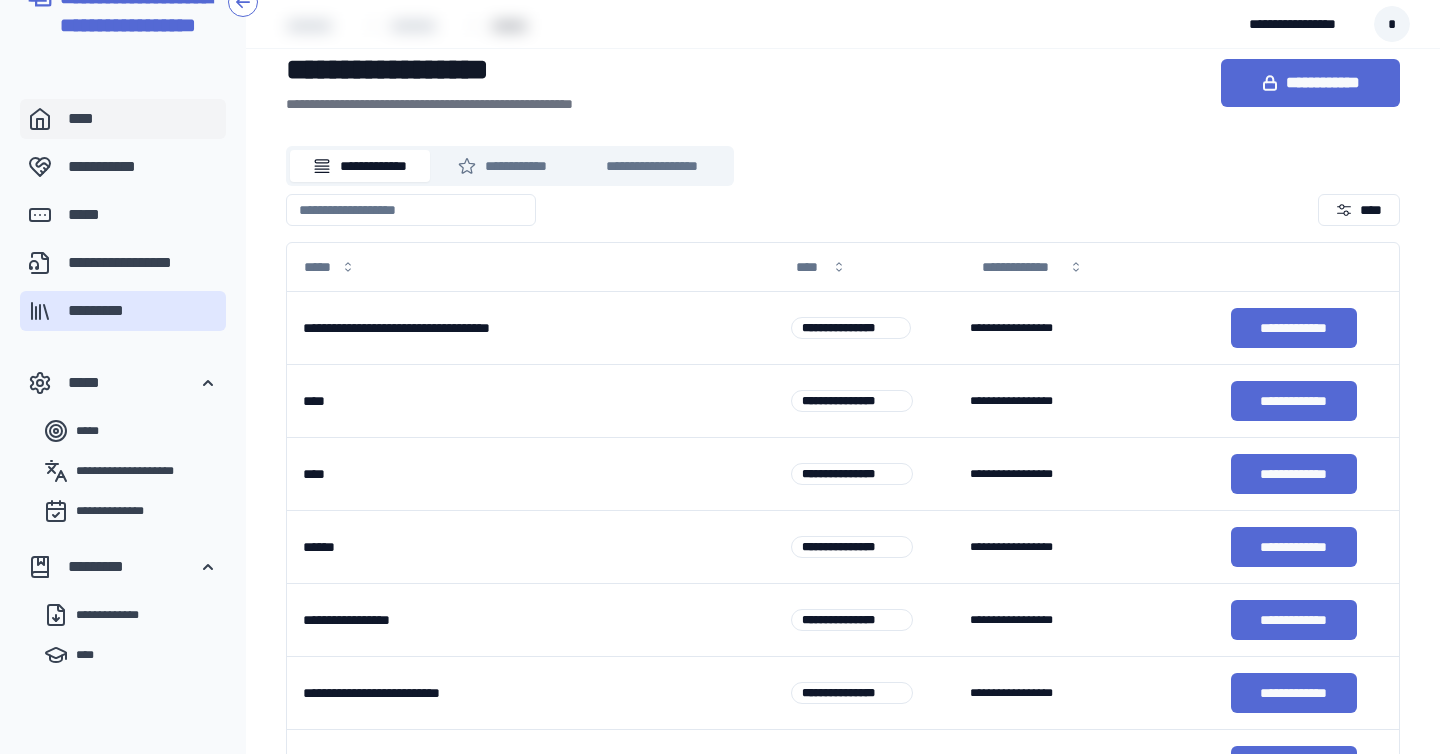 click on "****" at bounding box center (143, 119) 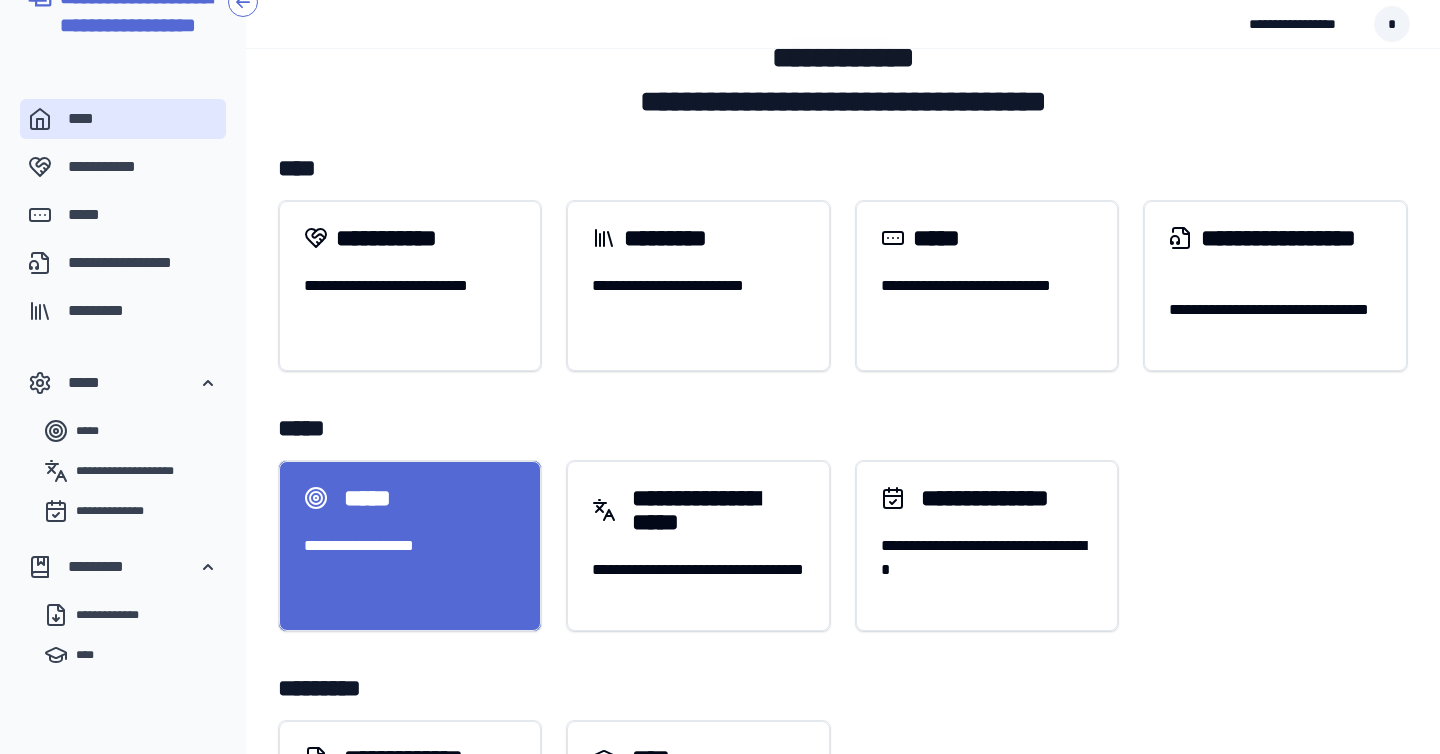 click on "*****" at bounding box center (410, 498) 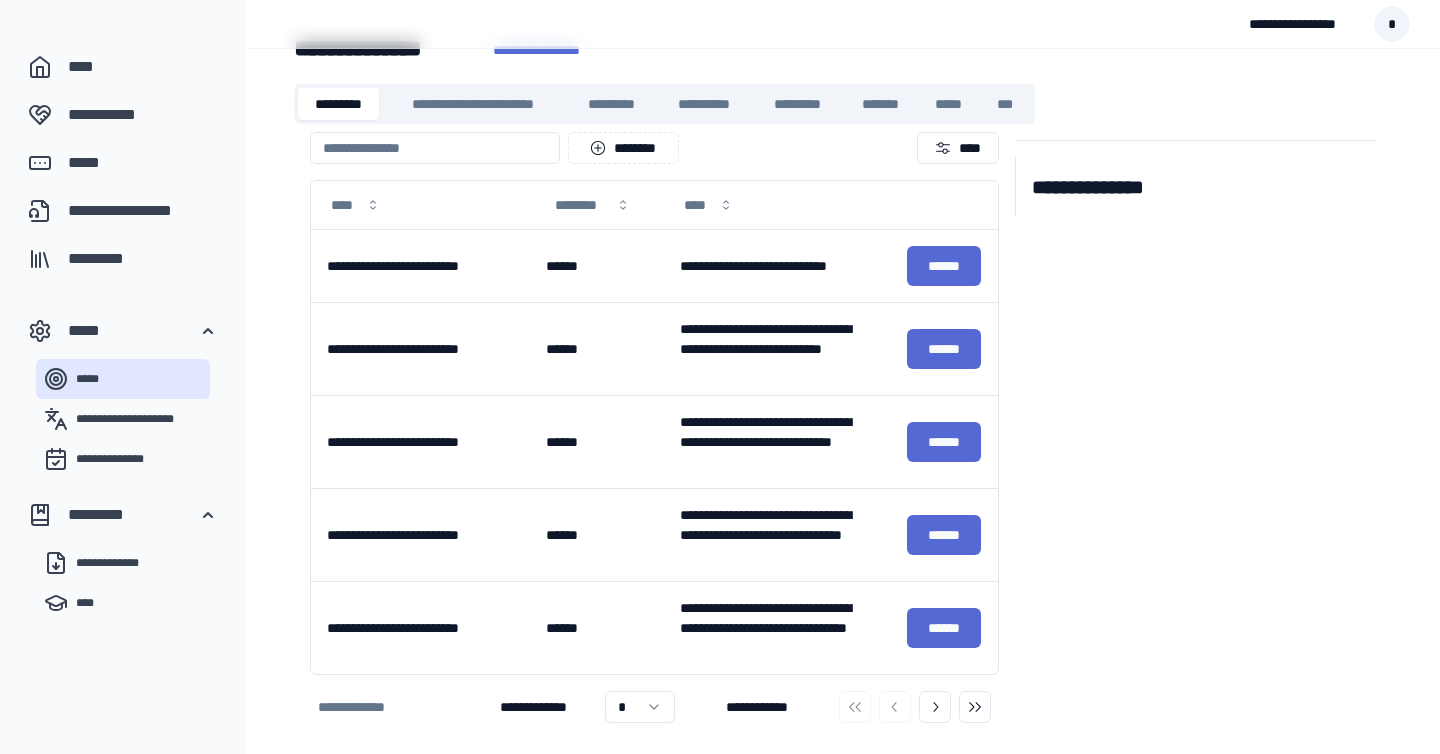 scroll, scrollTop: 125, scrollLeft: 0, axis: vertical 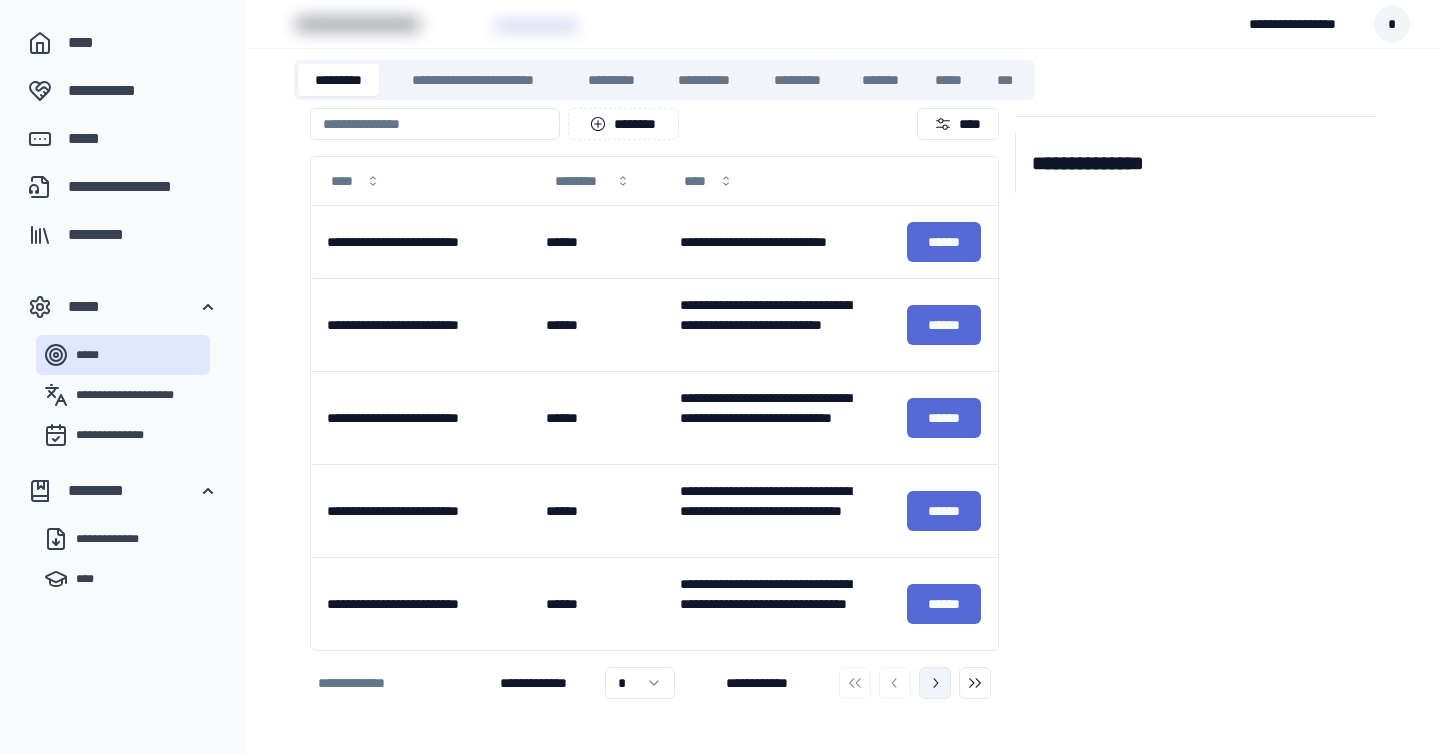 click 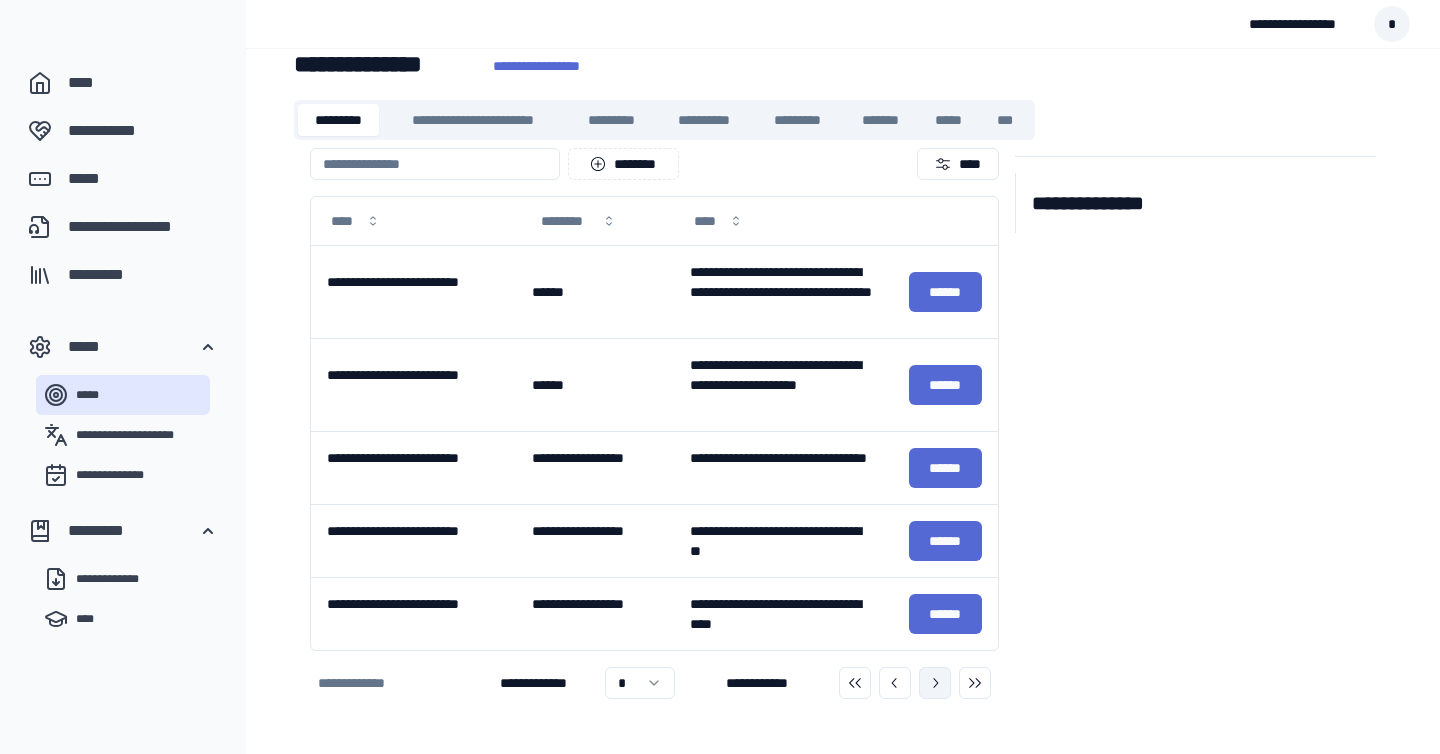 click 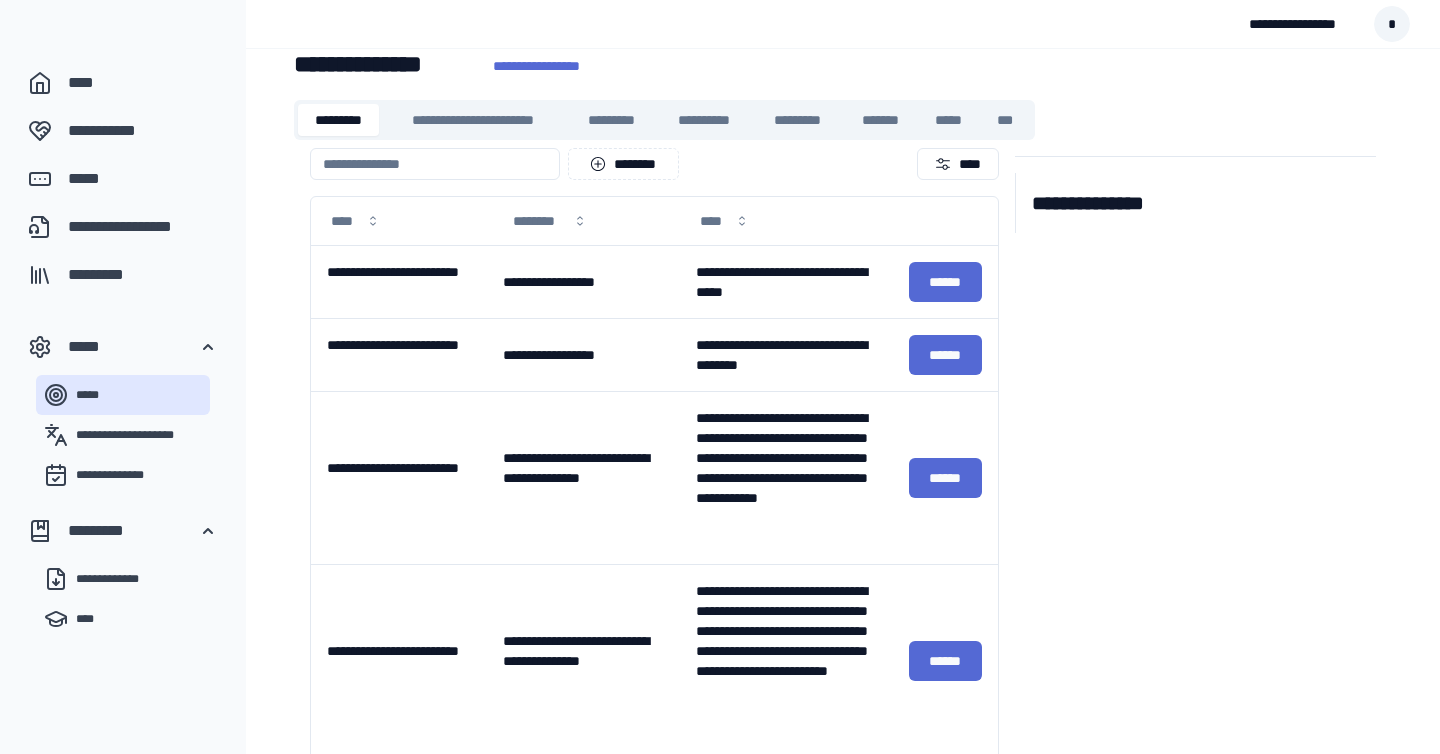 scroll, scrollTop: 125, scrollLeft: 0, axis: vertical 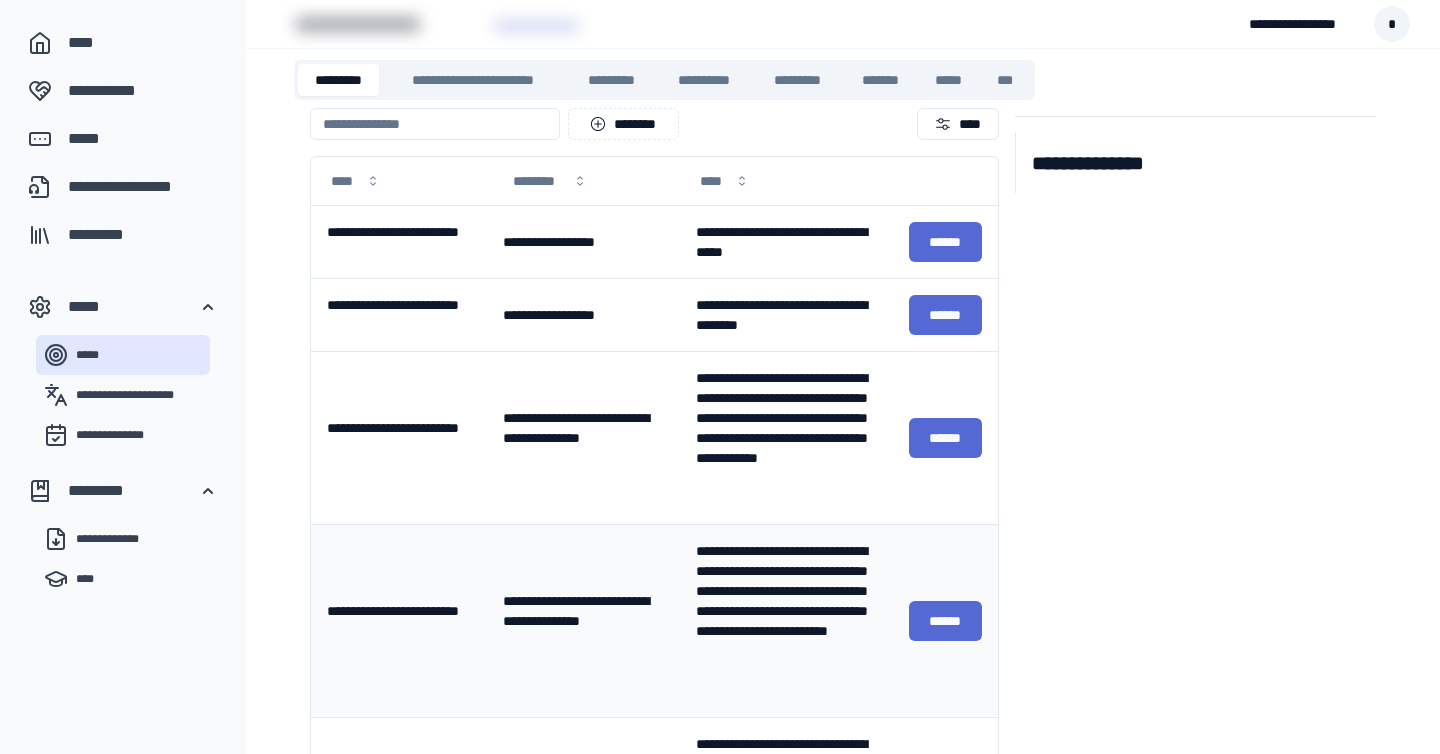 click on "******" at bounding box center [946, 620] 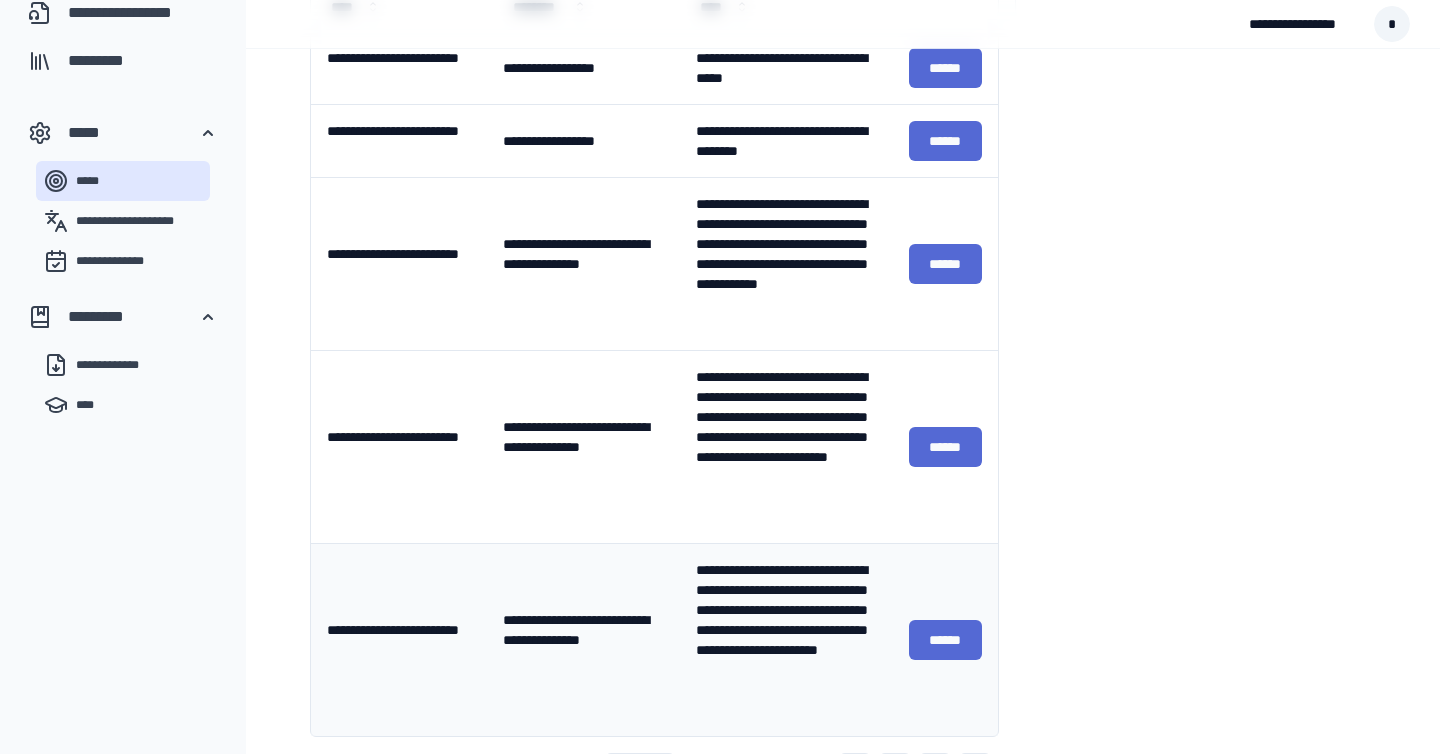 scroll, scrollTop: 385, scrollLeft: 0, axis: vertical 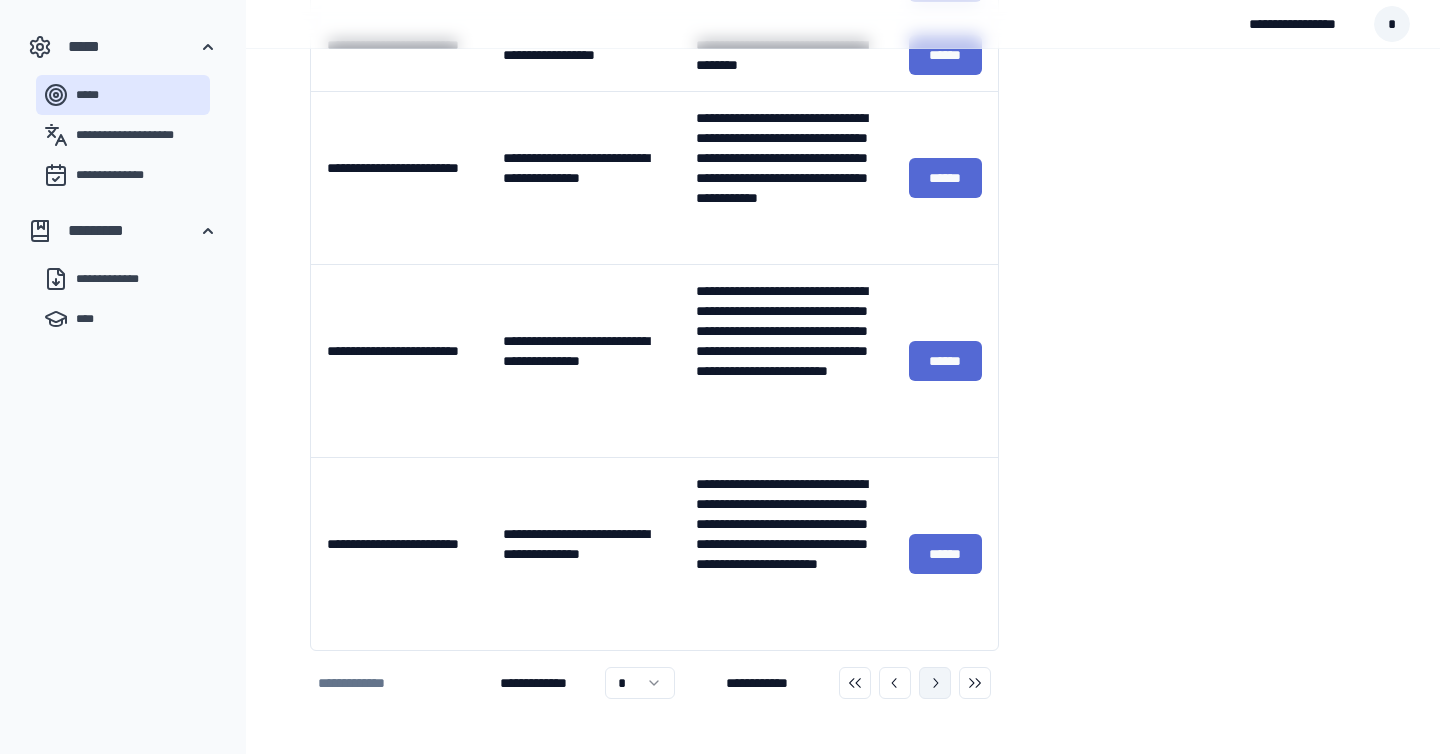 click 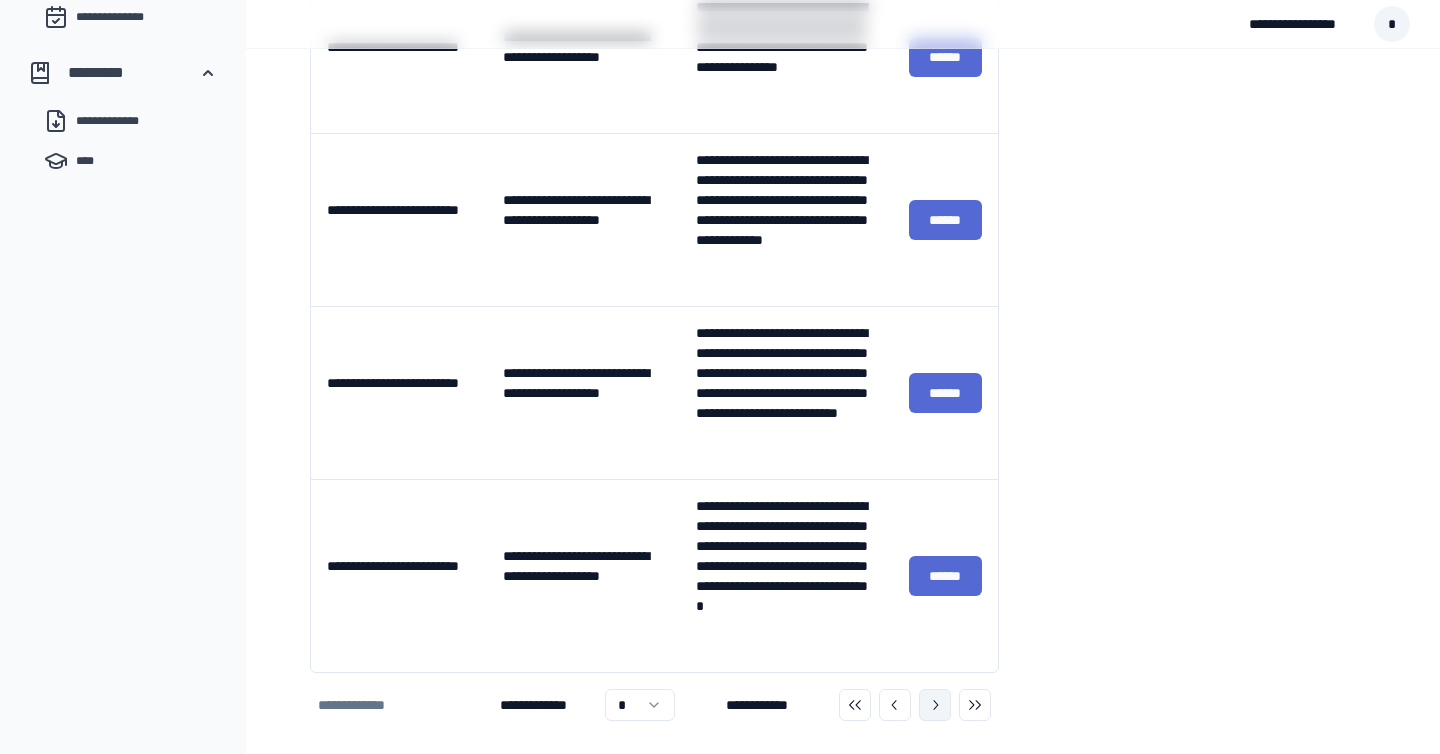 click 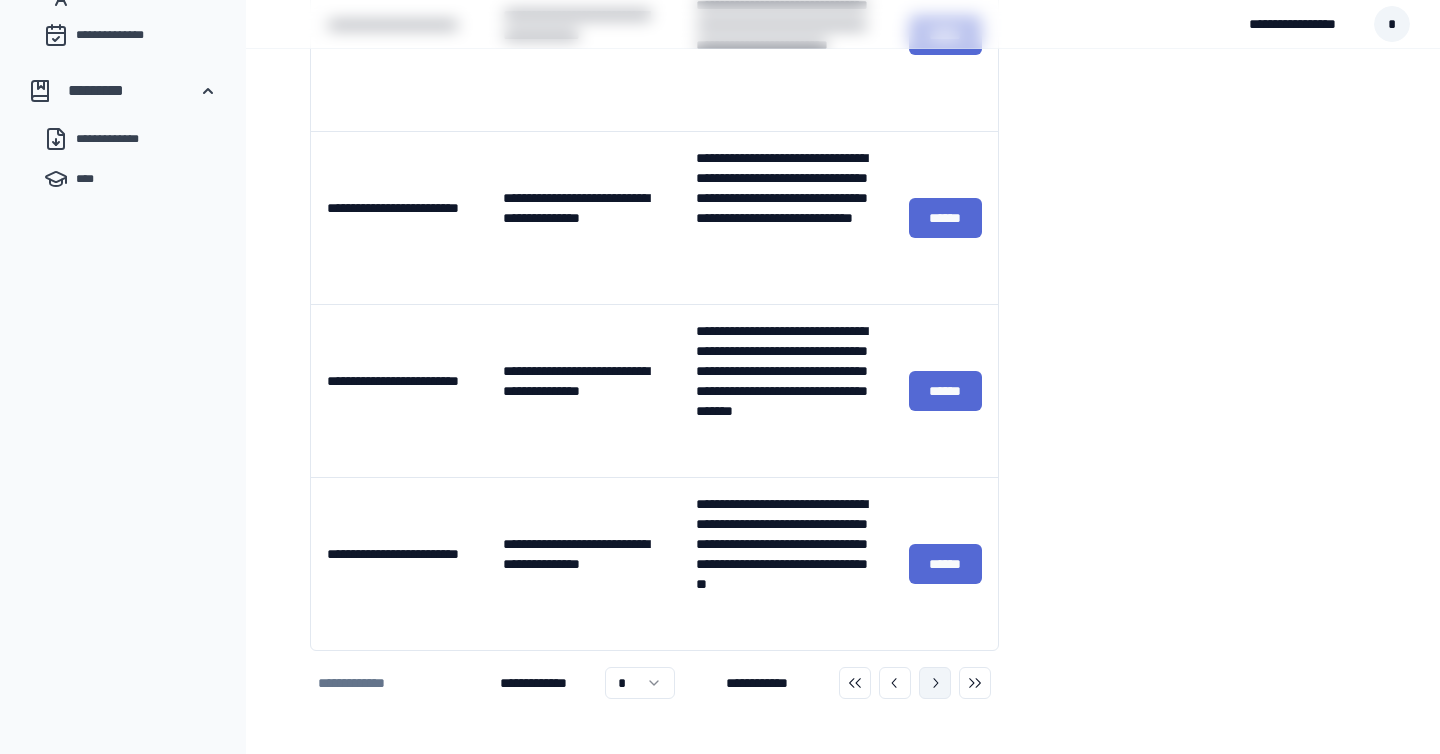 click 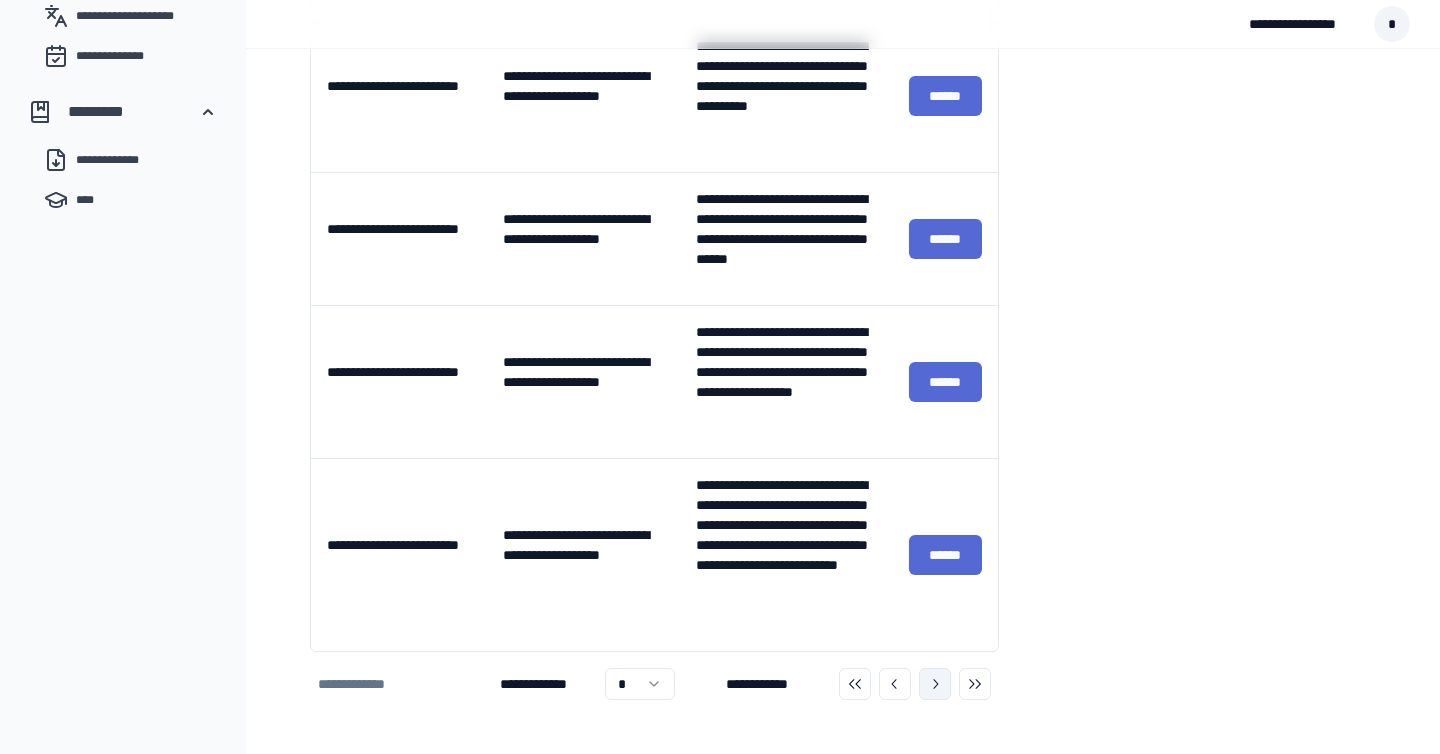 click 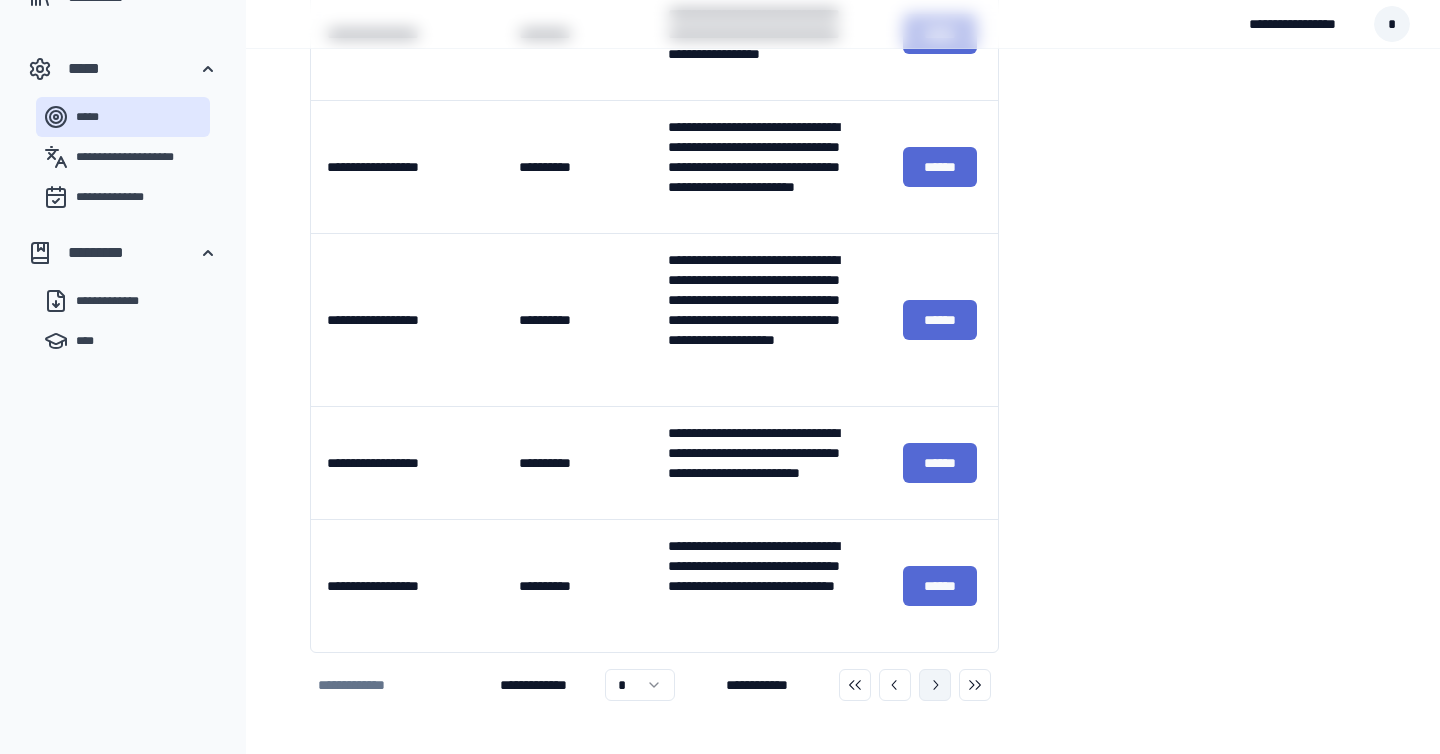 scroll, scrollTop: 365, scrollLeft: 0, axis: vertical 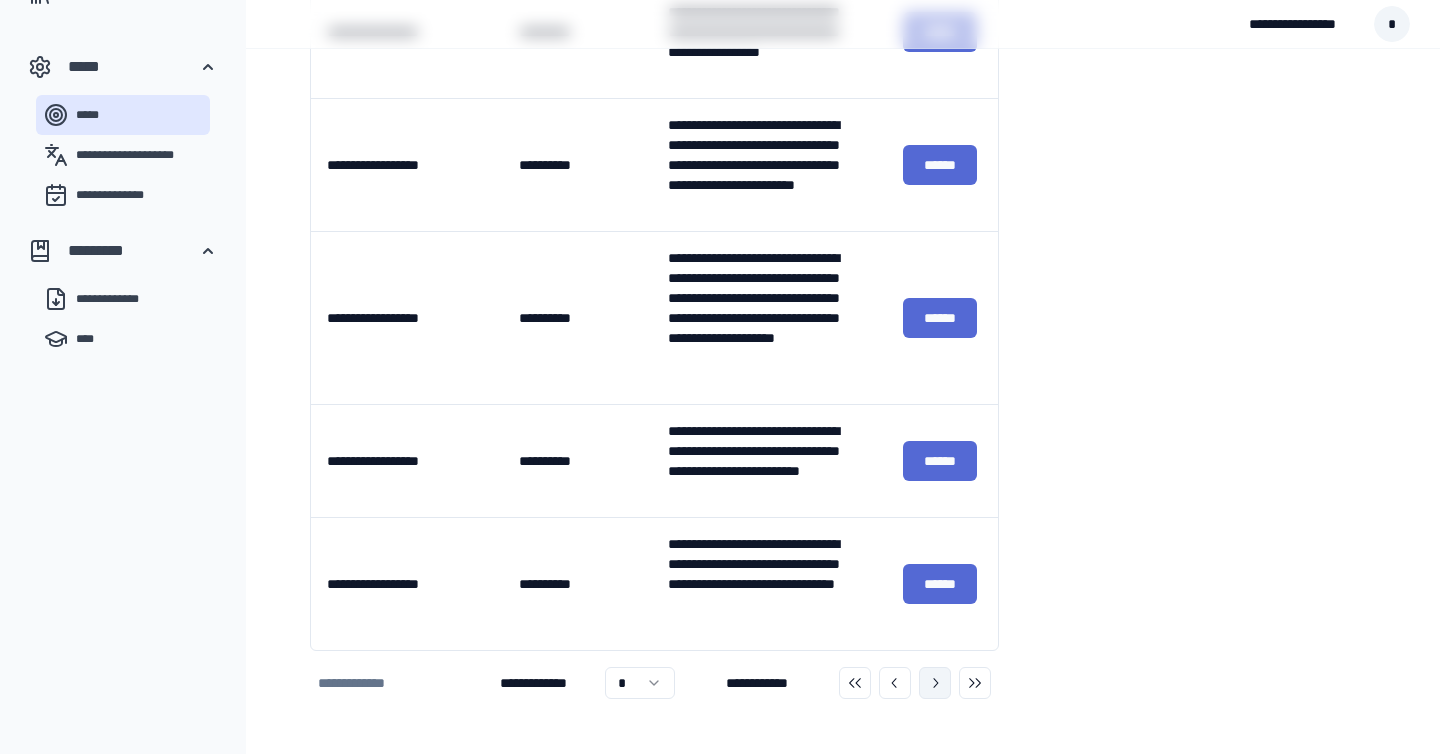 click 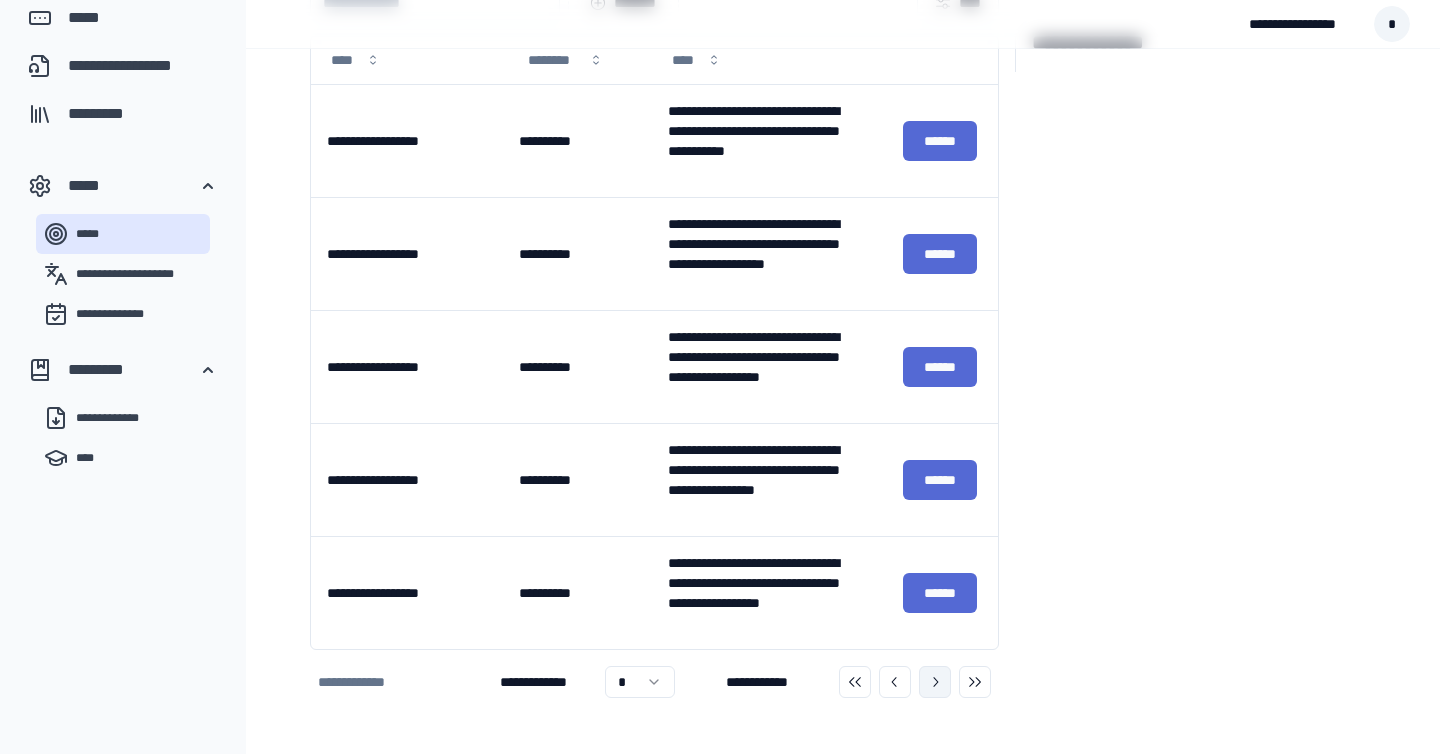 scroll, scrollTop: 245, scrollLeft: 0, axis: vertical 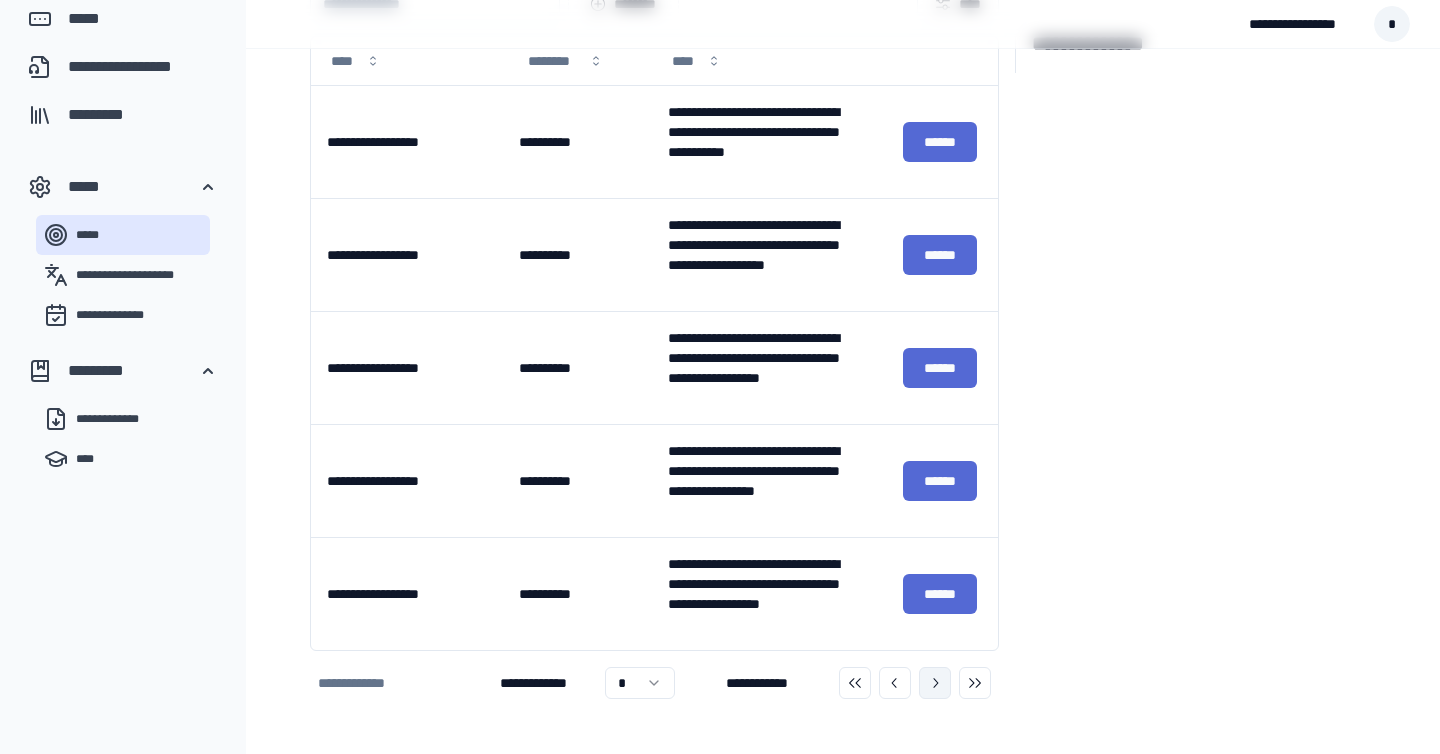 click 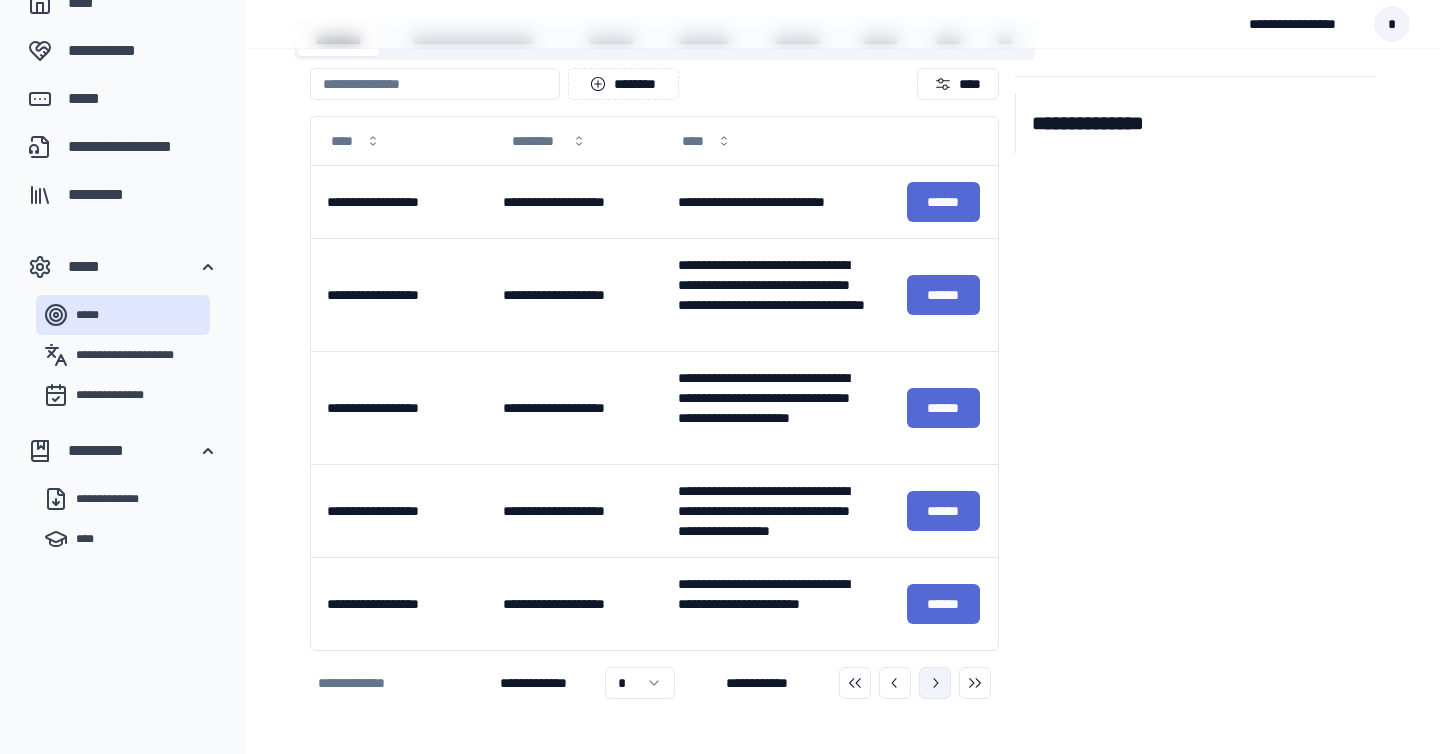 click 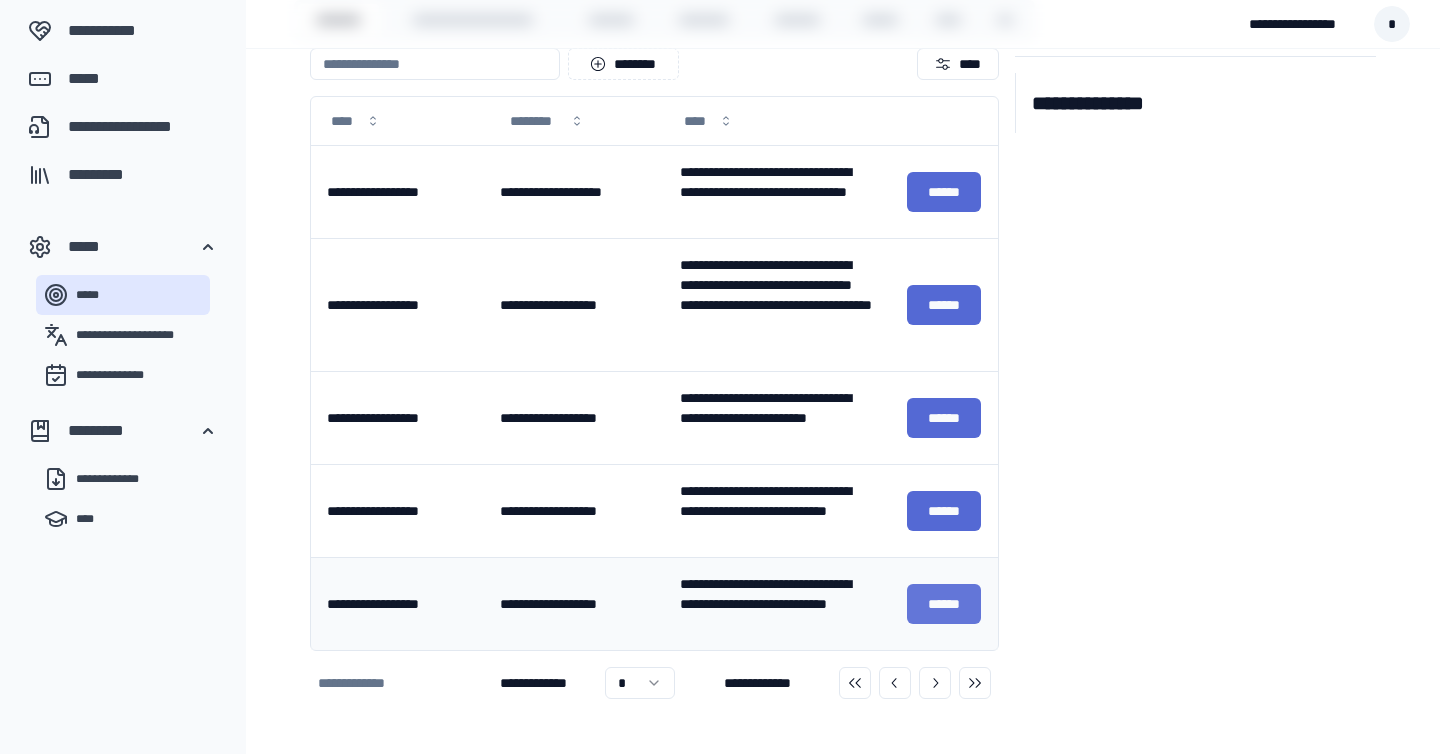 click on "******" at bounding box center [944, 604] 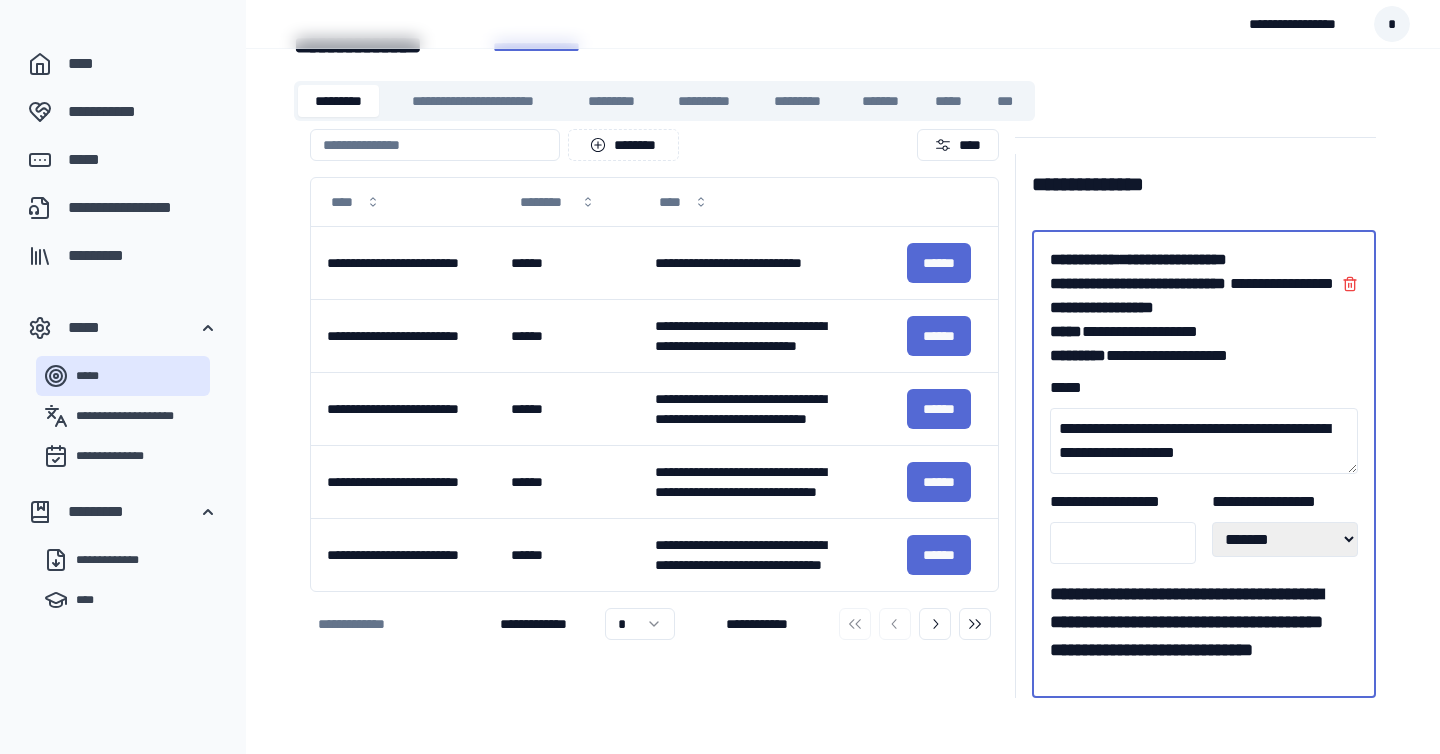 scroll, scrollTop: 154, scrollLeft: 0, axis: vertical 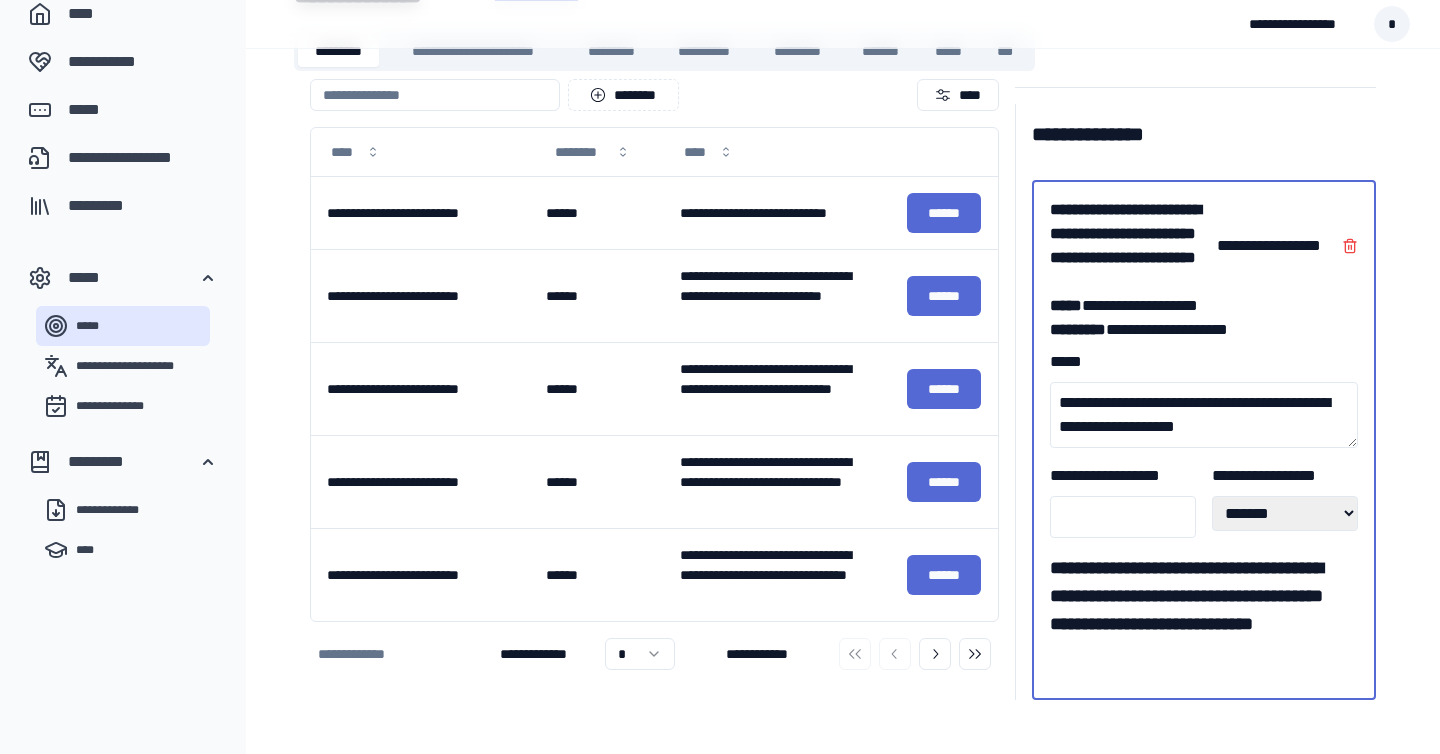 click on "[FIRST] [LAST] [EMAIL]" at bounding box center [1285, 513] 